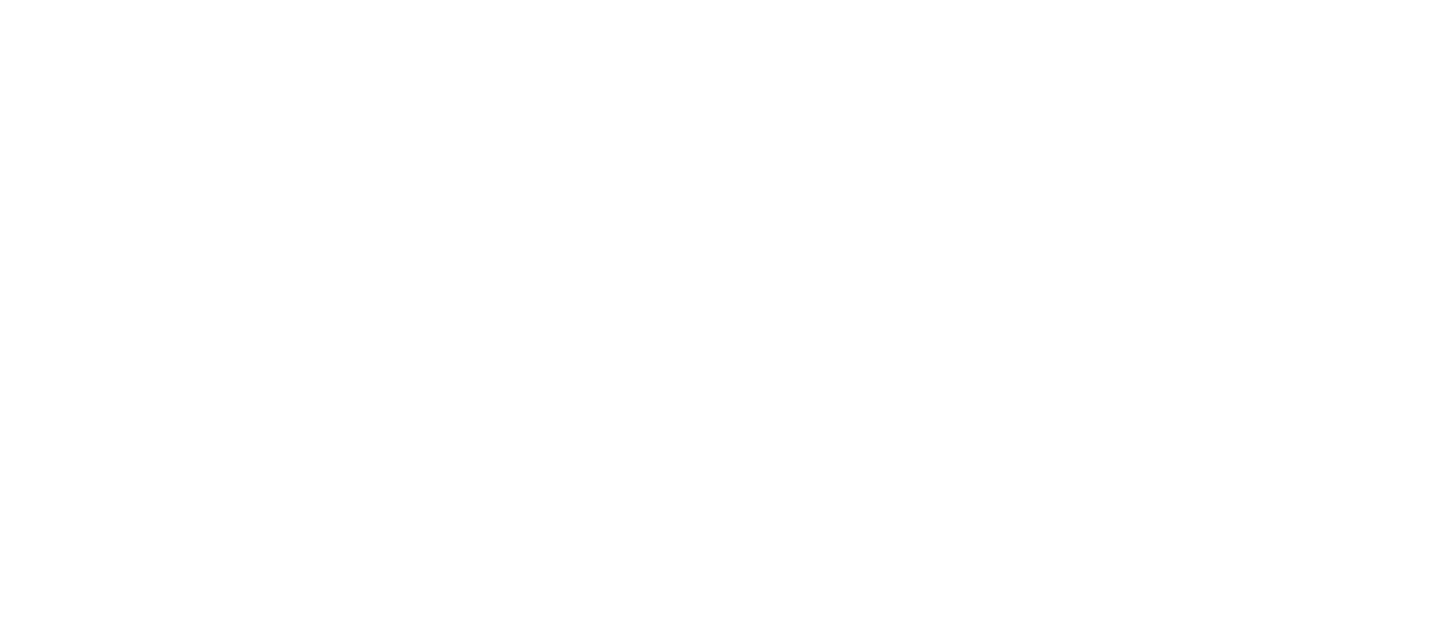 scroll, scrollTop: 0, scrollLeft: 0, axis: both 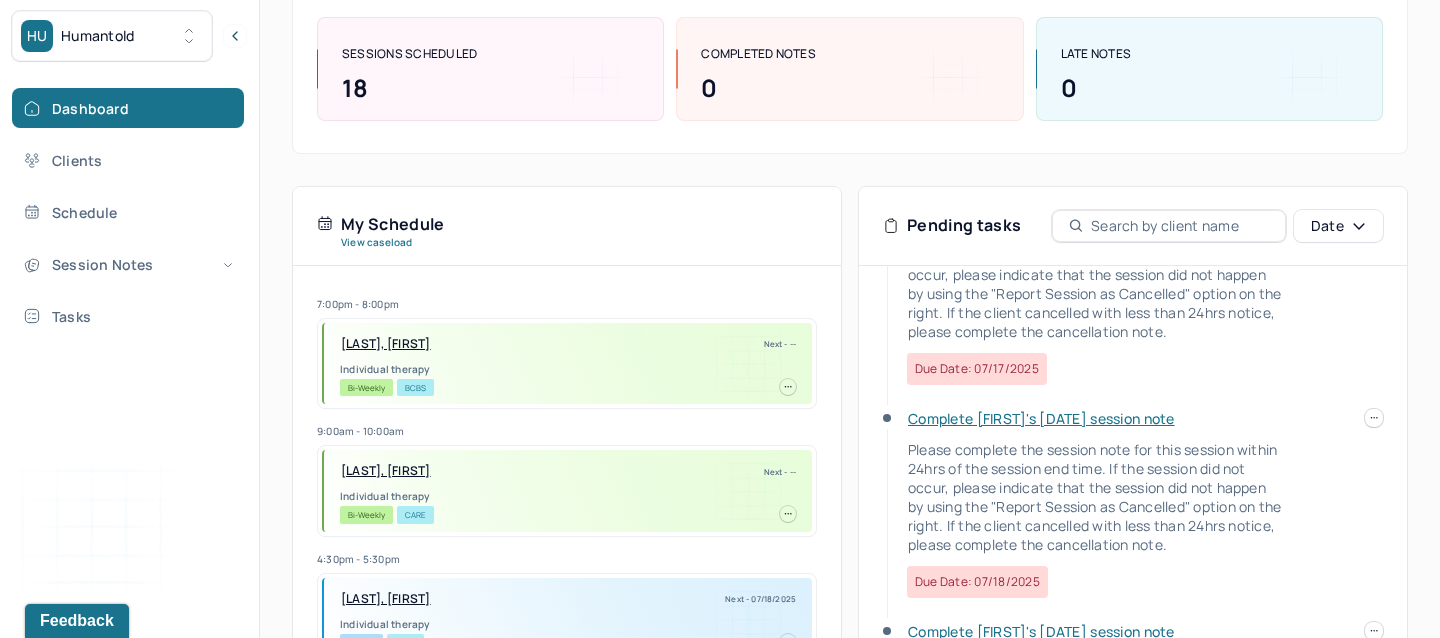 click on "Complete Michael's Thu, 07/17 session note" at bounding box center [1041, 418] 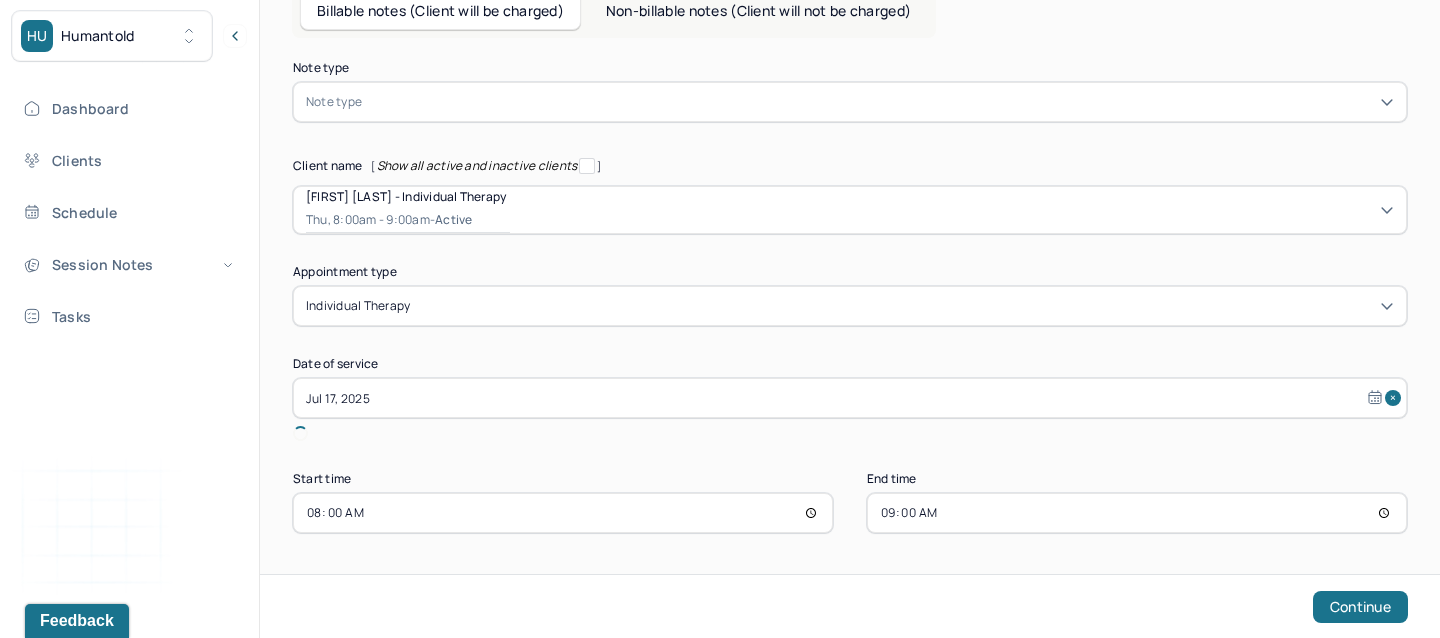 scroll, scrollTop: 89, scrollLeft: 0, axis: vertical 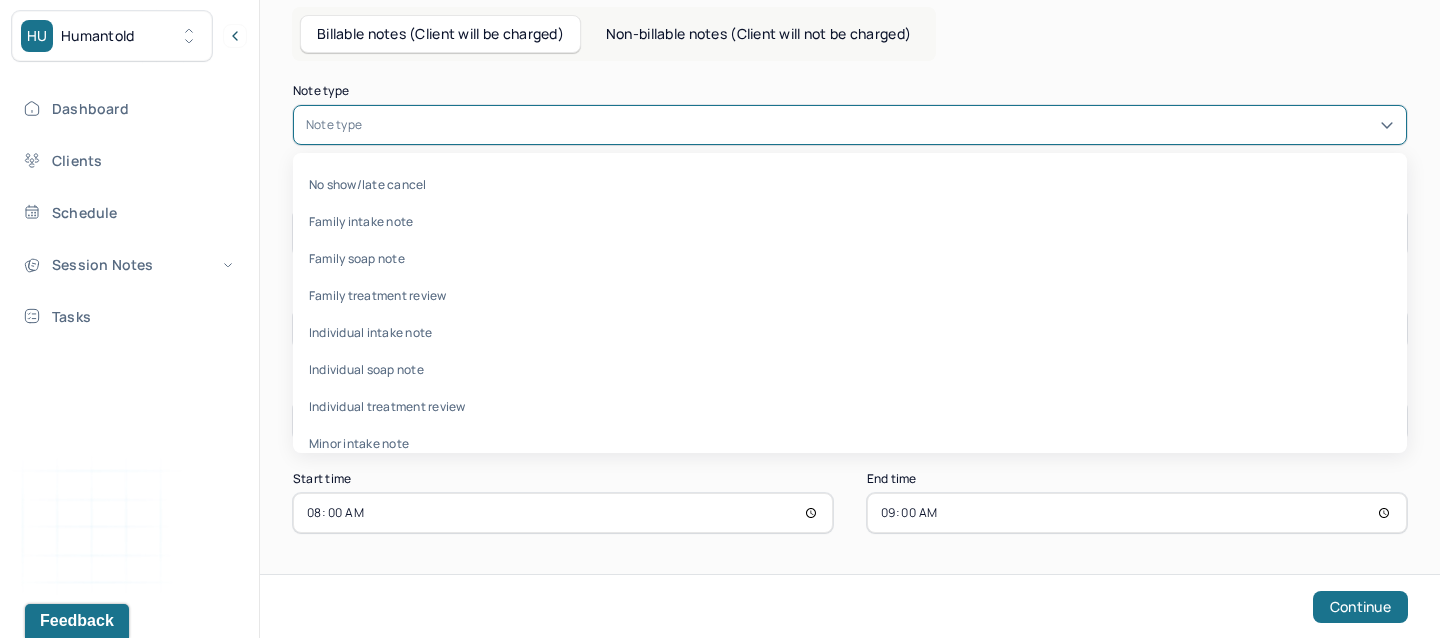 click at bounding box center (880, 125) 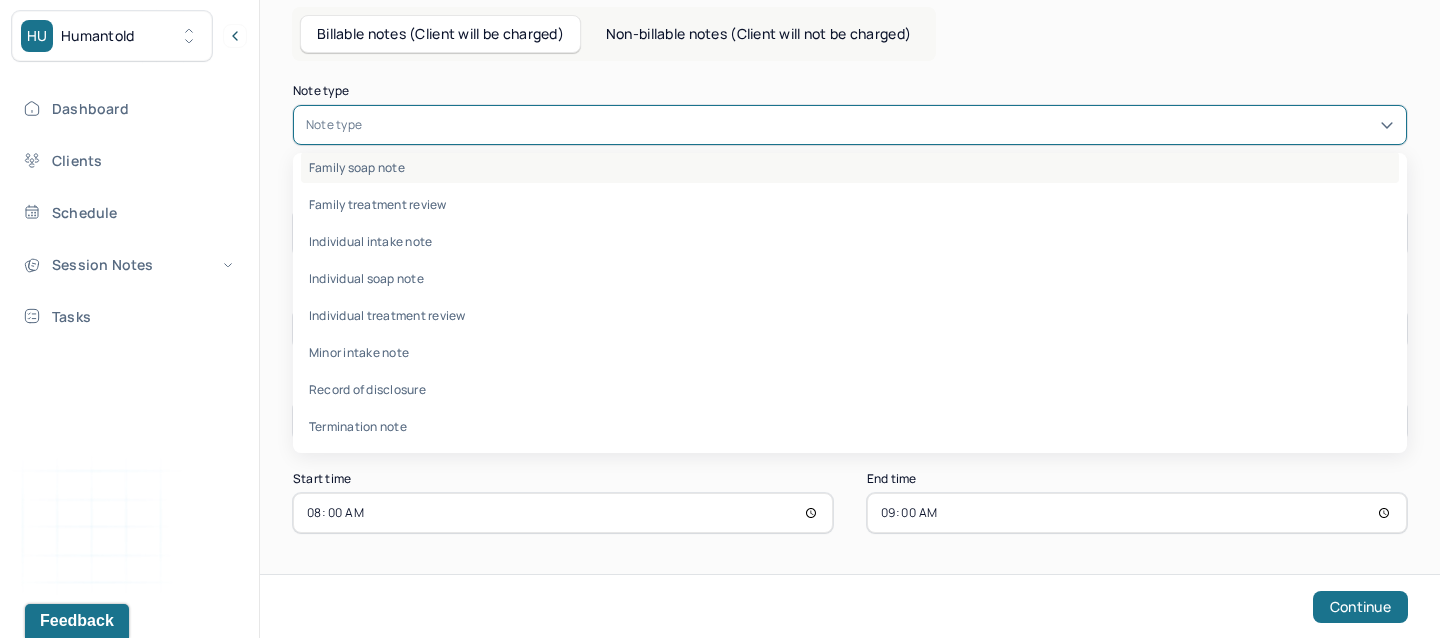 scroll, scrollTop: 96, scrollLeft: 0, axis: vertical 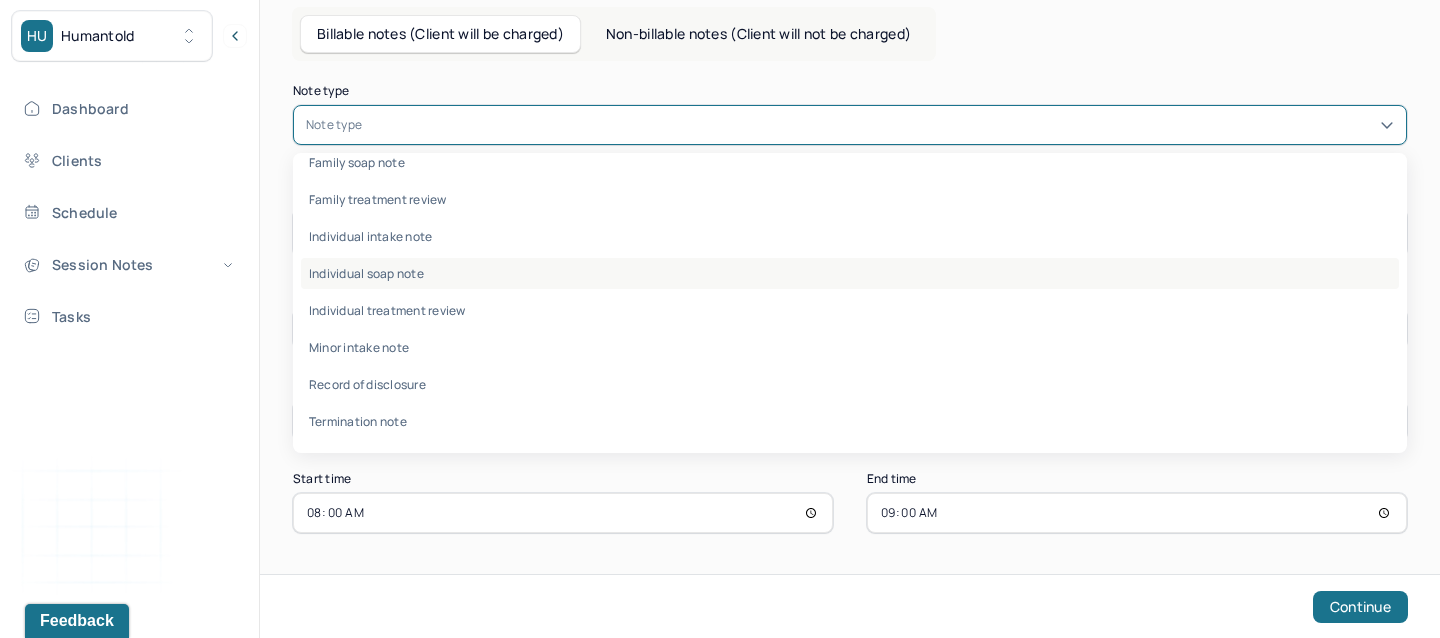 click on "Individual soap note" at bounding box center (850, 273) 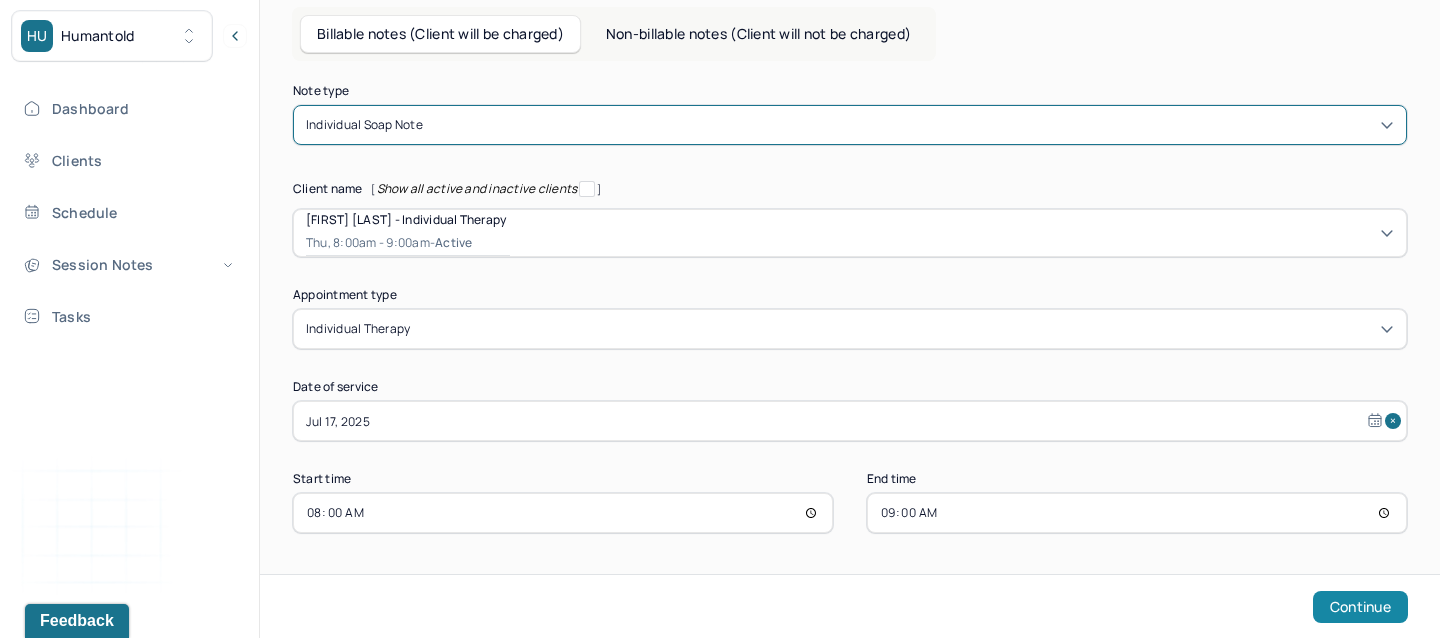 click on "Continue" at bounding box center (1360, 607) 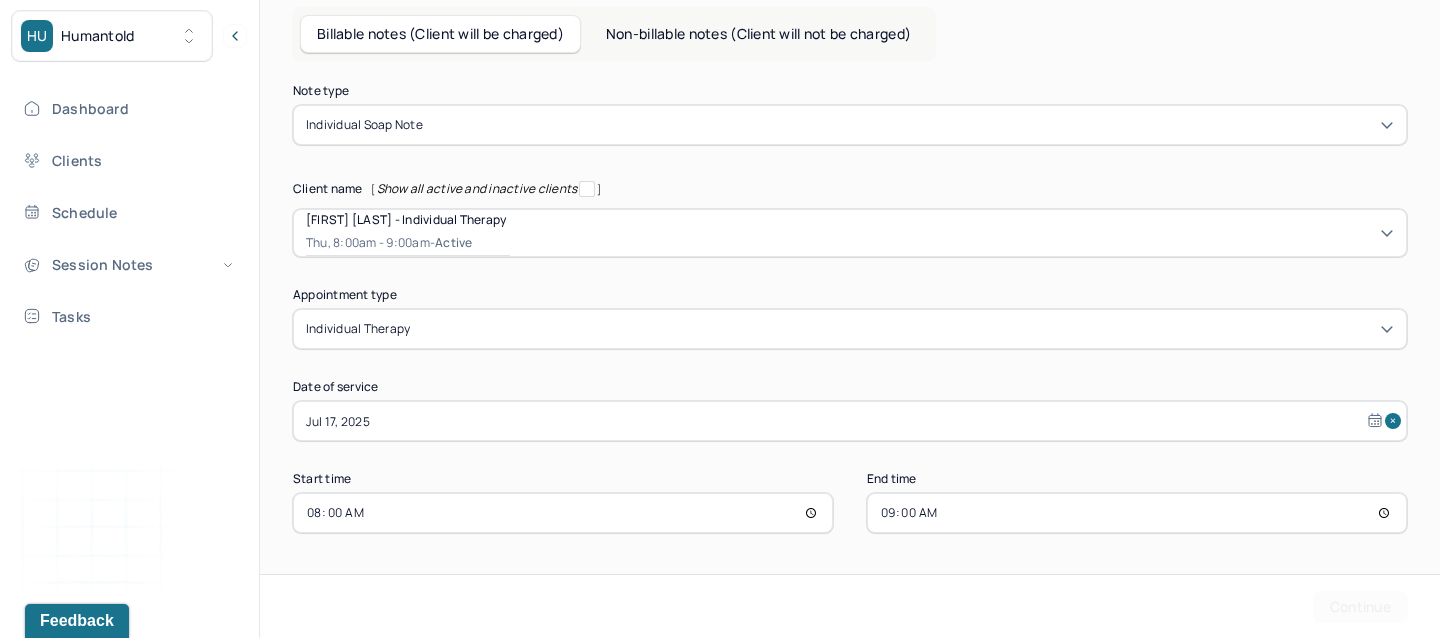 scroll, scrollTop: 0, scrollLeft: 0, axis: both 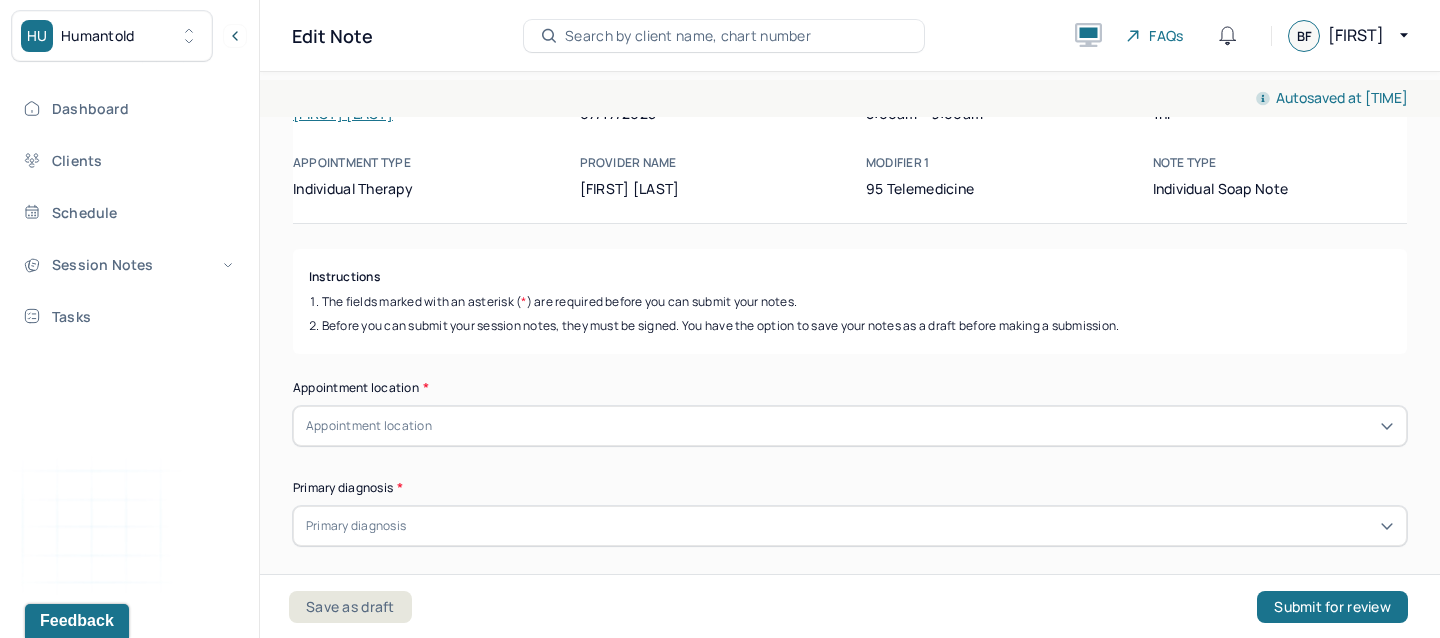 click on "Appointment location" at bounding box center (850, 426) 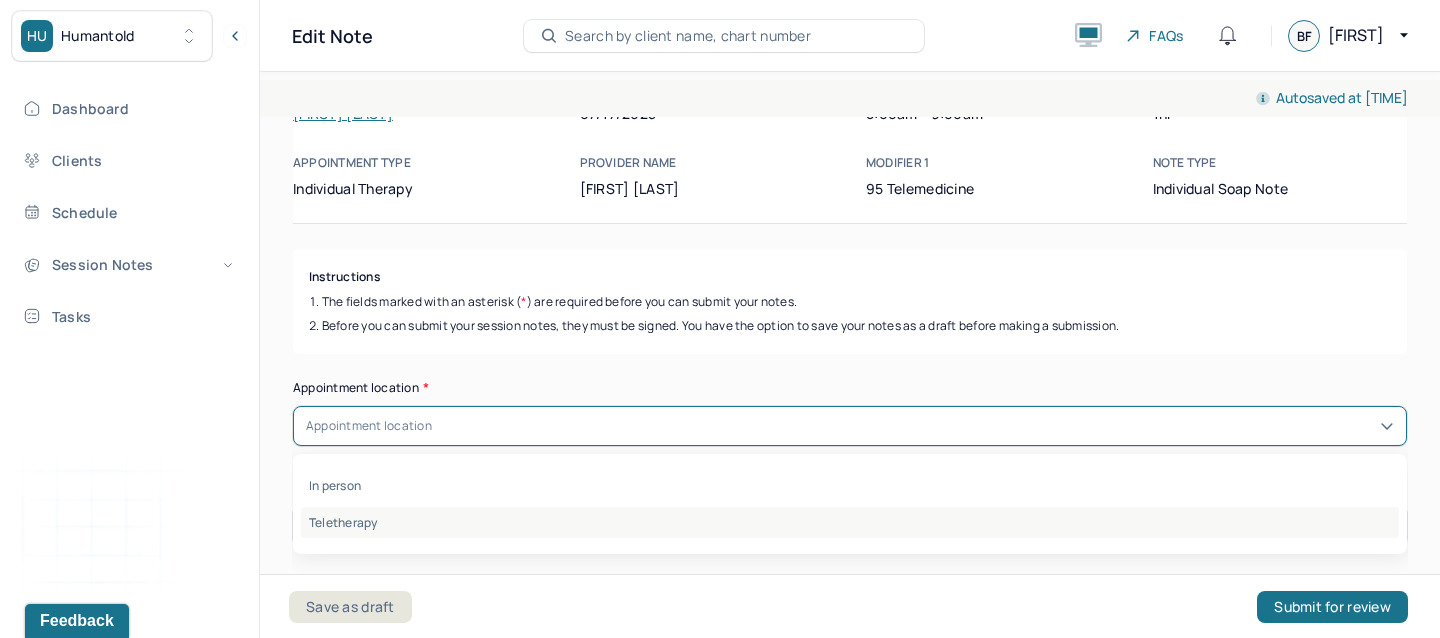 click on "Teletherapy" at bounding box center (850, 522) 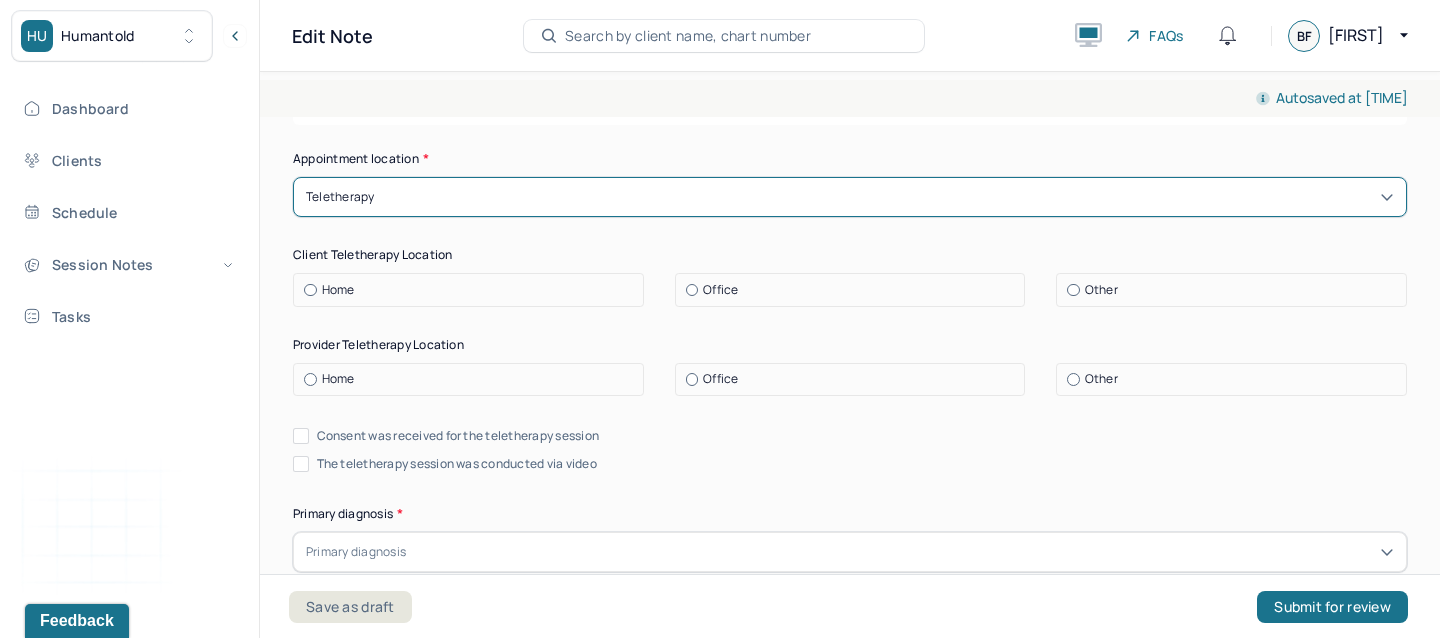 scroll, scrollTop: 322, scrollLeft: 0, axis: vertical 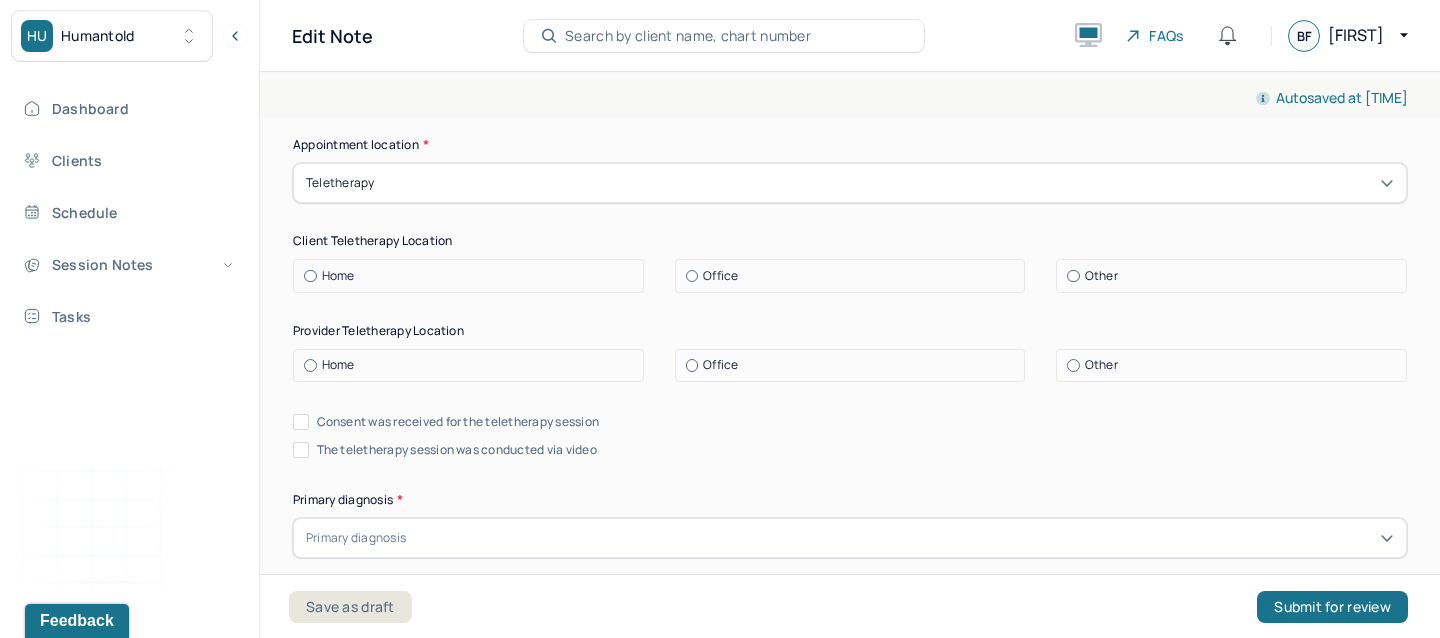 click on "Home" at bounding box center [473, 276] 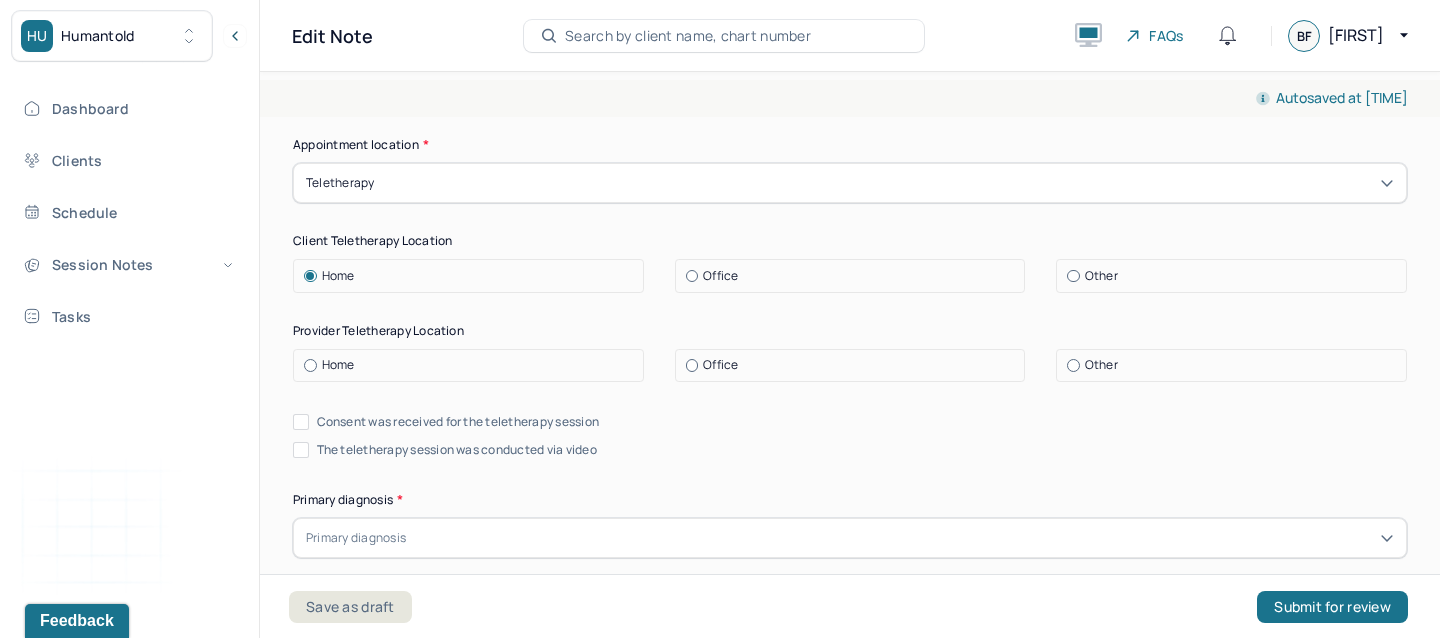 click on "Home" at bounding box center [473, 365] 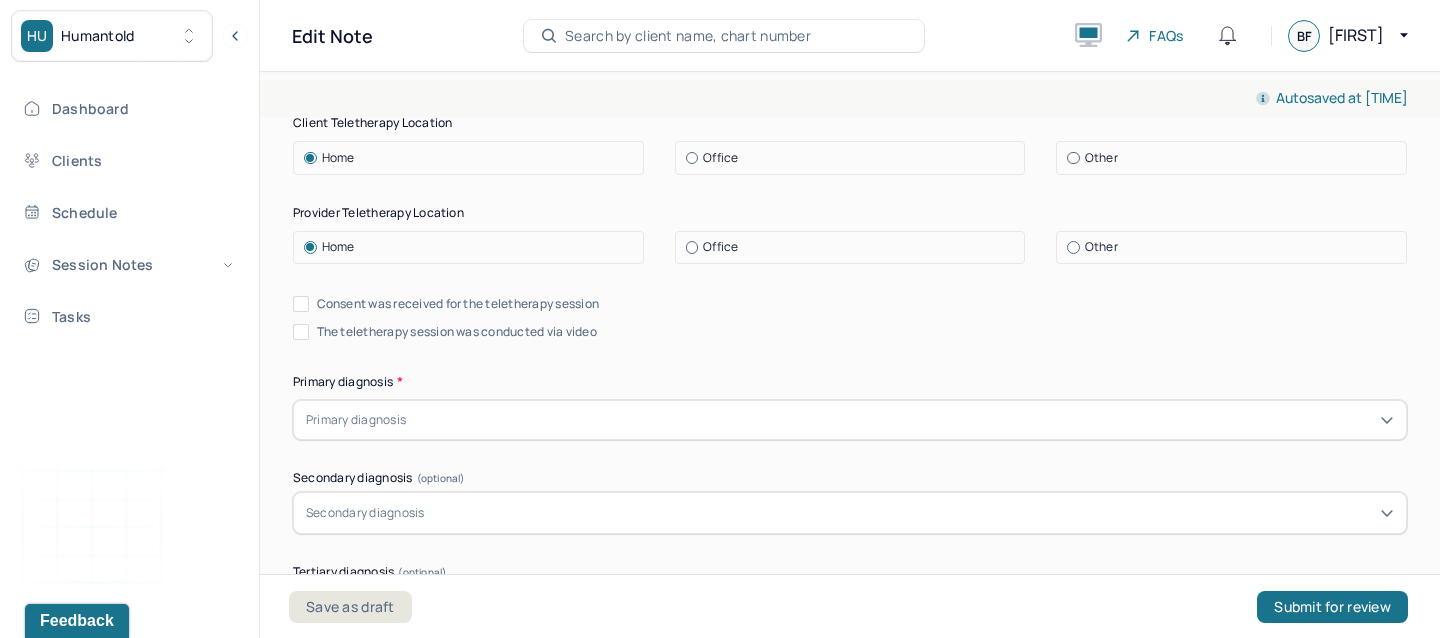 scroll, scrollTop: 442, scrollLeft: 0, axis: vertical 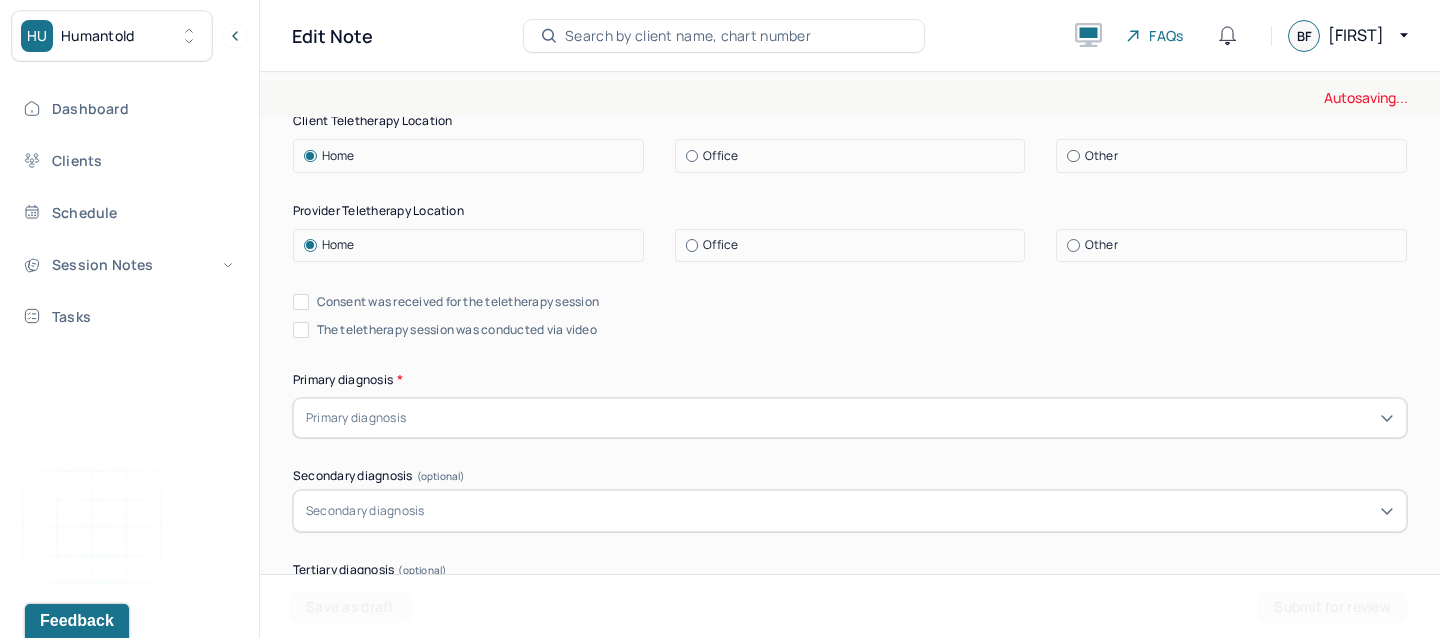click on "Consent was received for the teletherapy session" at bounding box center (446, 302) 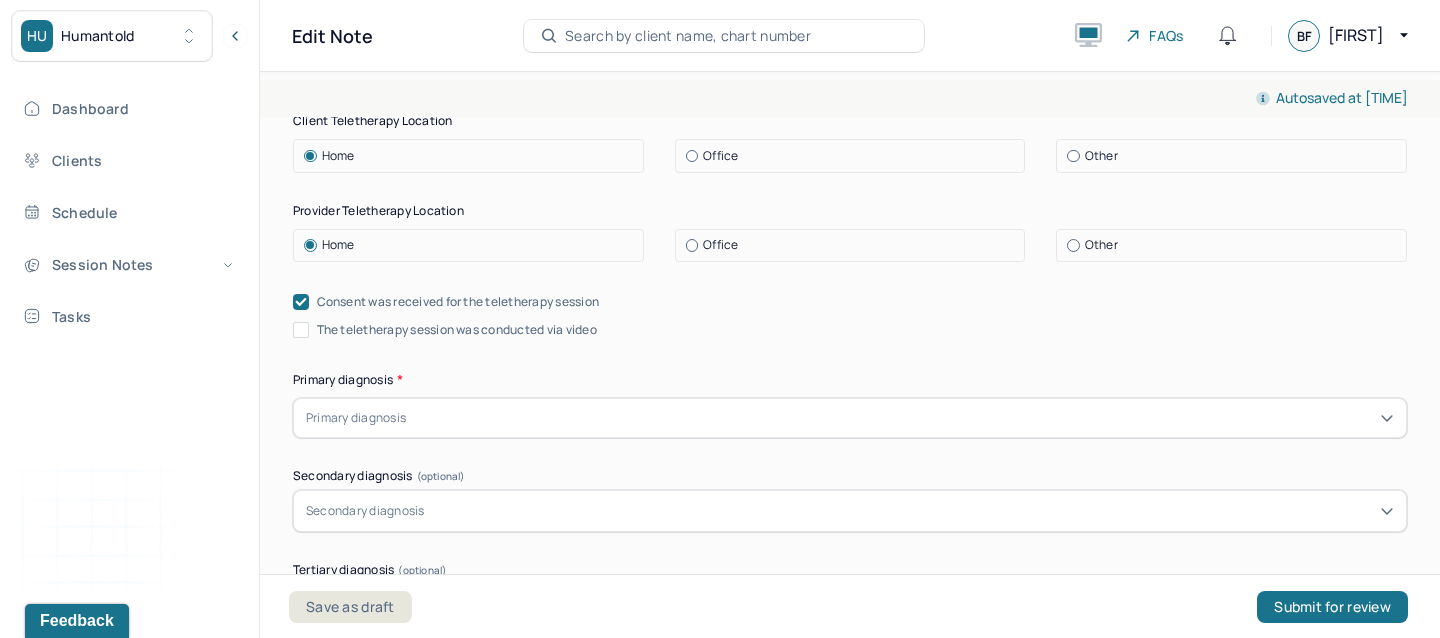 click on "The teletherapy session was conducted via video" at bounding box center (445, 330) 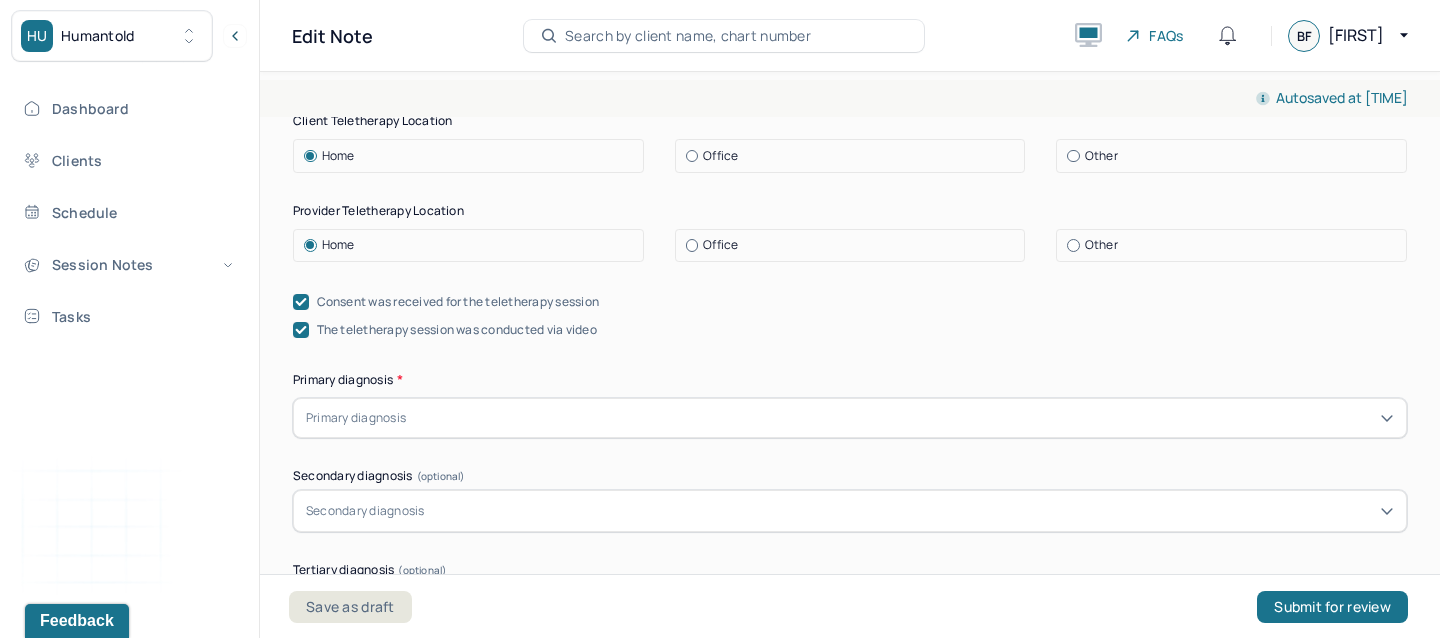 click on "Primary diagnosis" at bounding box center [356, 418] 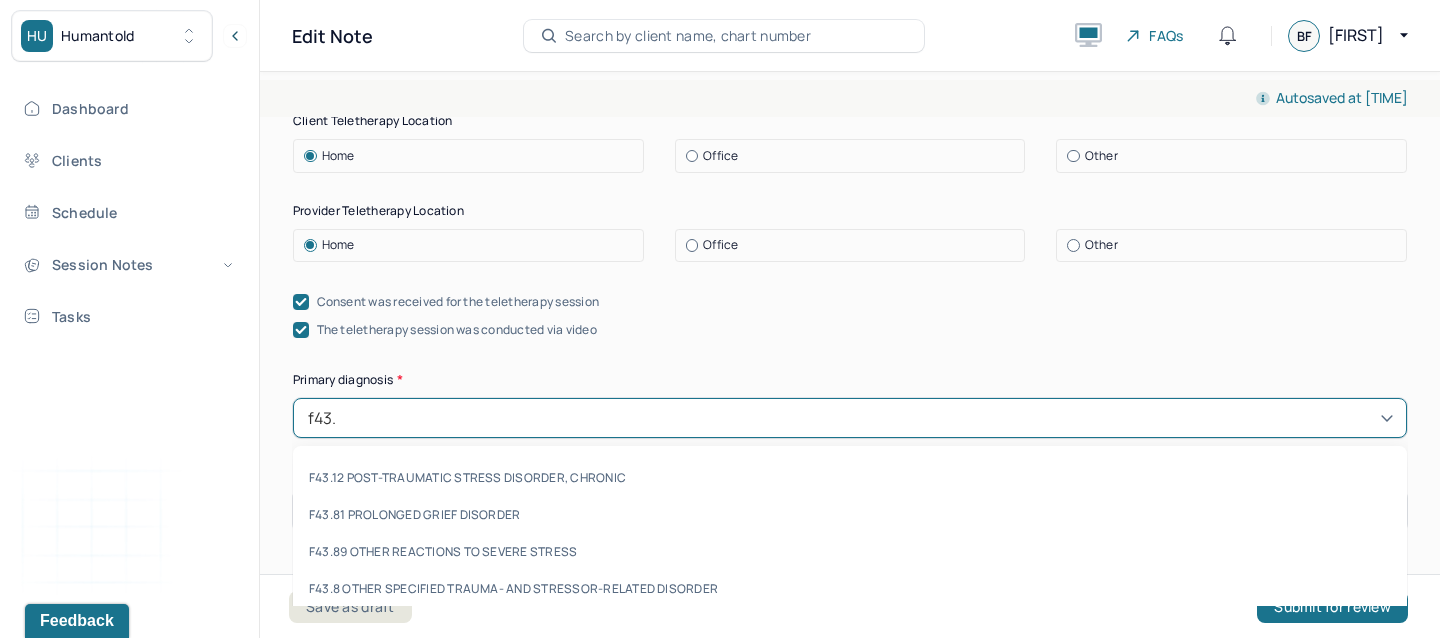 type on "f43.23" 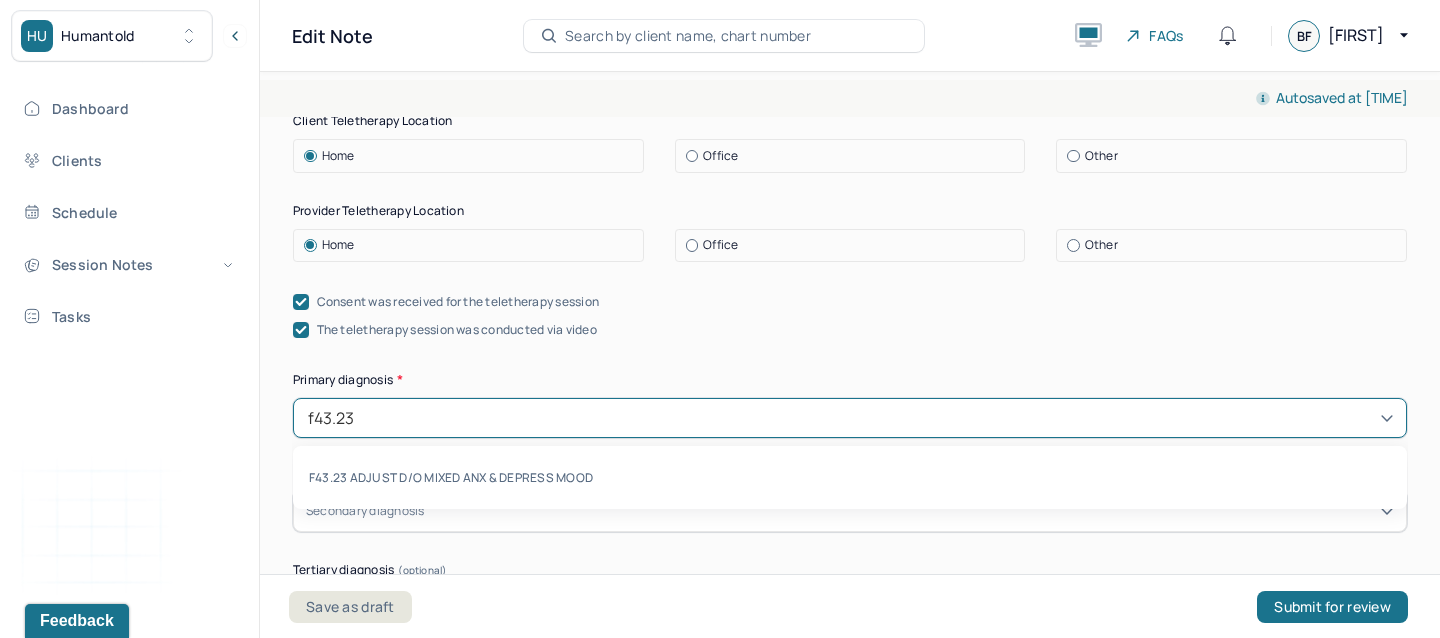 click on "F43.23 ADJUST D/O MIXED ANX & DEPRESS MOOD" at bounding box center (850, 477) 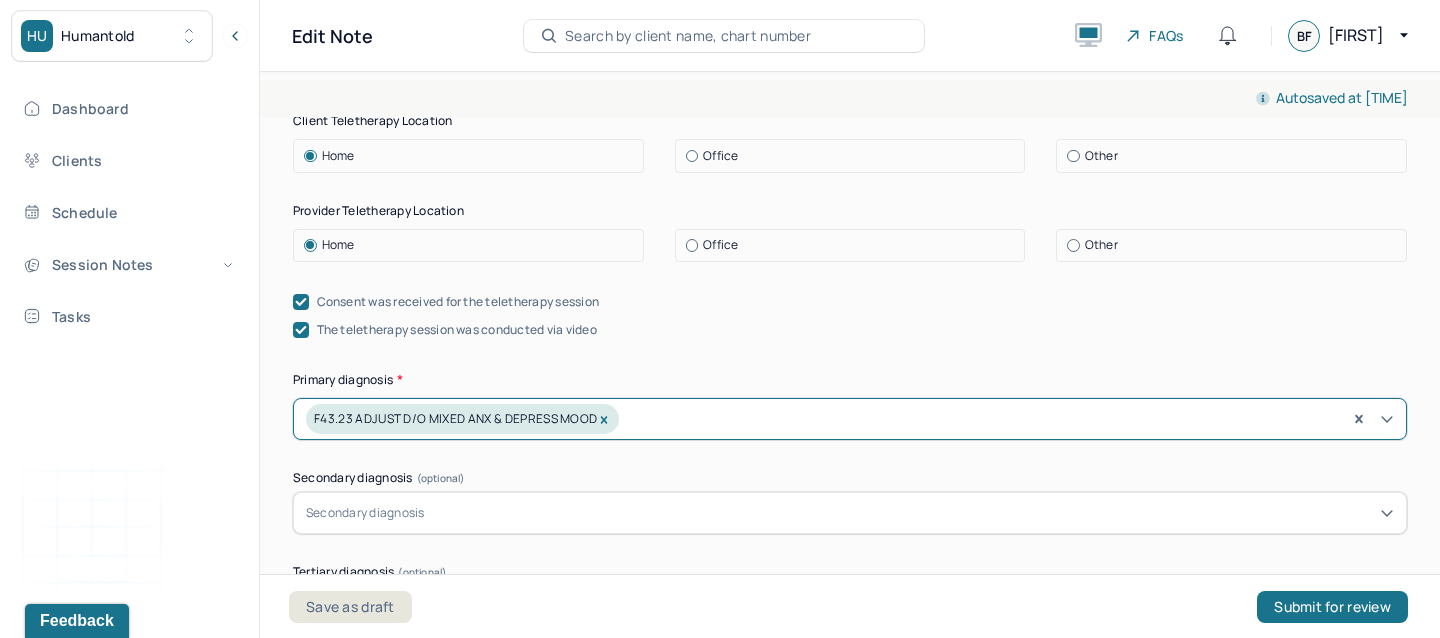 scroll, scrollTop: 535, scrollLeft: 0, axis: vertical 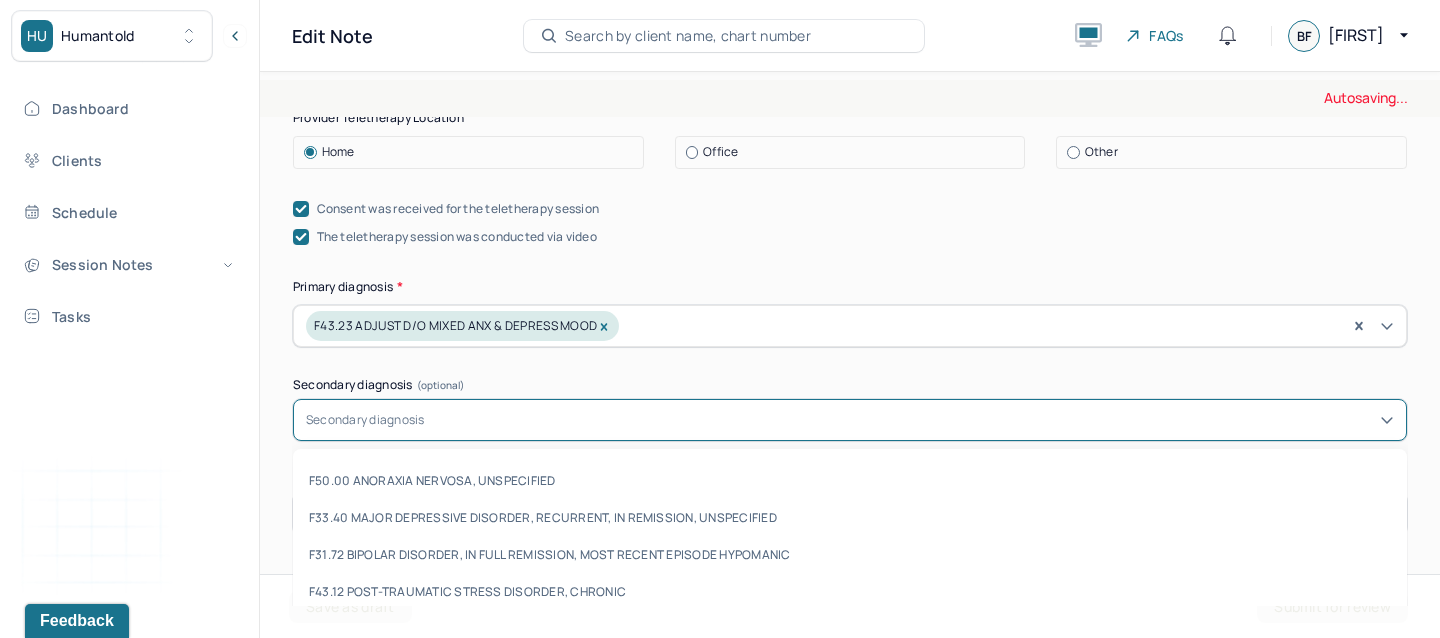 click on "Secondary diagnosis" at bounding box center [365, 420] 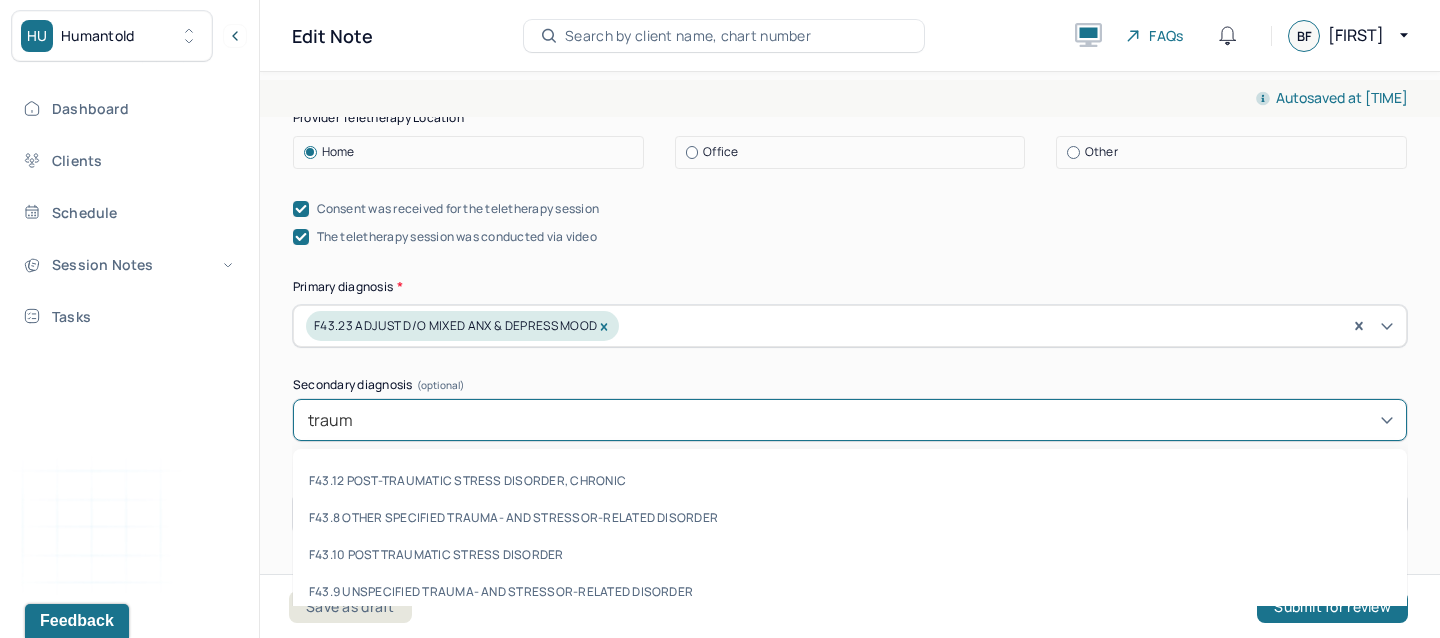 type on "trauma" 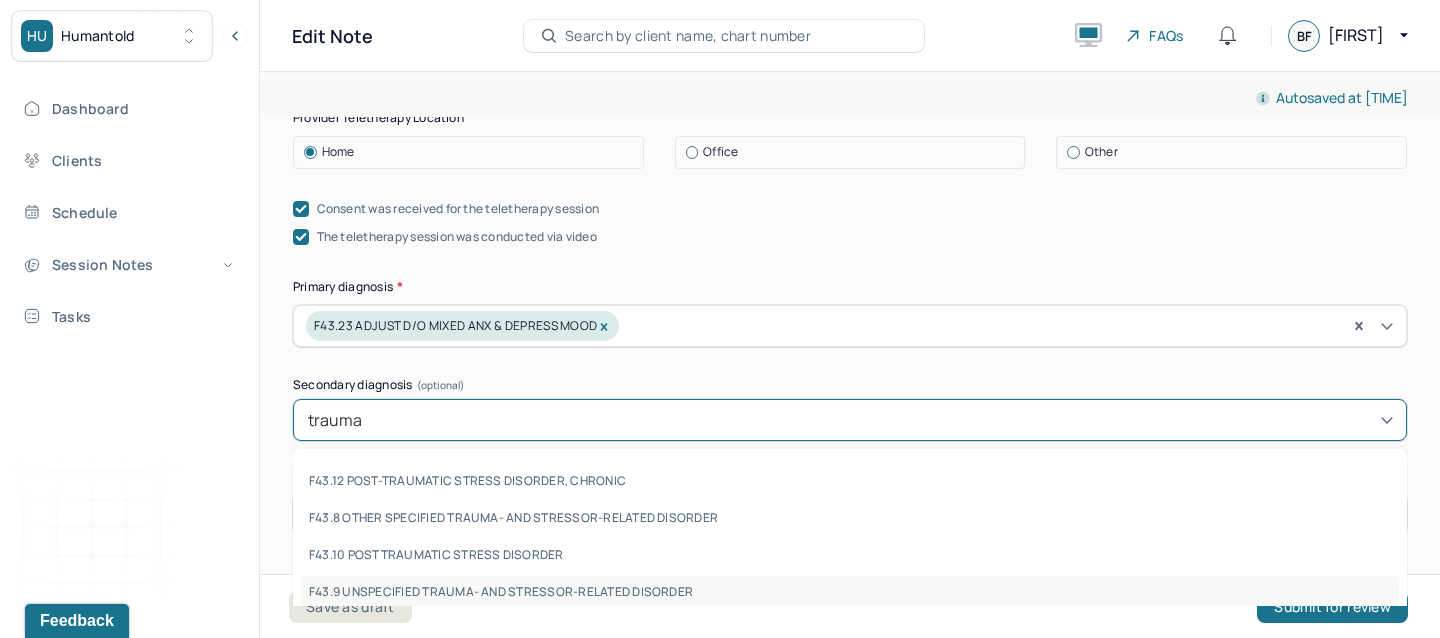 click on "F43.9 UNSPECIFIED TRAUMA- AND STRESSOR-RELATED DISORDER" at bounding box center (850, 591) 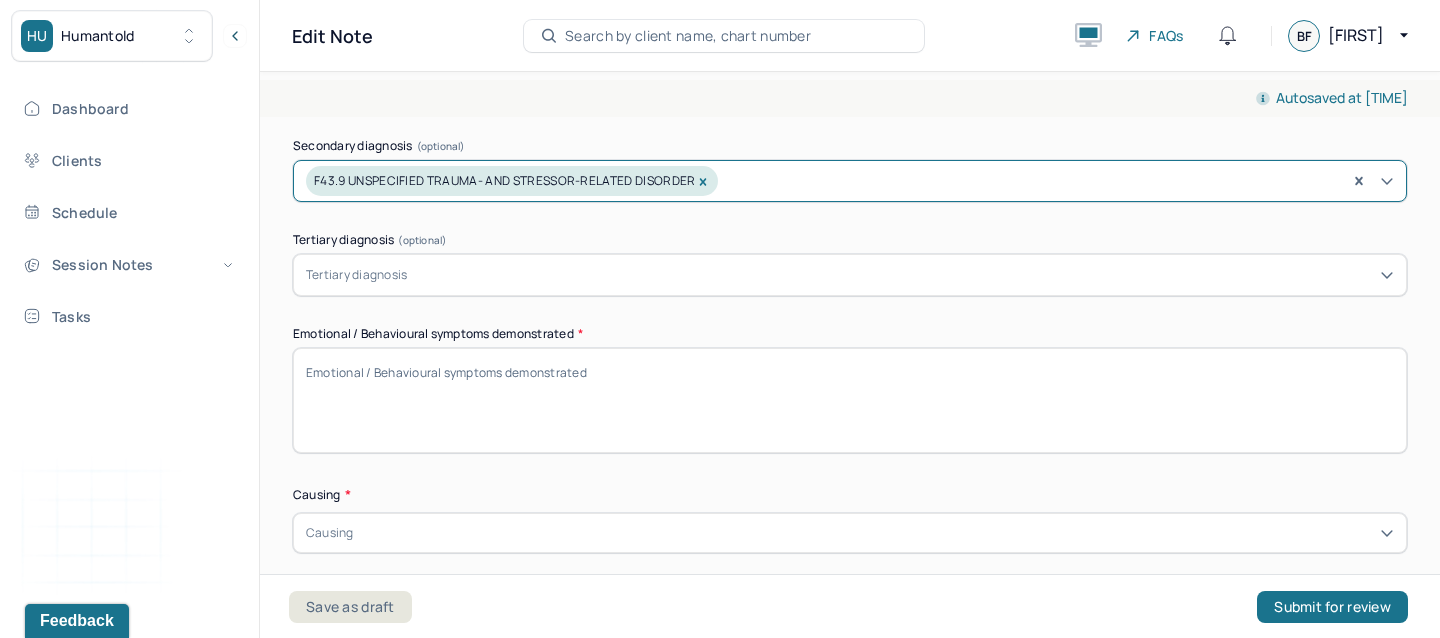 scroll, scrollTop: 786, scrollLeft: 0, axis: vertical 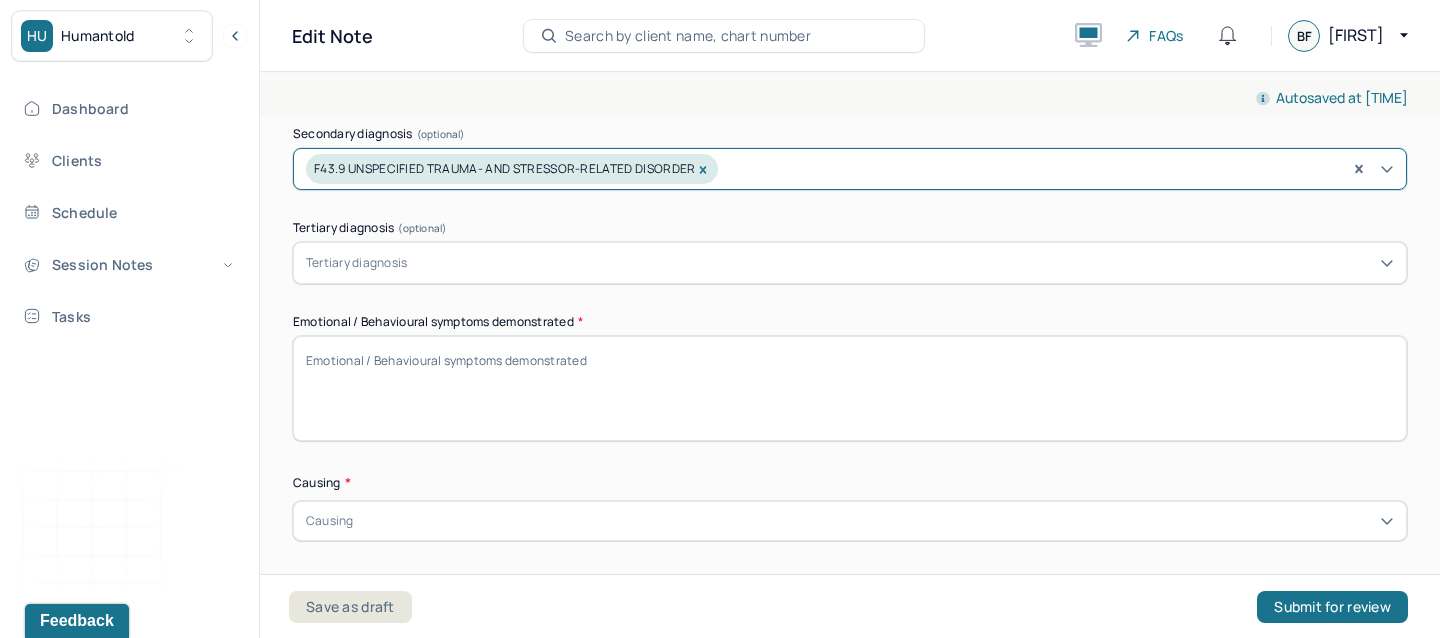 click on "Emotional / Behavioural symptoms demonstrated *" at bounding box center (850, 388) 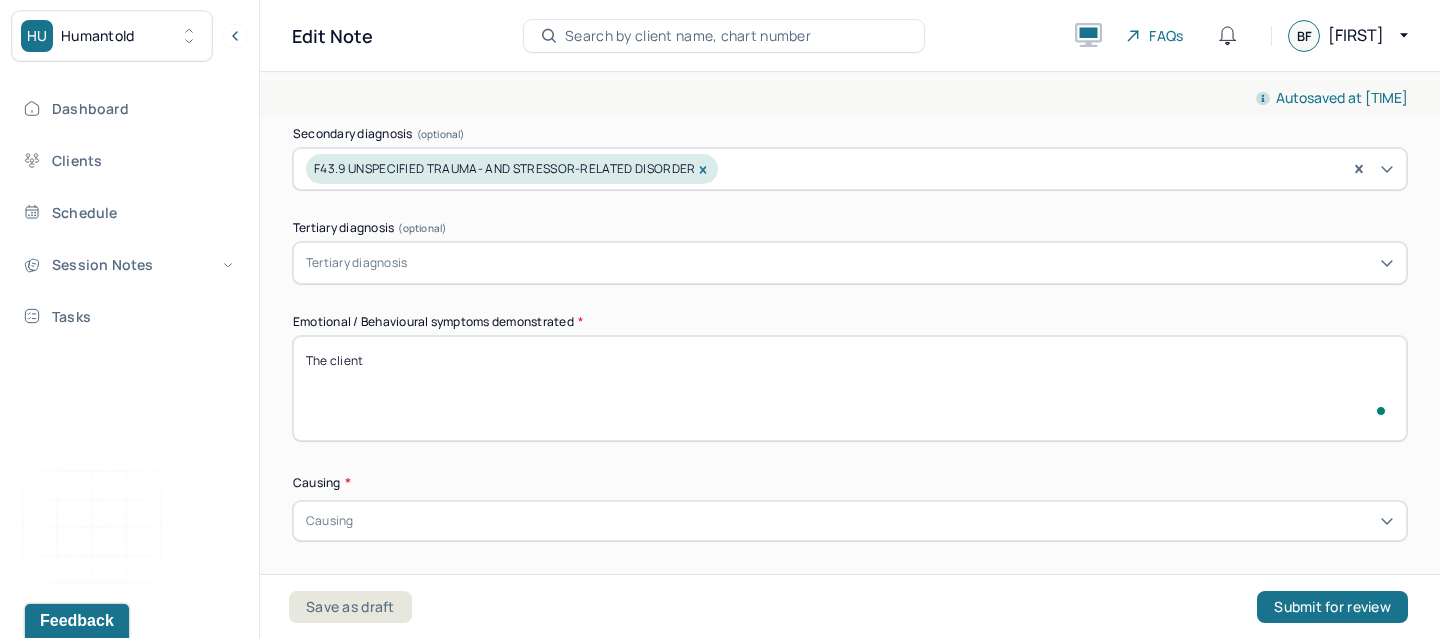 scroll, scrollTop: 786, scrollLeft: 0, axis: vertical 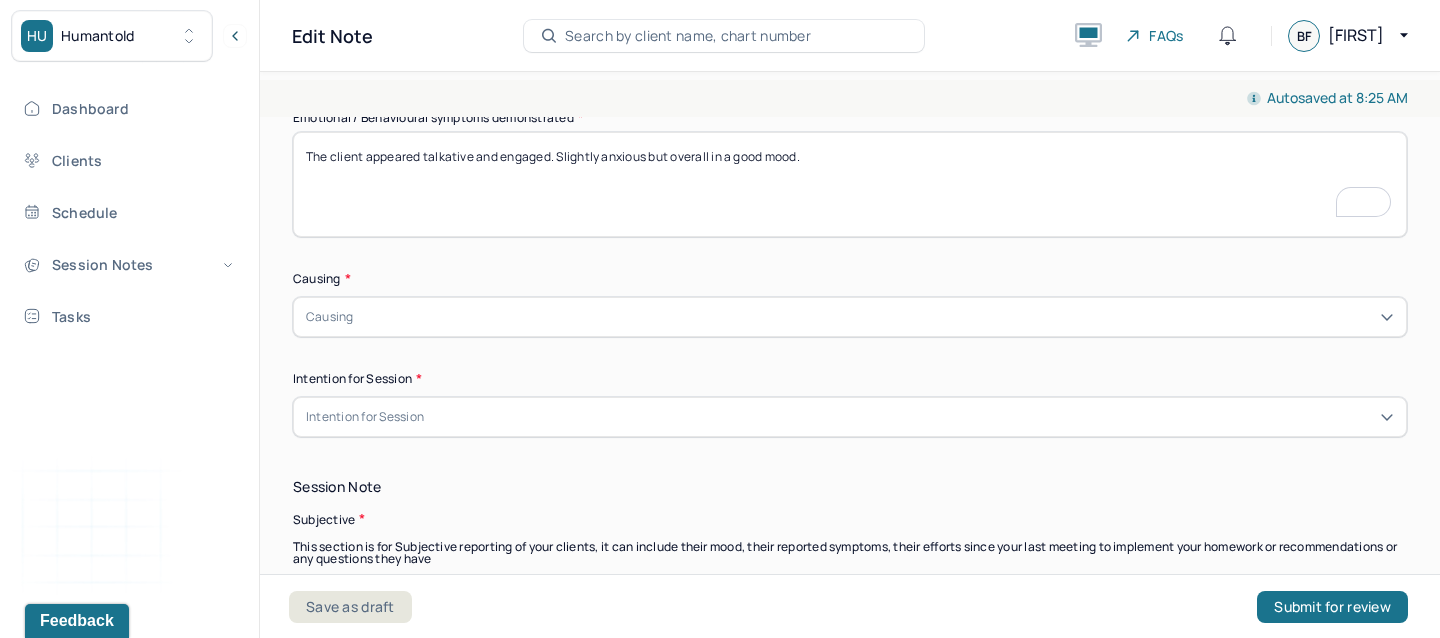 type on "The client appeared talkative and engaged. Slightly anxious but overall in a good mood." 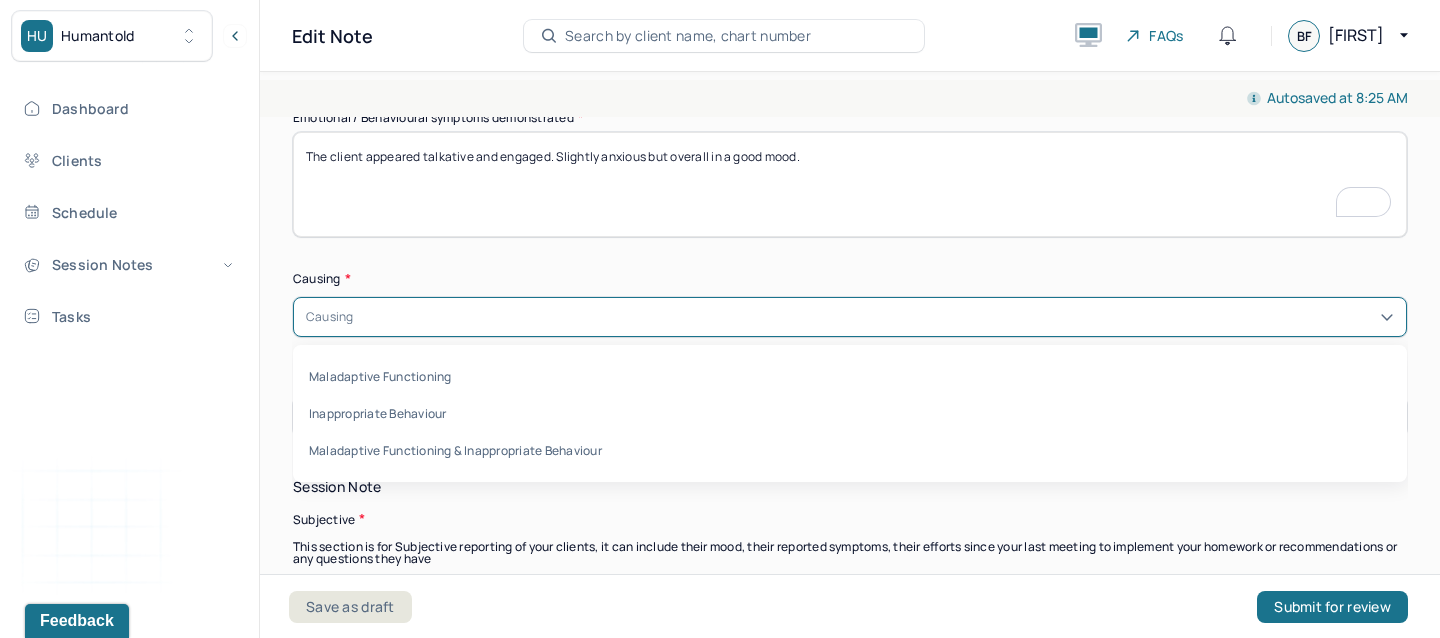 click on "Causing" at bounding box center [850, 317] 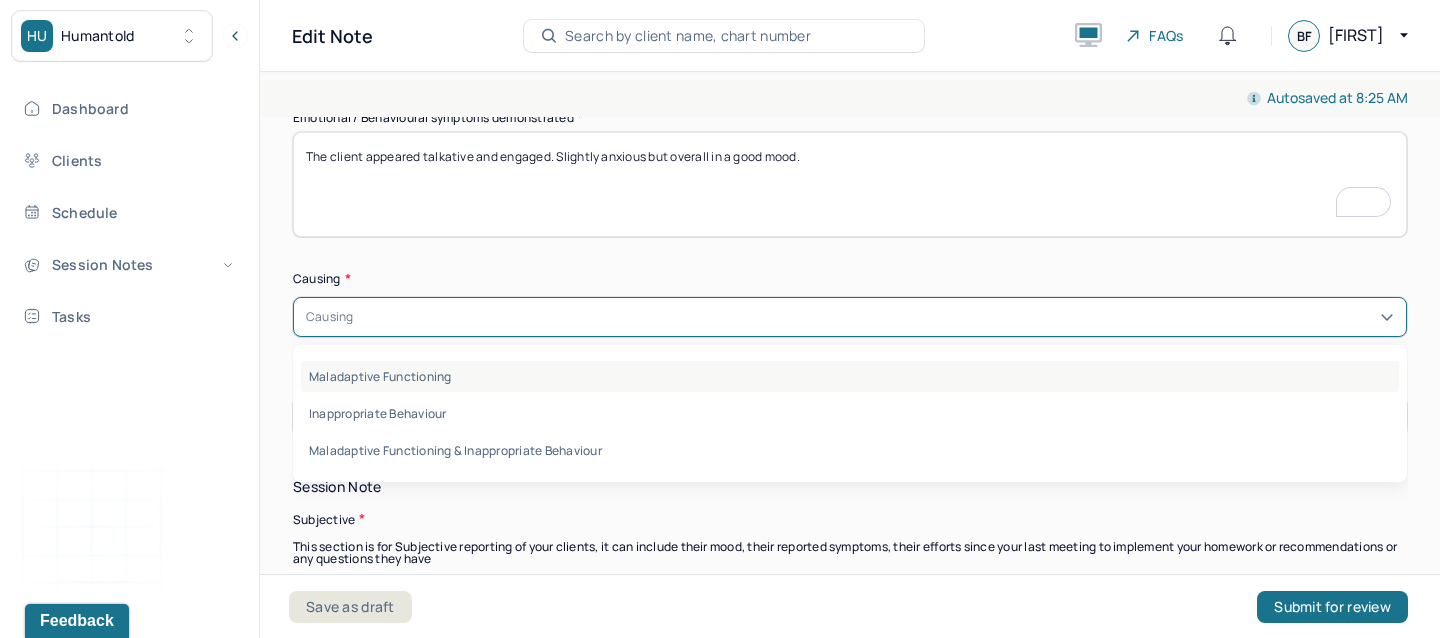click on "Maladaptive Functioning" at bounding box center (850, 376) 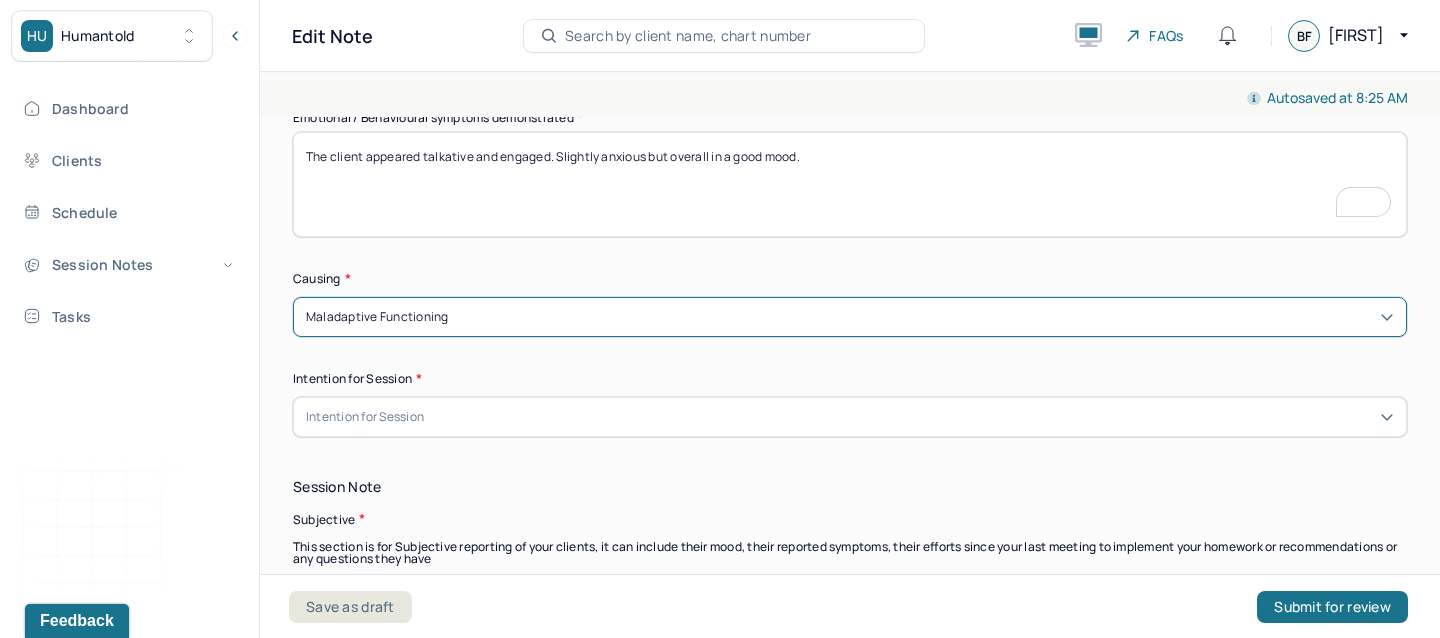 click on "Intention for Session" at bounding box center [365, 417] 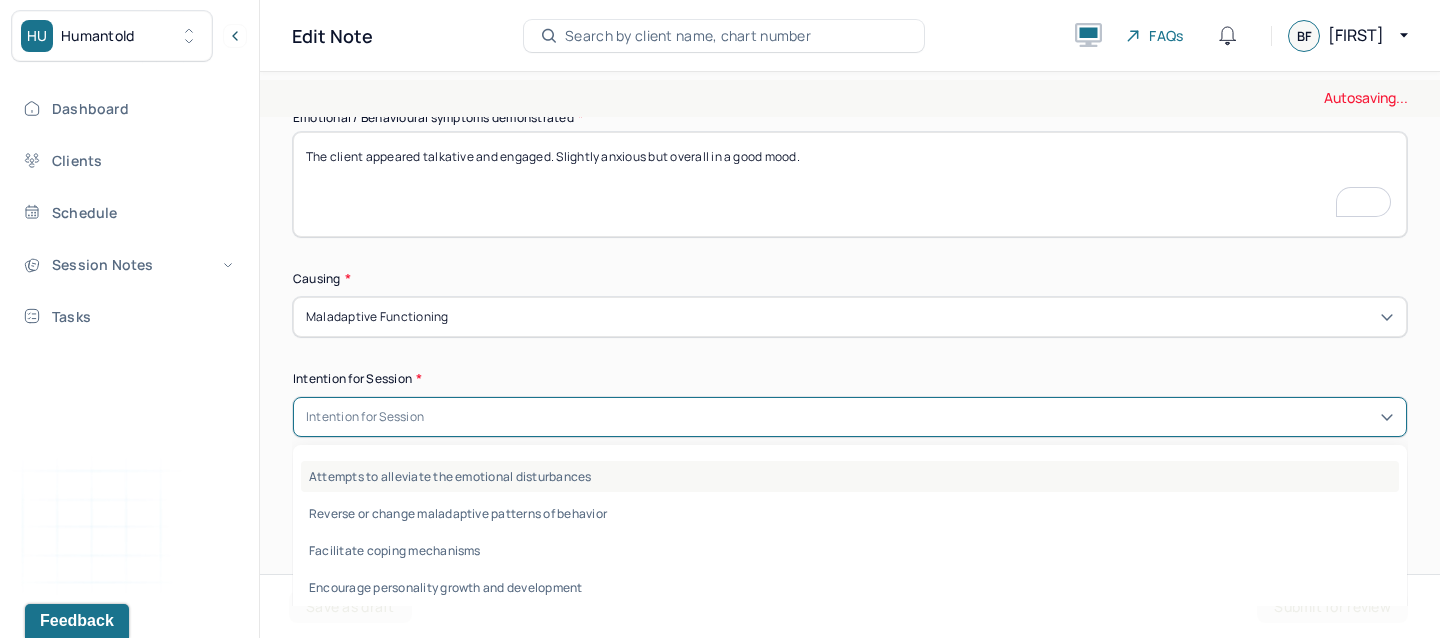 click on "Attempts to alleviate the emotional disturbances" at bounding box center [850, 476] 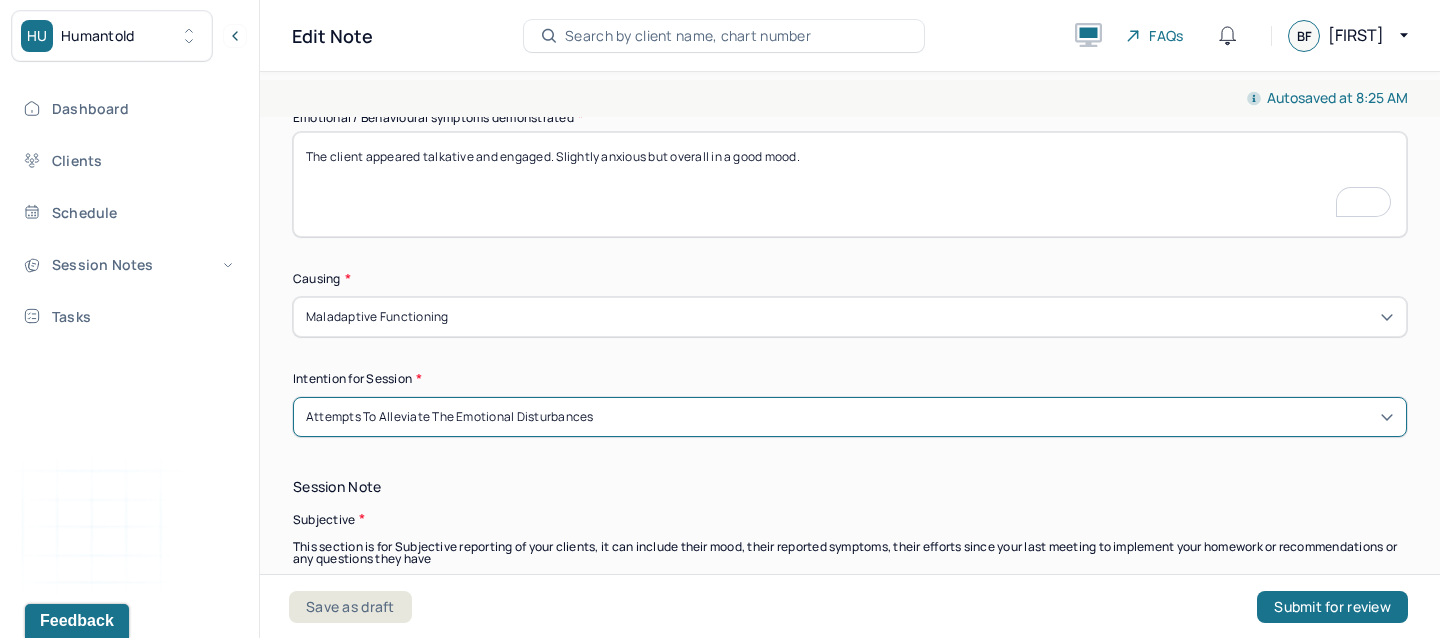 scroll, scrollTop: 1209, scrollLeft: 0, axis: vertical 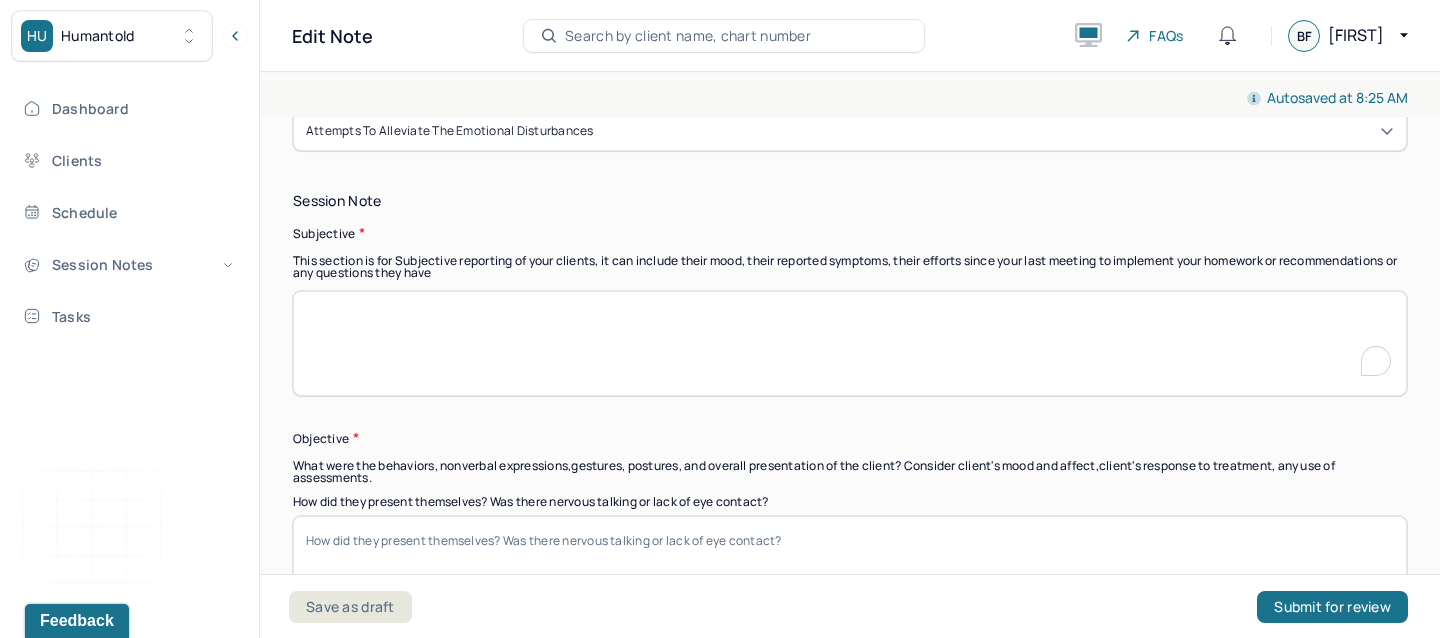 click at bounding box center (850, 343) 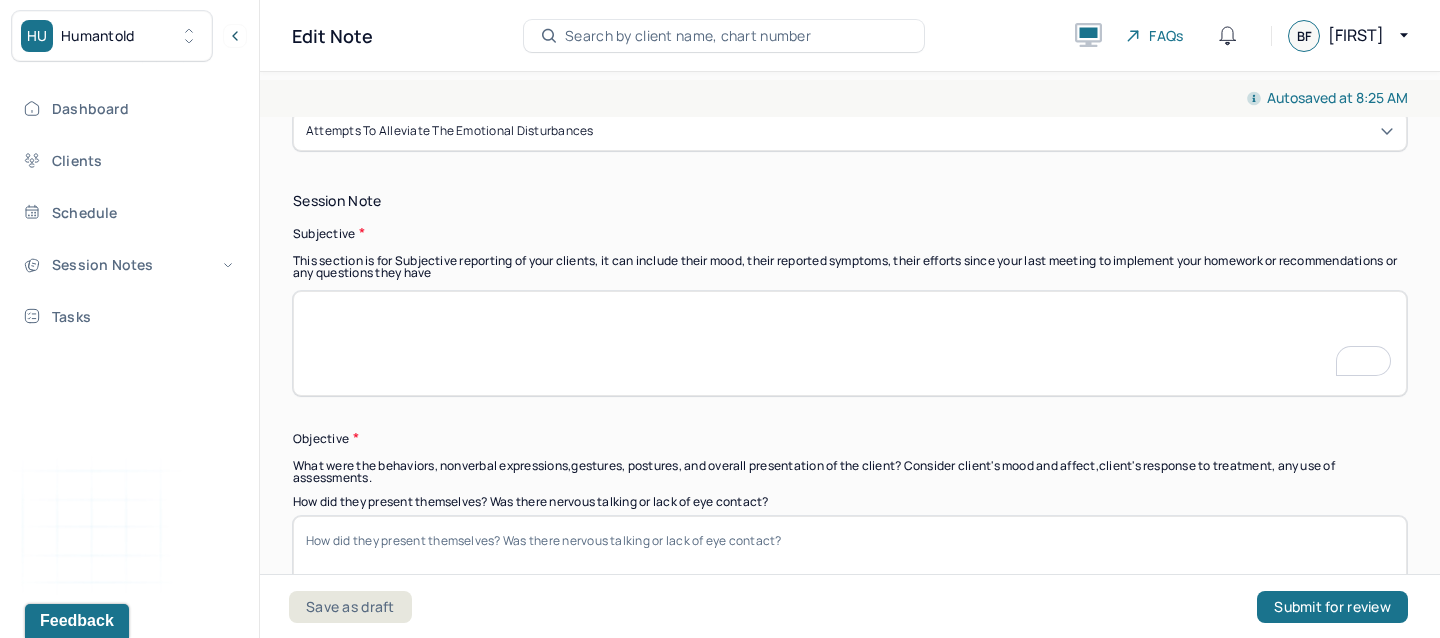 paste on "He reported feeling overwhelmed at times by persistent “what if” thoughts and identified a pattern of worst-case scenario thinking that fuels his anxiety. He noted experiencing racing thoughts, difficulty focusing, and a tendency to ruminate. The client shared a recent insight regarding his lack of self-confidence and recognized how this internal belief contributes to his anxious responses." 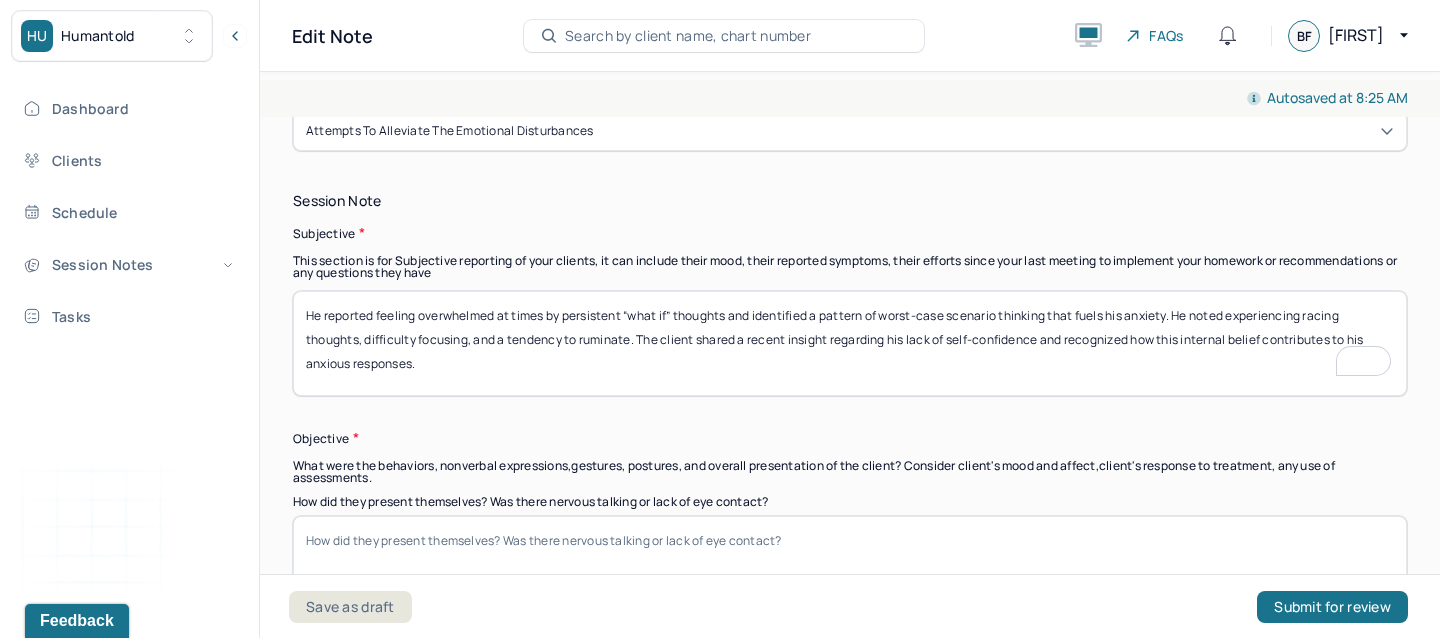 scroll, scrollTop: 1276, scrollLeft: 0, axis: vertical 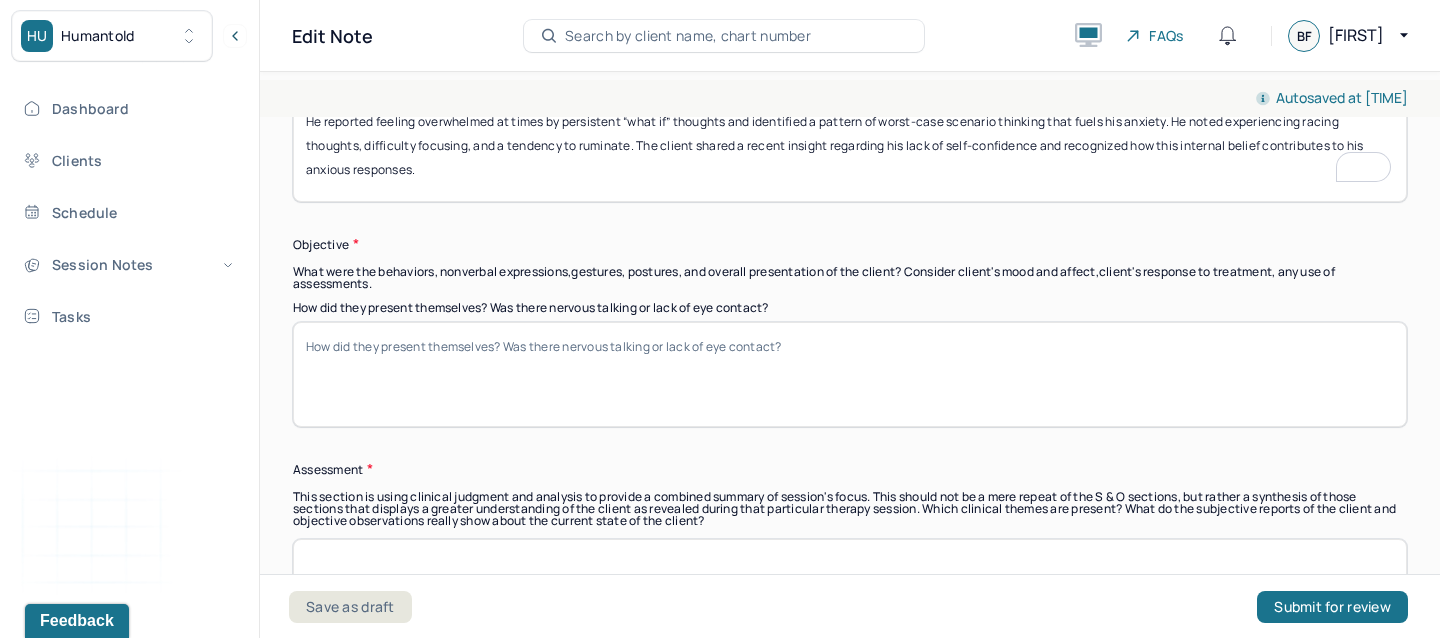 type on "He reported feeling overwhelmed at times by persistent “what if” thoughts and identified a pattern of worst-case scenario thinking that fuels his anxiety. He noted experiencing racing thoughts, difficulty focusing, and a tendency to ruminate. The client shared a recent insight regarding his lack of self-confidence and recognized how this internal belief contributes to his anxious responses." 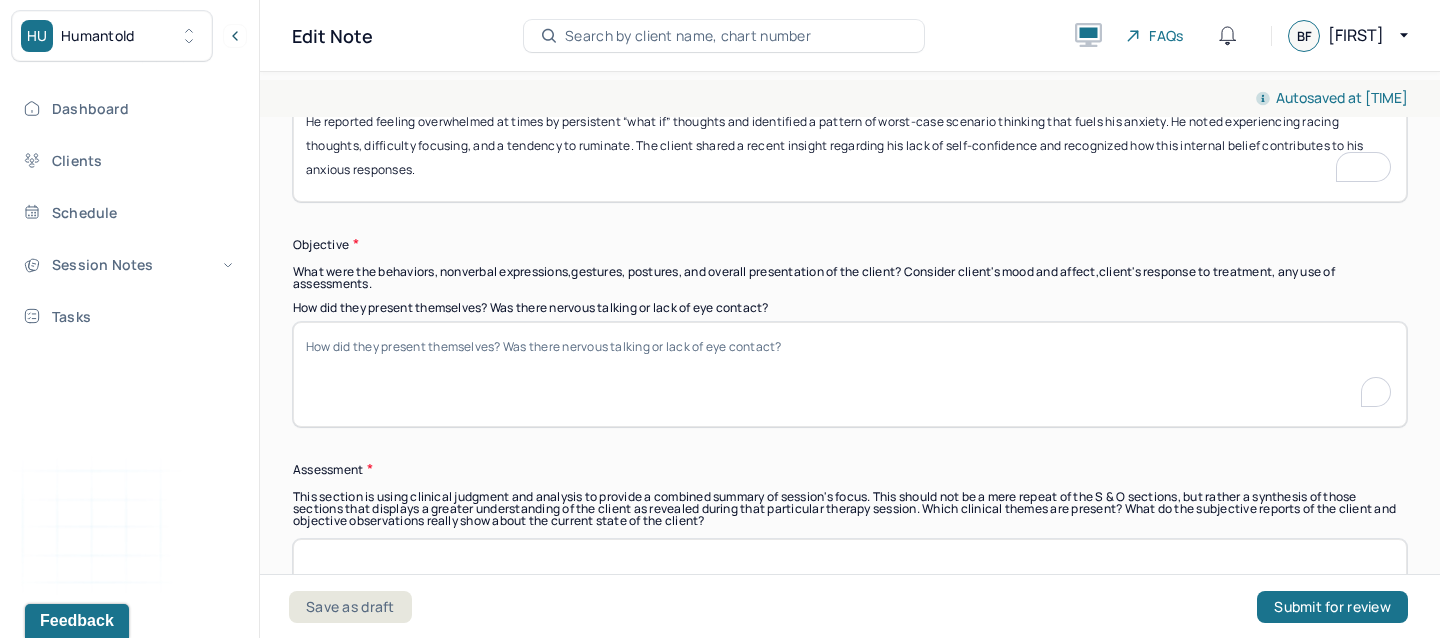 click on "How did they present themselves? Was there nervous talking or lack of eye contact?" at bounding box center [850, 374] 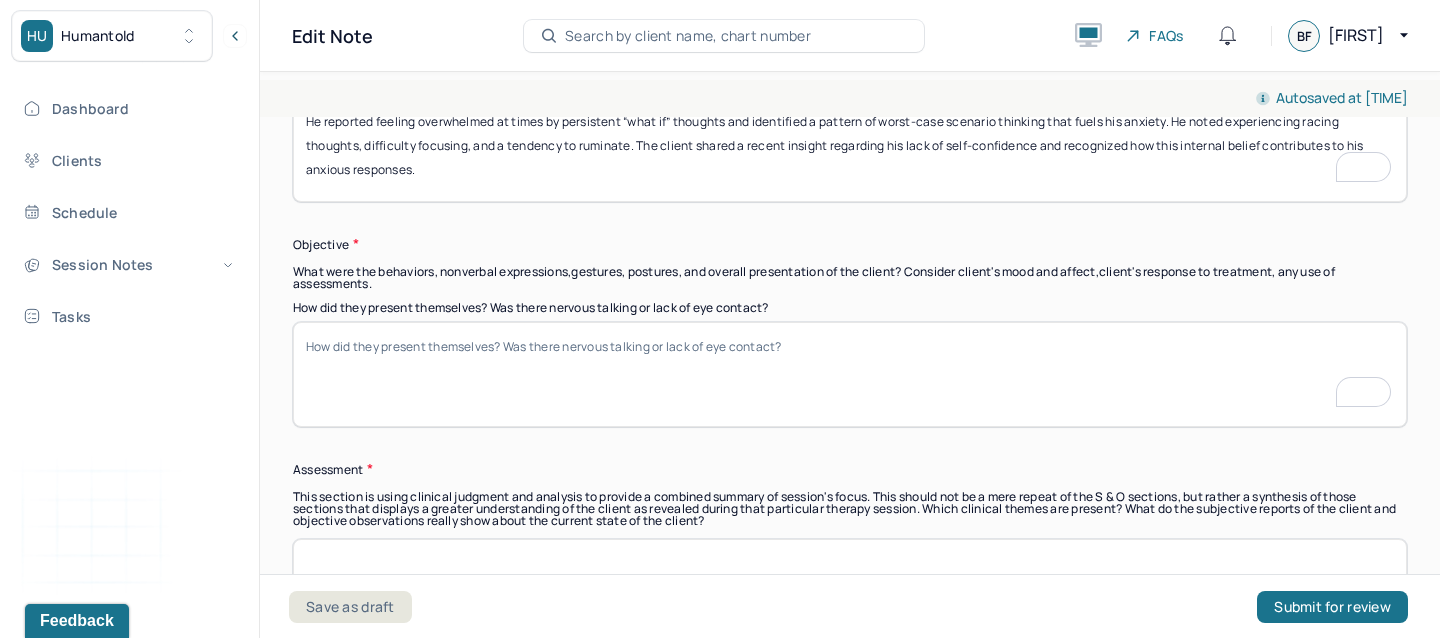 scroll, scrollTop: 1470, scrollLeft: 0, axis: vertical 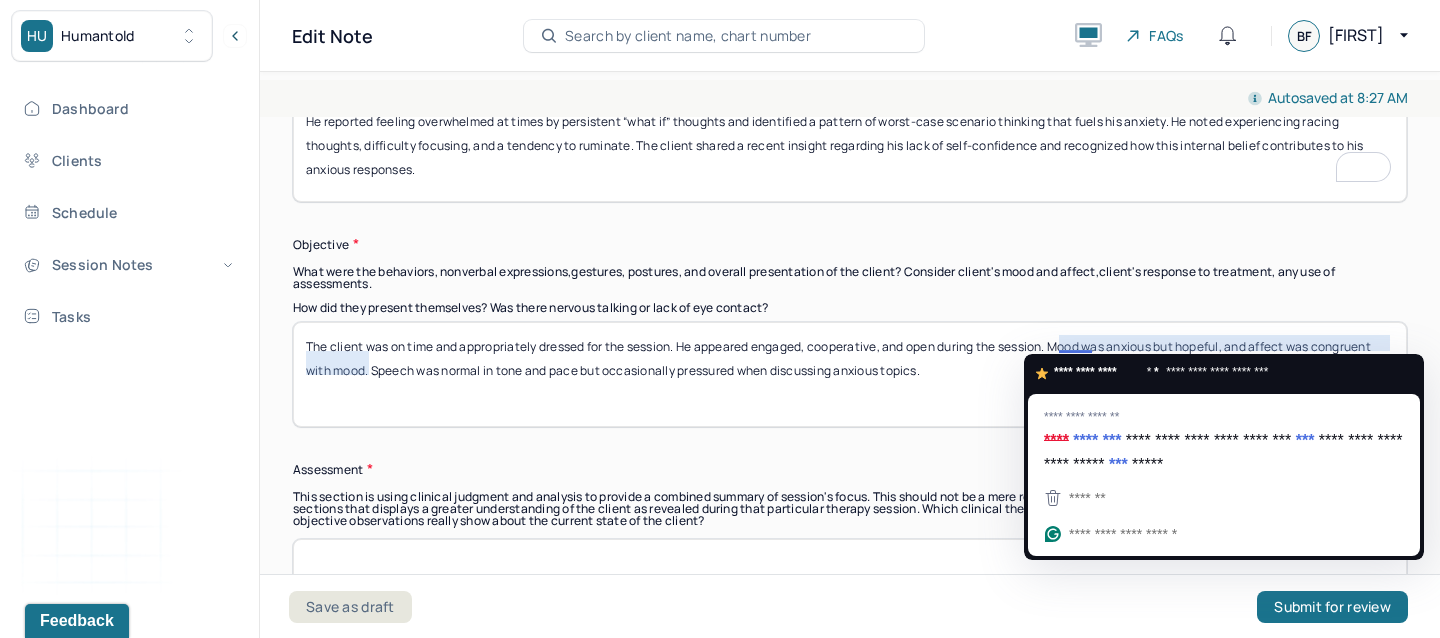 click on "The client was on time and appropriately dressed for the session. He appeared engaged, cooperative, and open during the session. Mood was anxious but hopeful, and affect was congruent with mood. Speech was normal in tone and pace but occasionally pressured when discussing anxious topics." at bounding box center (850, 374) 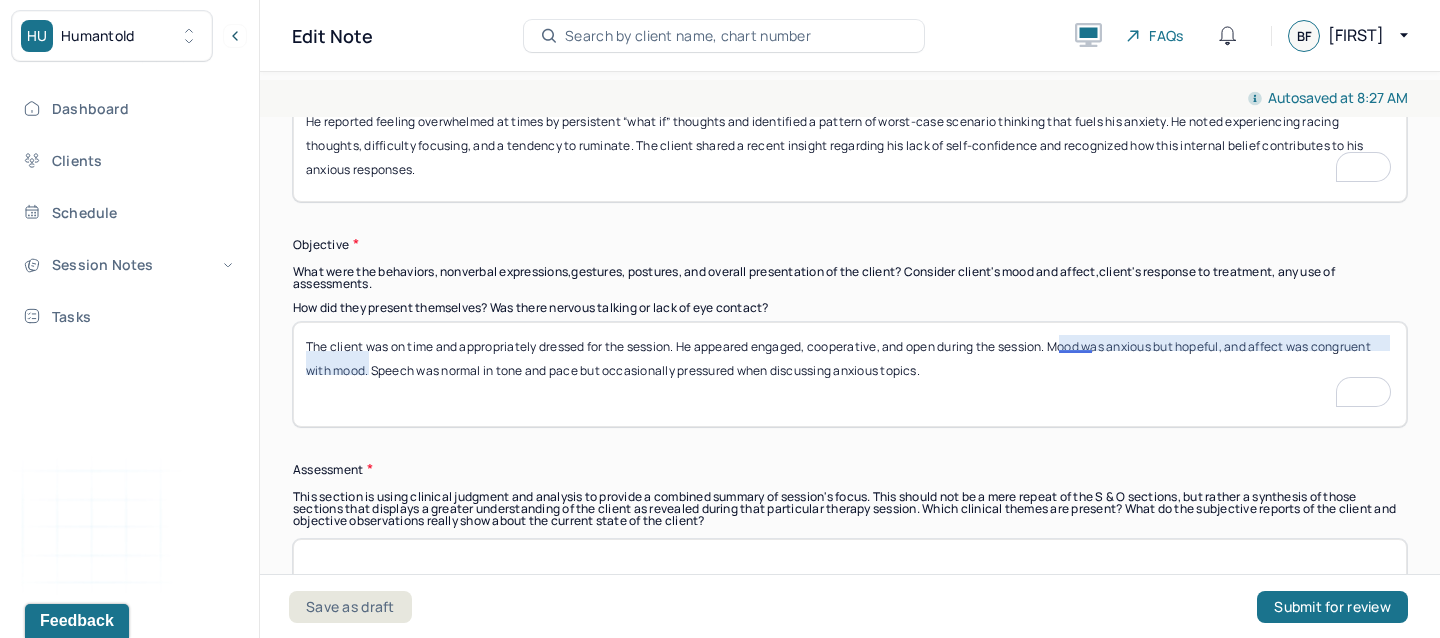 click on "The client was on time and appropriately dressed for the session. He appeared engaged, cooperative, and open during the session. Mood was anxious but hopeful, and affect was congruent with mood. Speech was normal in tone and pace but occasionally pressured when discussing anxious topics." at bounding box center [850, 374] 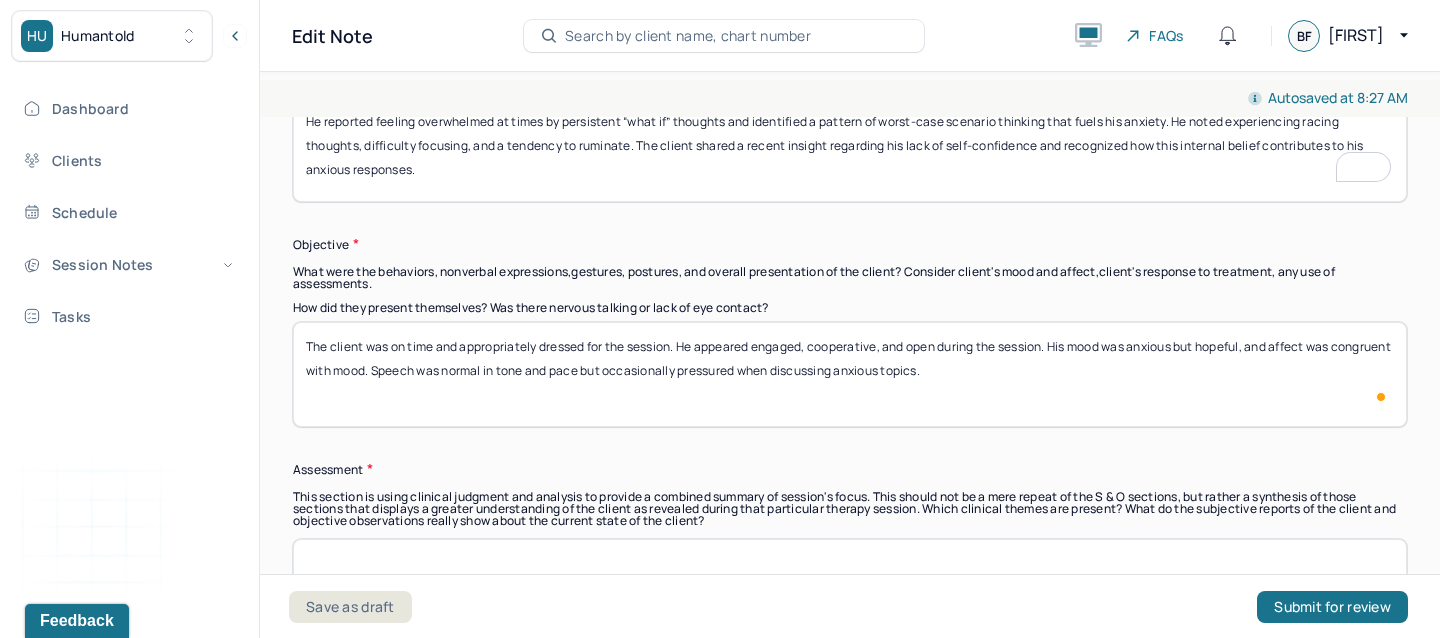 click on "The client was on time and appropriately dressed for the session. He appeared engaged, cooperative, and open during the session. Mood was anxious but hopeful, and affect was congruent with mood. Speech was normal in tone and pace but occasionally pressured when discussing anxious topics." at bounding box center [850, 374] 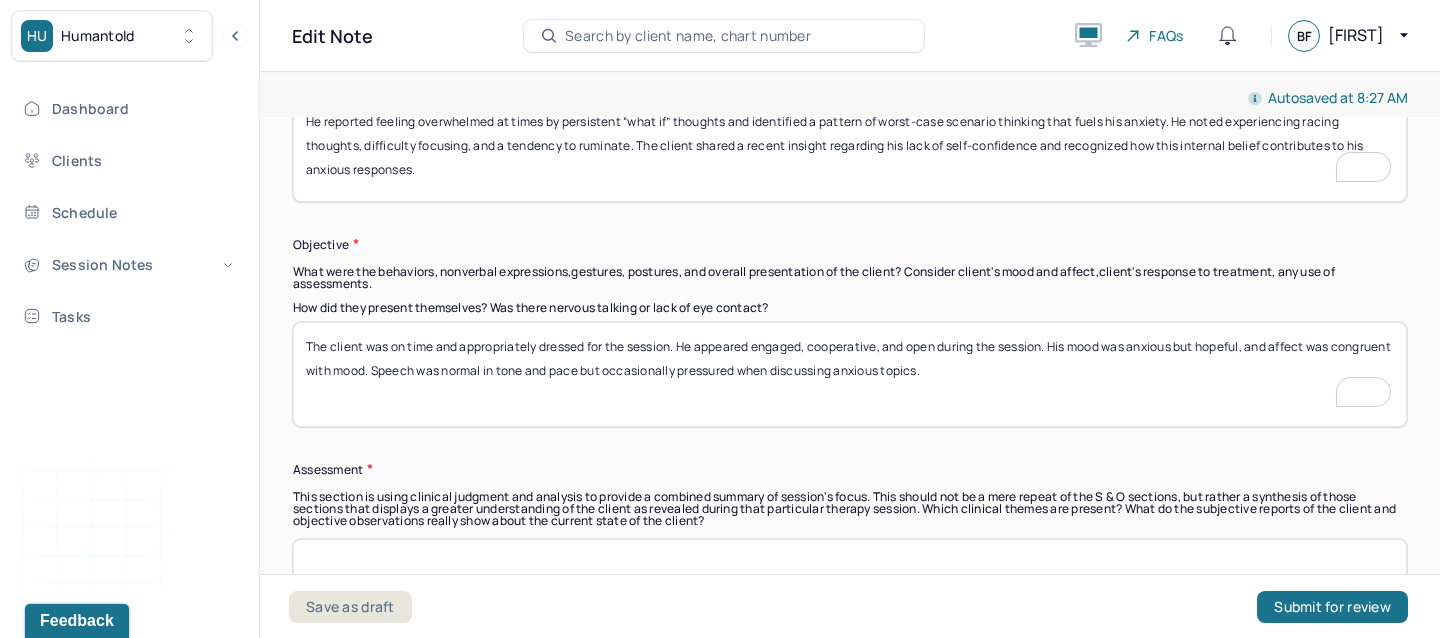 scroll, scrollTop: 1581, scrollLeft: 0, axis: vertical 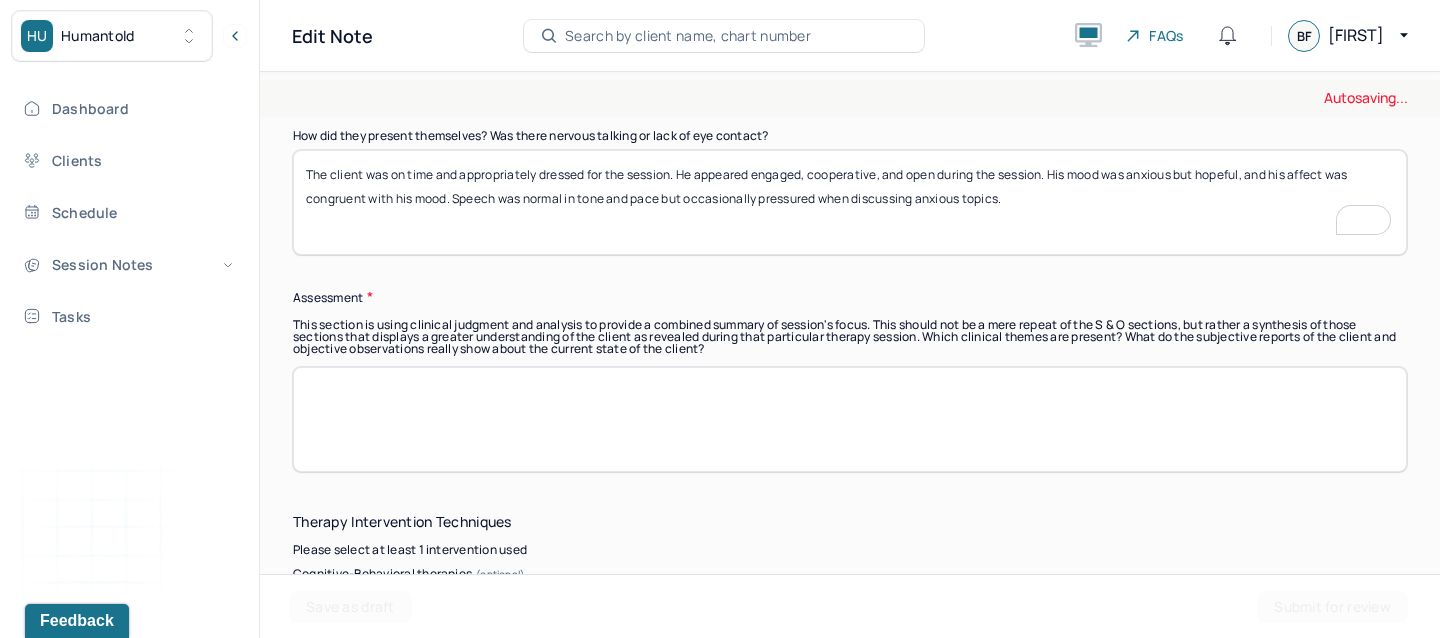 type on "The client was on time and appropriately dressed for the session. He appeared engaged, cooperative, and open during the session. His mood was anxious but hopeful, and his affect was congruent with his mood. Speech was normal in tone and pace but occasionally pressured when discussing anxious topics." 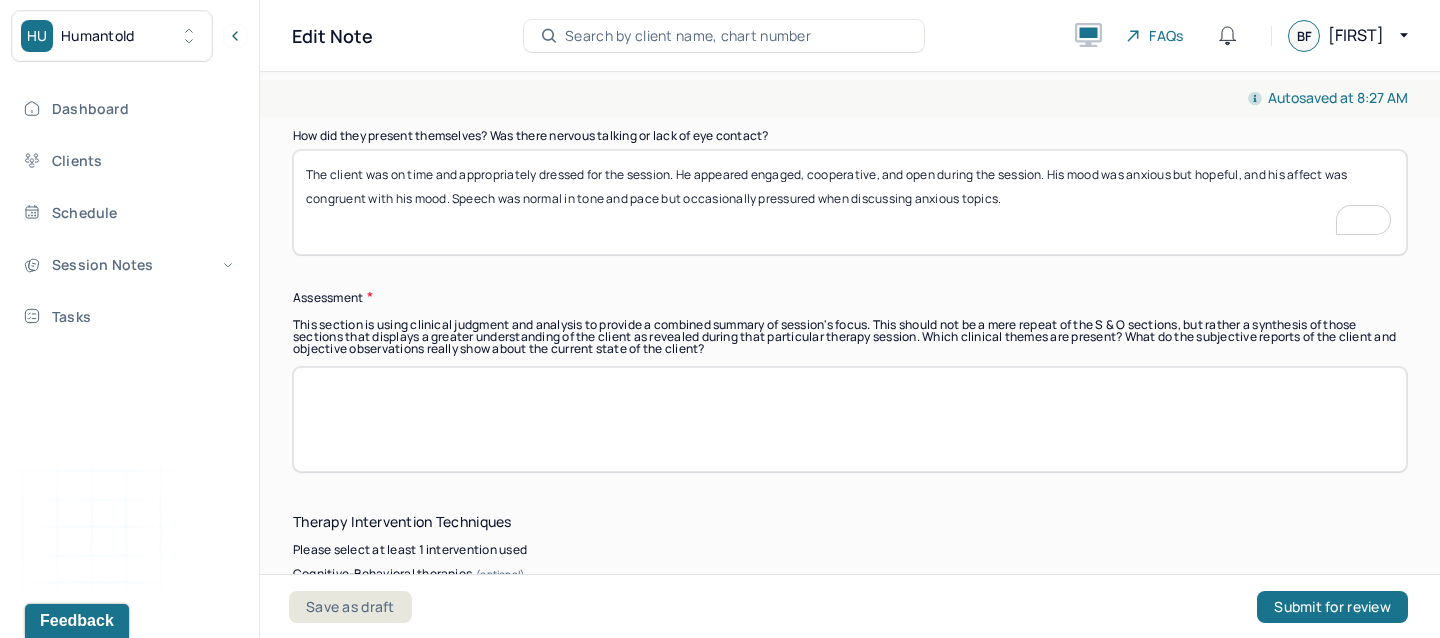 click at bounding box center [850, 419] 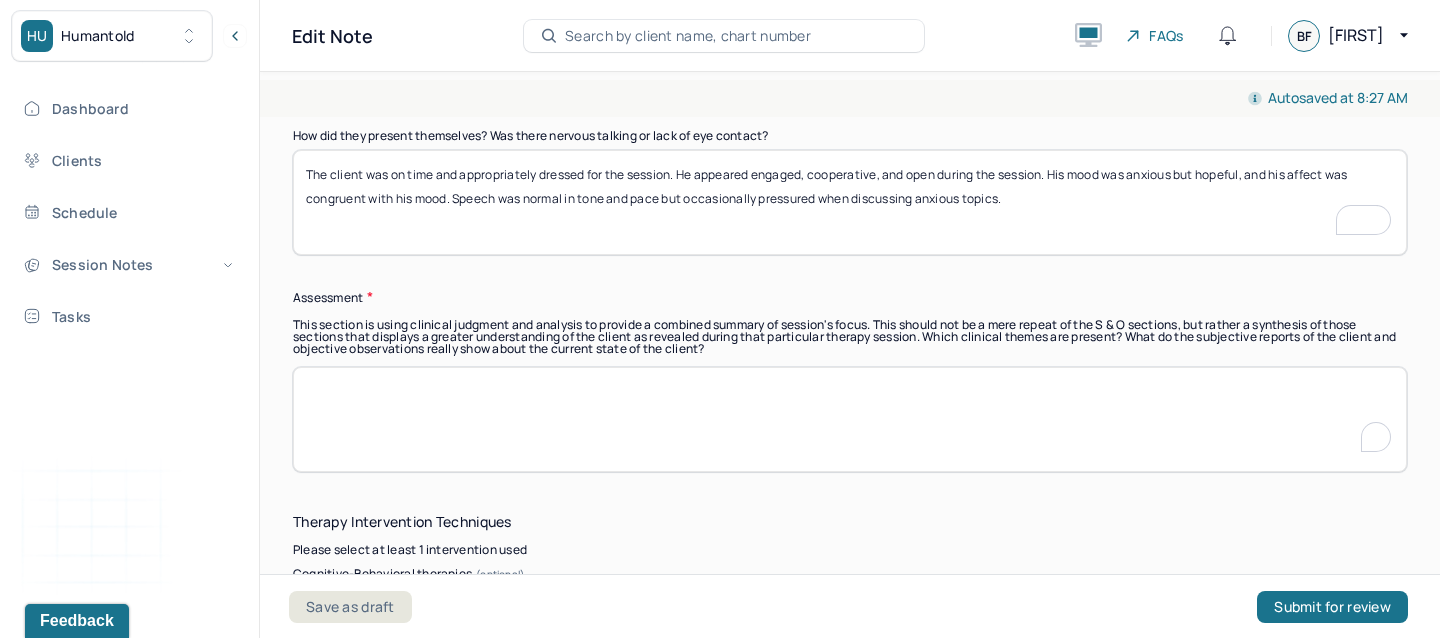 paste on "The client presented with persistent symptoms of anxiety, as evidenced by excessive and uncontrollable worry, cognitive distortions (primarily catastrophizing and all-or-nothing thinking), mental hypervigilance, and physiological arousal (described as racing thoughts and difficulty focusing). The client experiences chronic anticipatory anxiety, often triggered by situations involving uncertainty or lack of control." 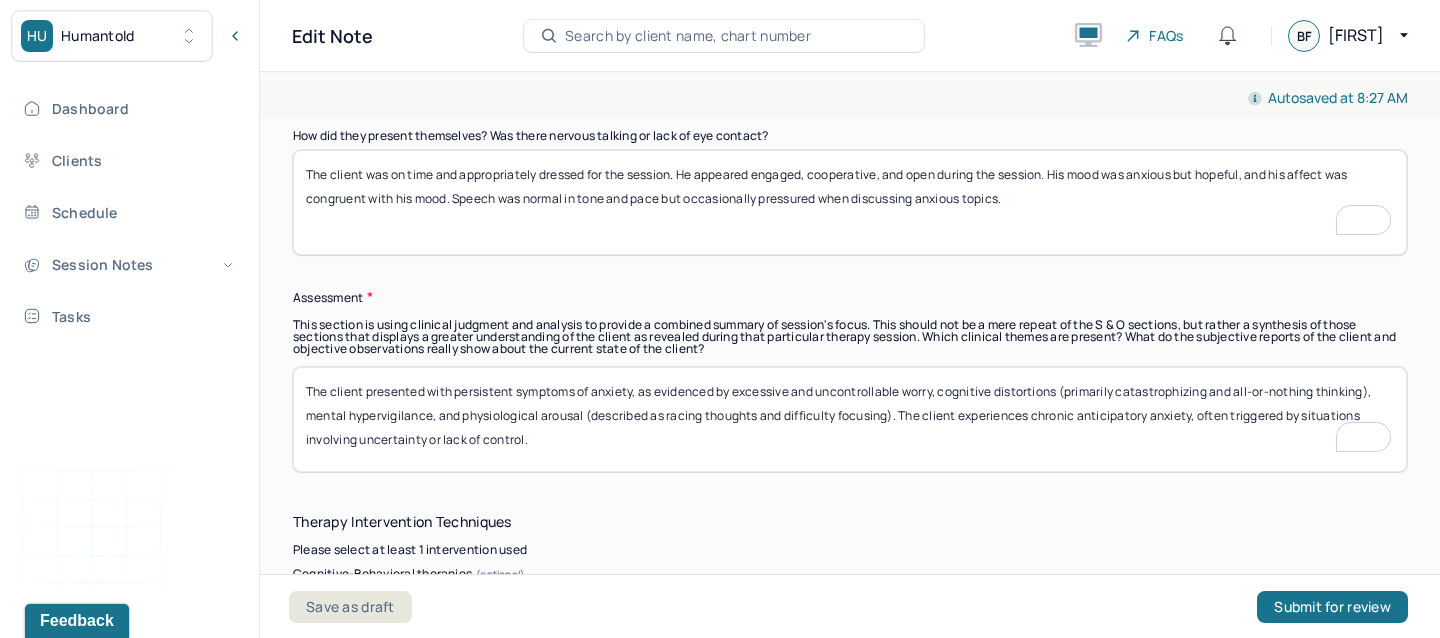 scroll, scrollTop: 1642, scrollLeft: 0, axis: vertical 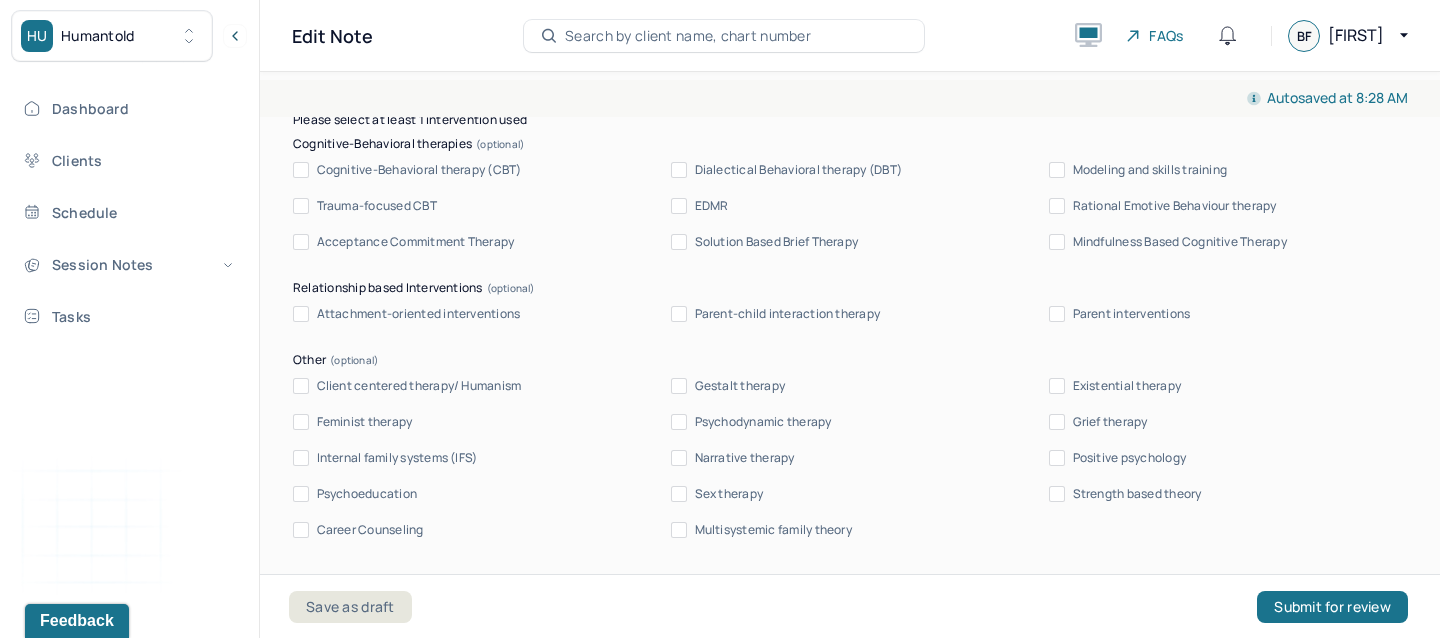 type on "The client presented with persistent symptoms of anxiety, as evidenced by excessive and uncontrollable worry, cognitive distortions (primarily catastrophizing and all-or-nothing thinking), mental hypervigilance, and physiological arousal (described as racing thoughts and difficulty focusing). The client experiences chronic anticipatory anxiety, often triggered by situations involving uncertainty or lack of control. His symptoms are present more days than not. Utilized CBT and mindfulness to develop positive coping skills." 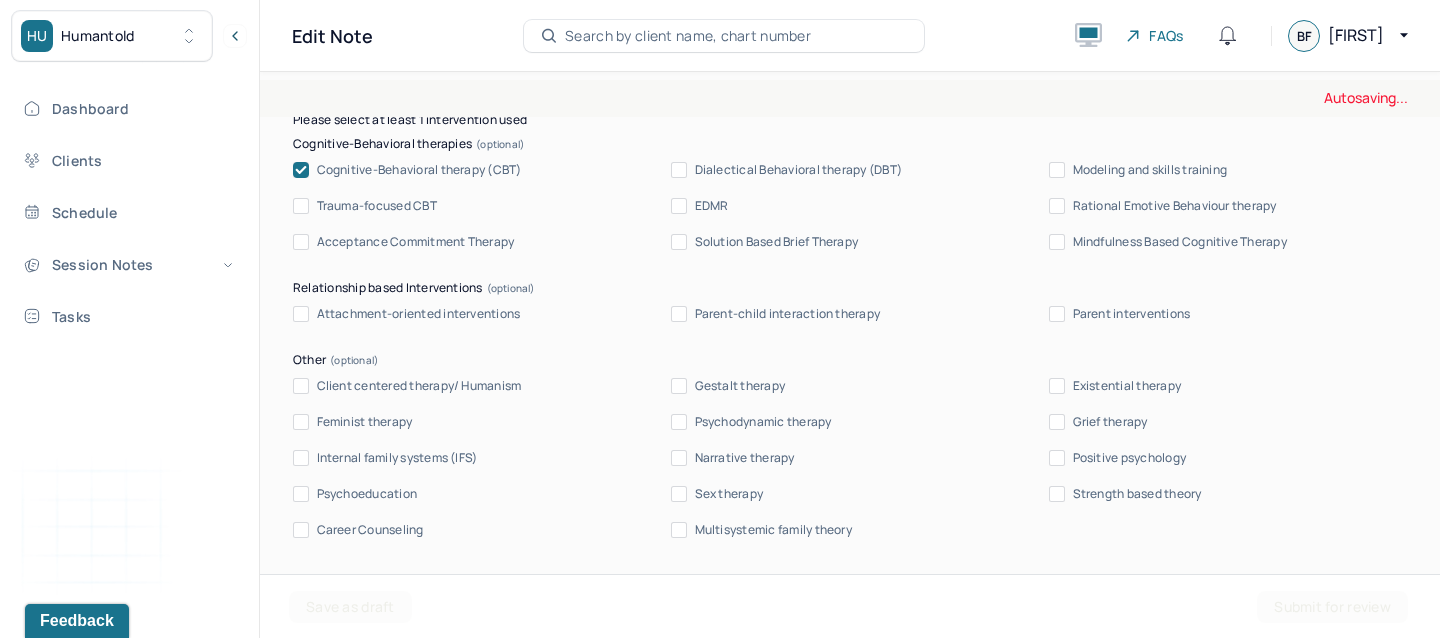 click on "Mindfulness Based Cognitive Therapy" at bounding box center (1057, 242) 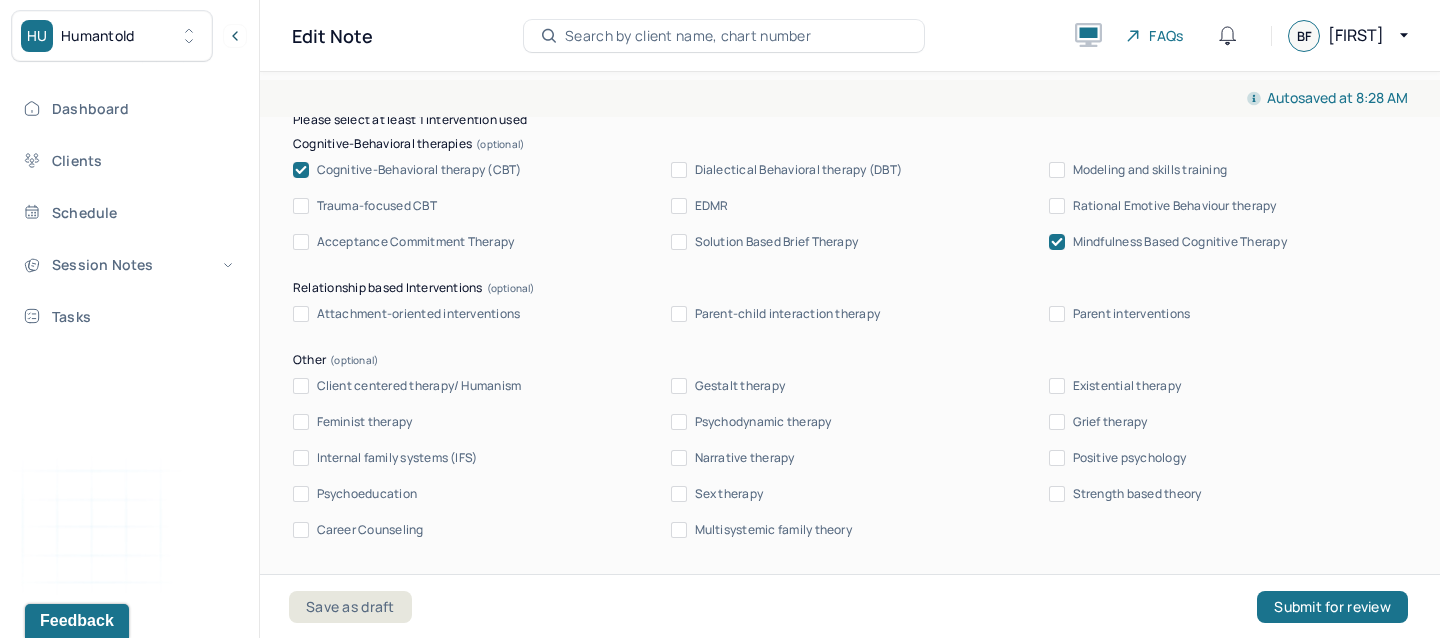click on "Client centered therapy/ Humanism" at bounding box center [407, 386] 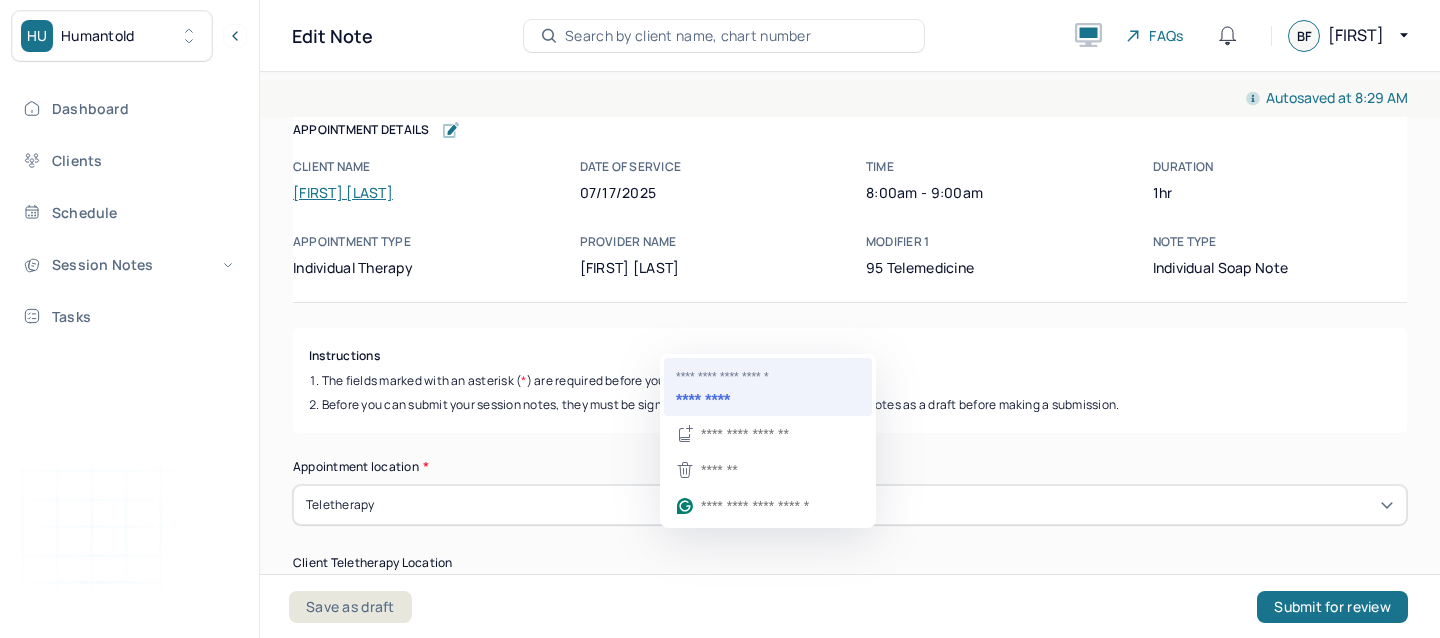 scroll, scrollTop: 0, scrollLeft: 0, axis: both 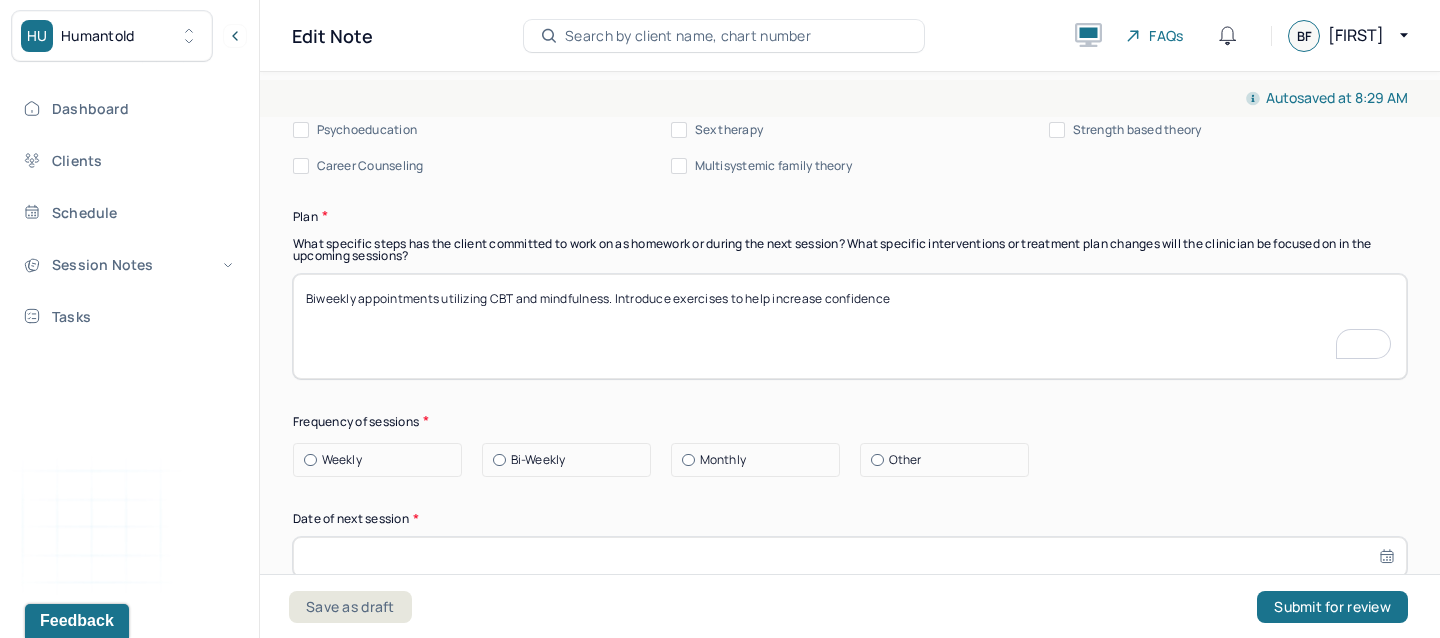 type on "Biweekly appointments utilizing CBT and mindfulness. Introduce exercises to help increase confidence" 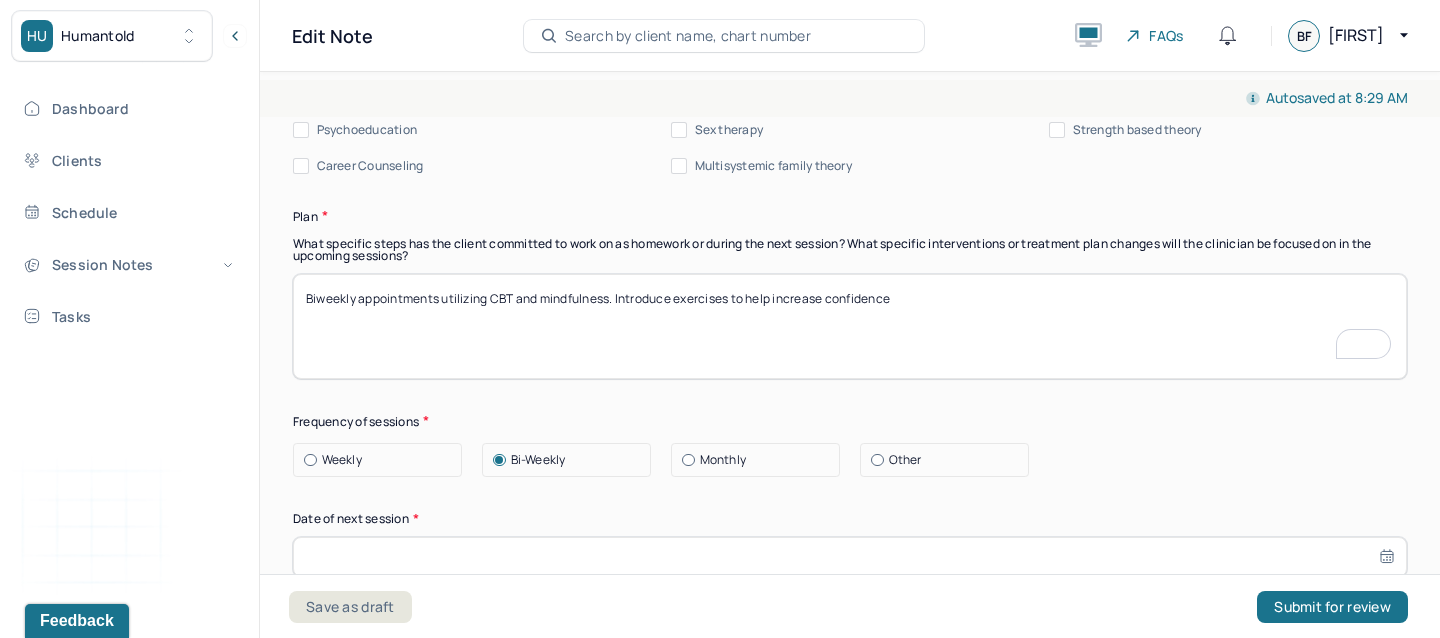 scroll, scrollTop: 2546, scrollLeft: 0, axis: vertical 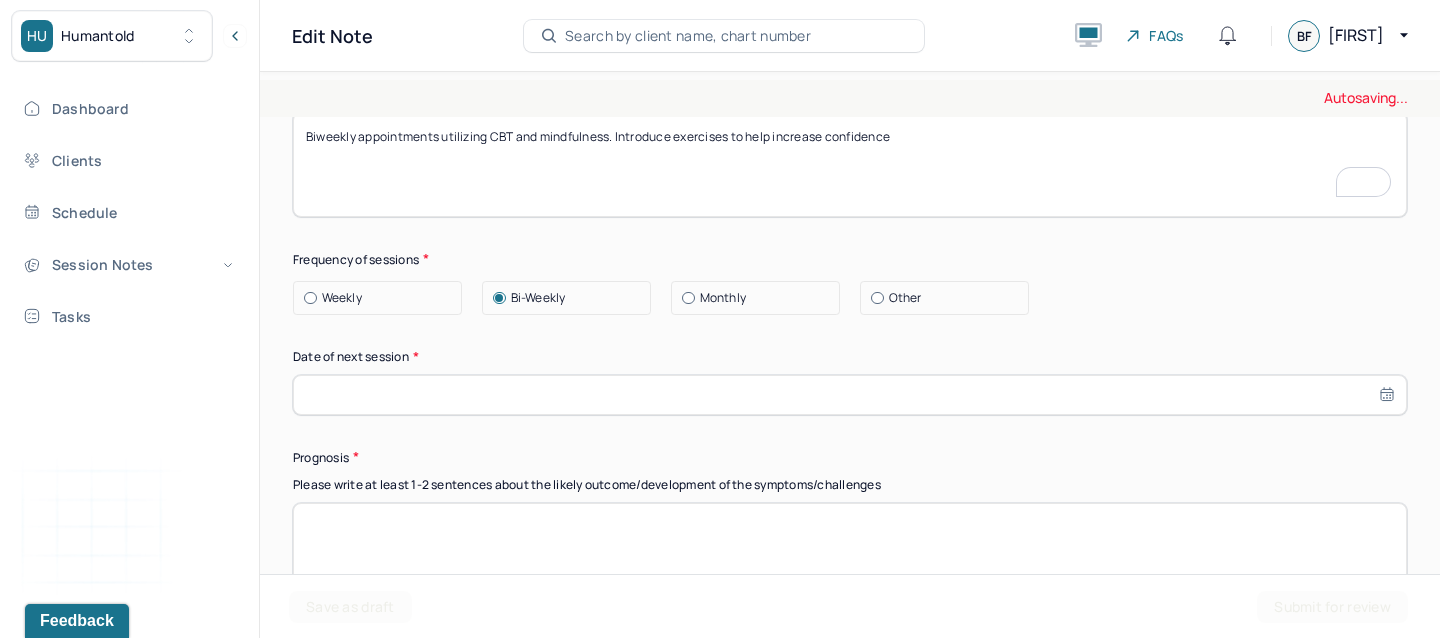 select on "6" 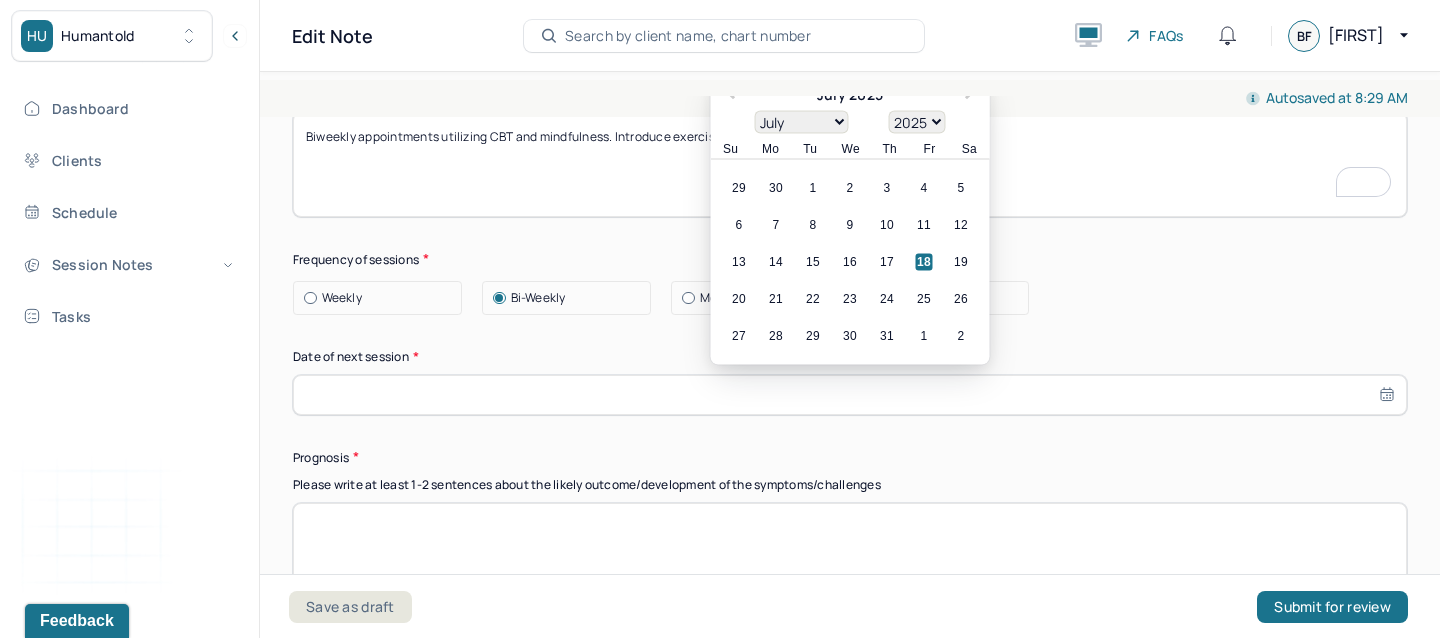 click at bounding box center (850, 395) 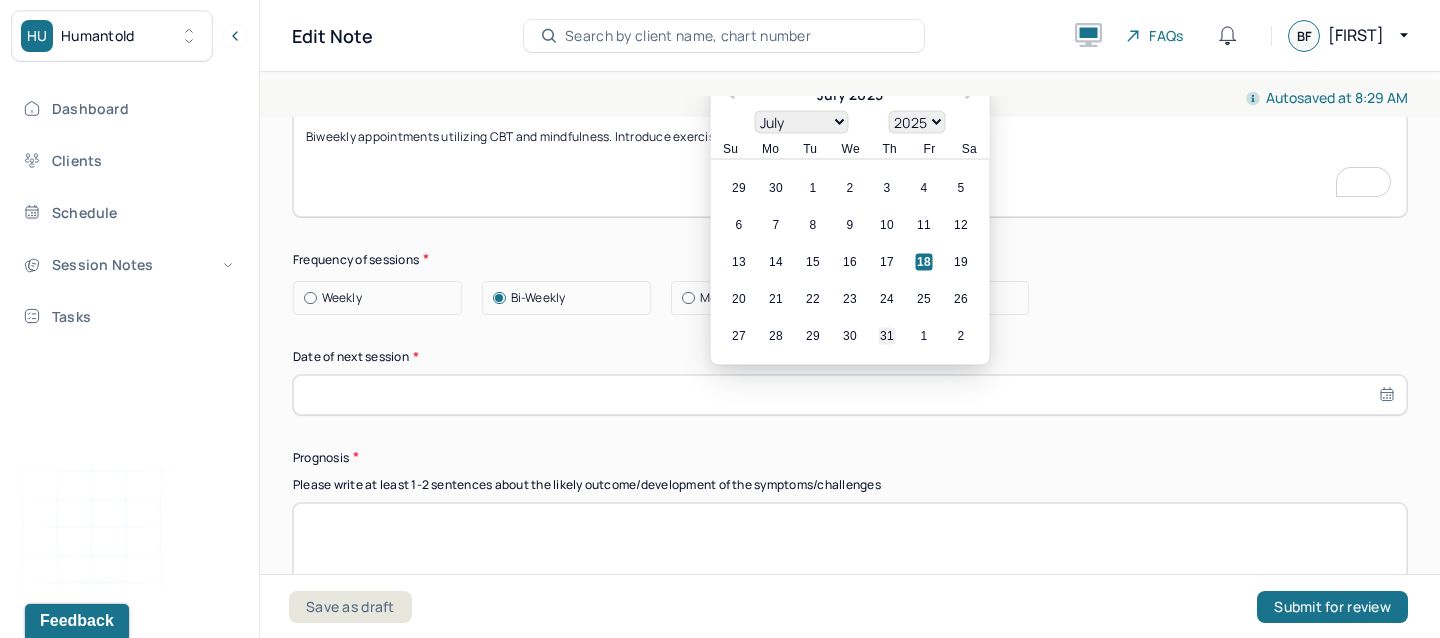 click on "31" at bounding box center [887, 335] 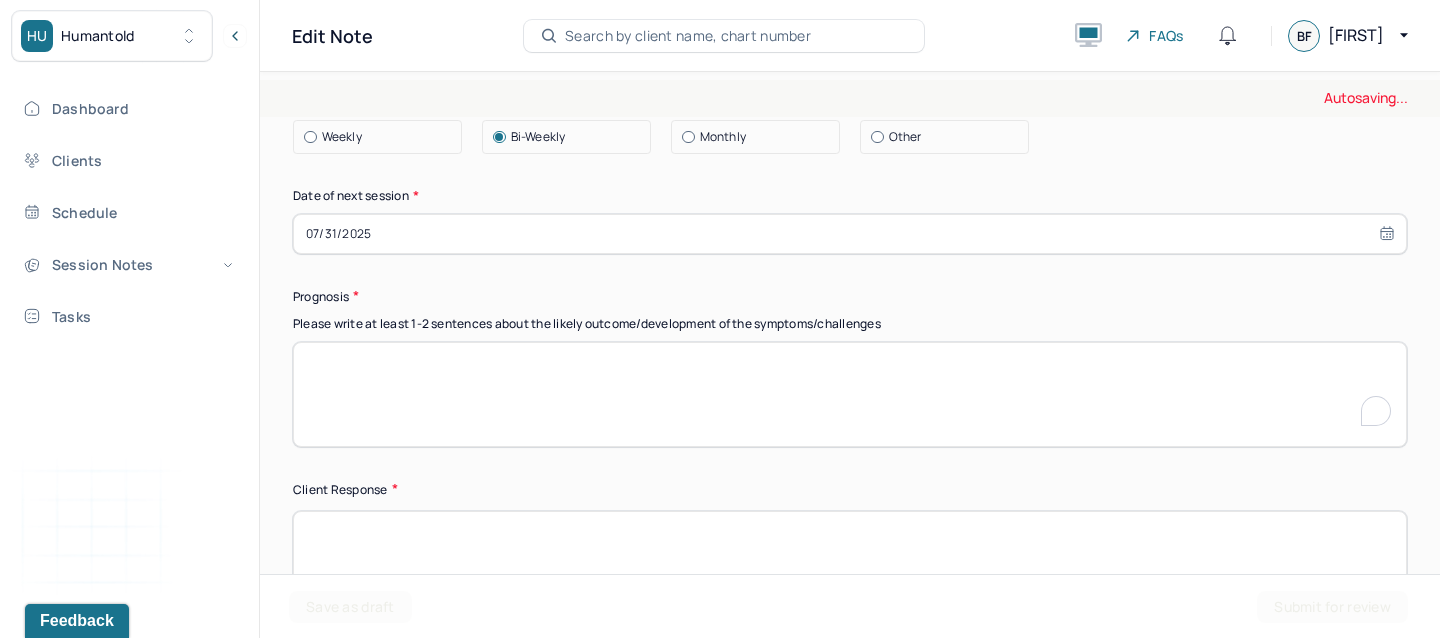 click at bounding box center [850, 394] 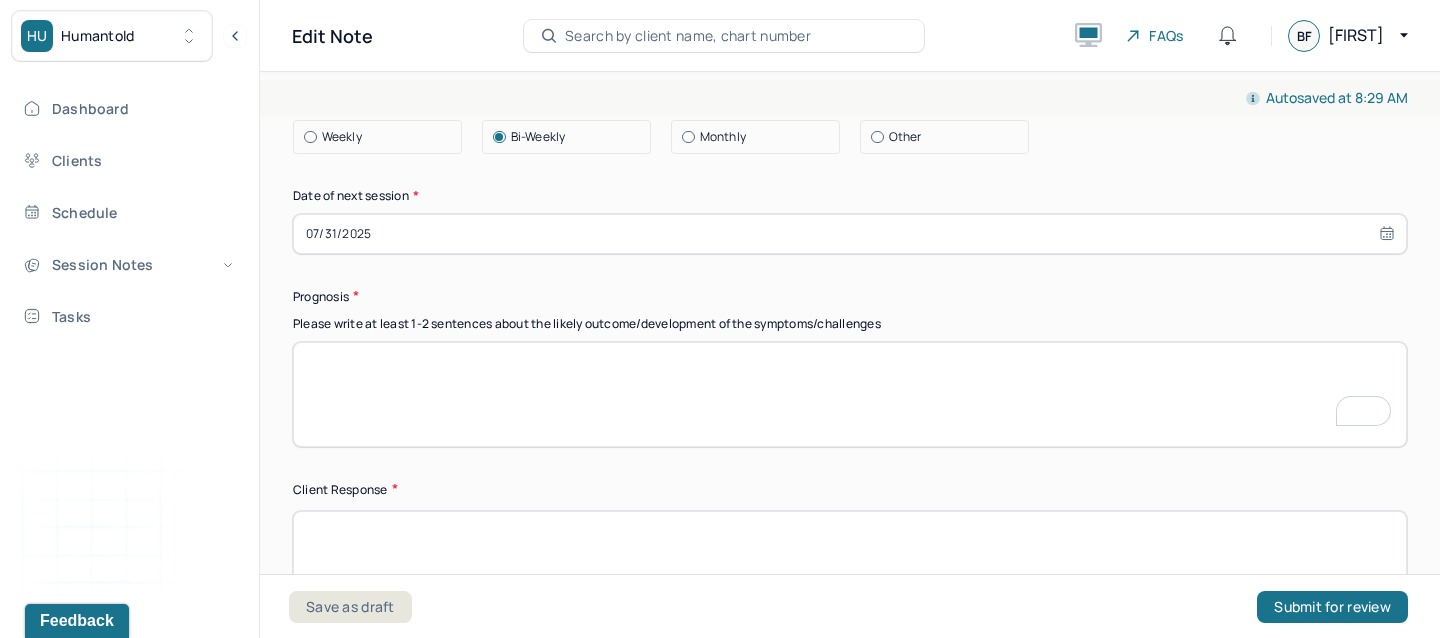 paste on "The client’s drive to achieve personal goals reflects a promising outlook for continued growth and lasting change." 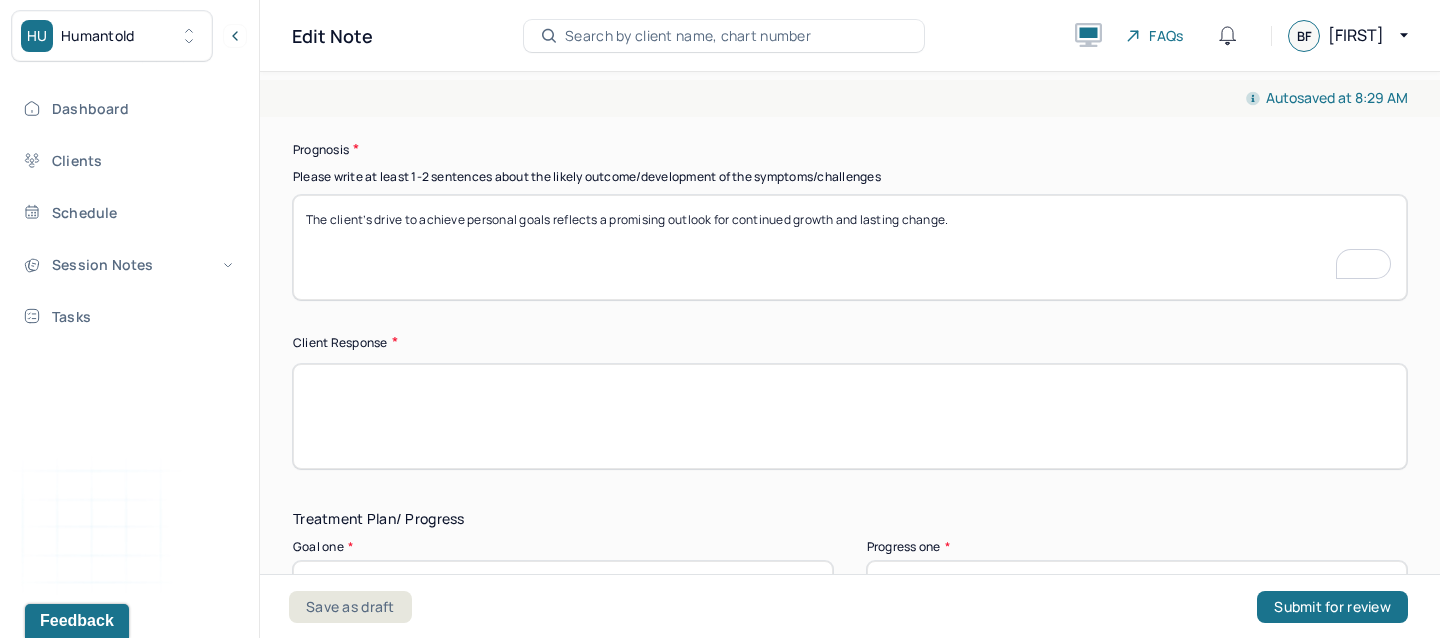 type on "The client’s drive to achieve personal goals reflects a promising outlook for continued growth and lasting change." 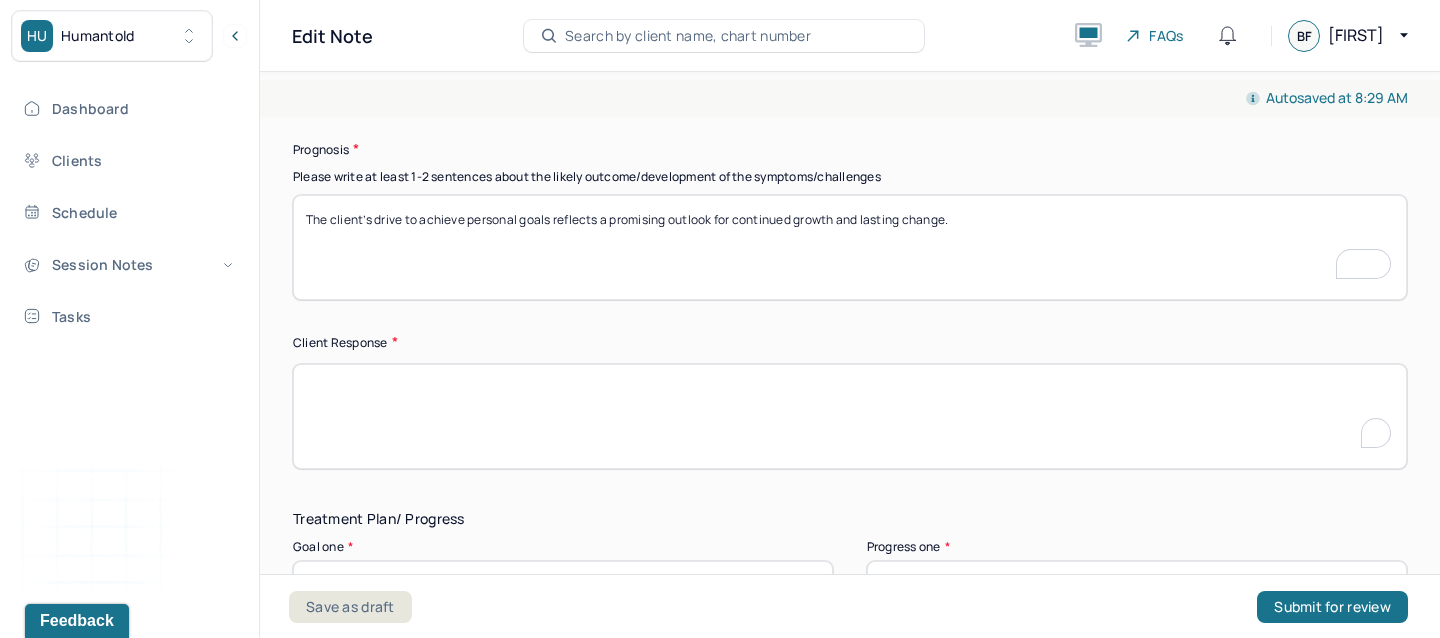 click at bounding box center (850, 416) 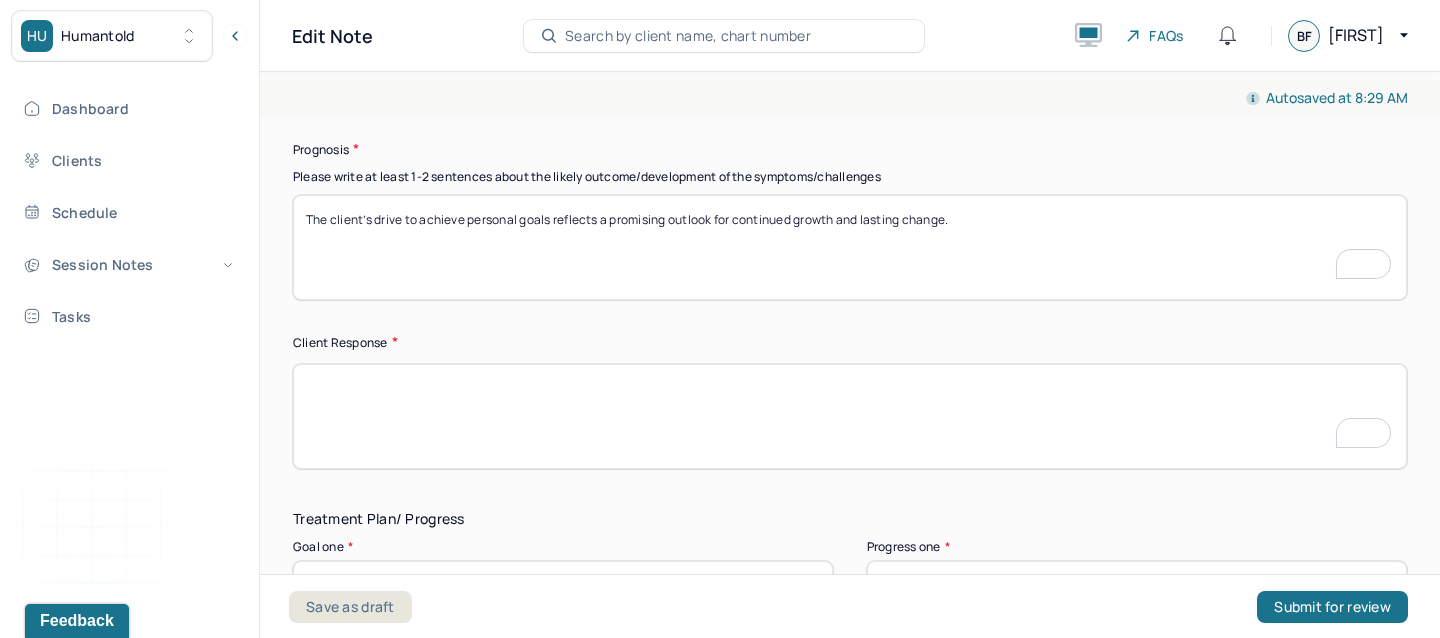 paste on "The client demonstrated a willingness to share and discuss concerns." 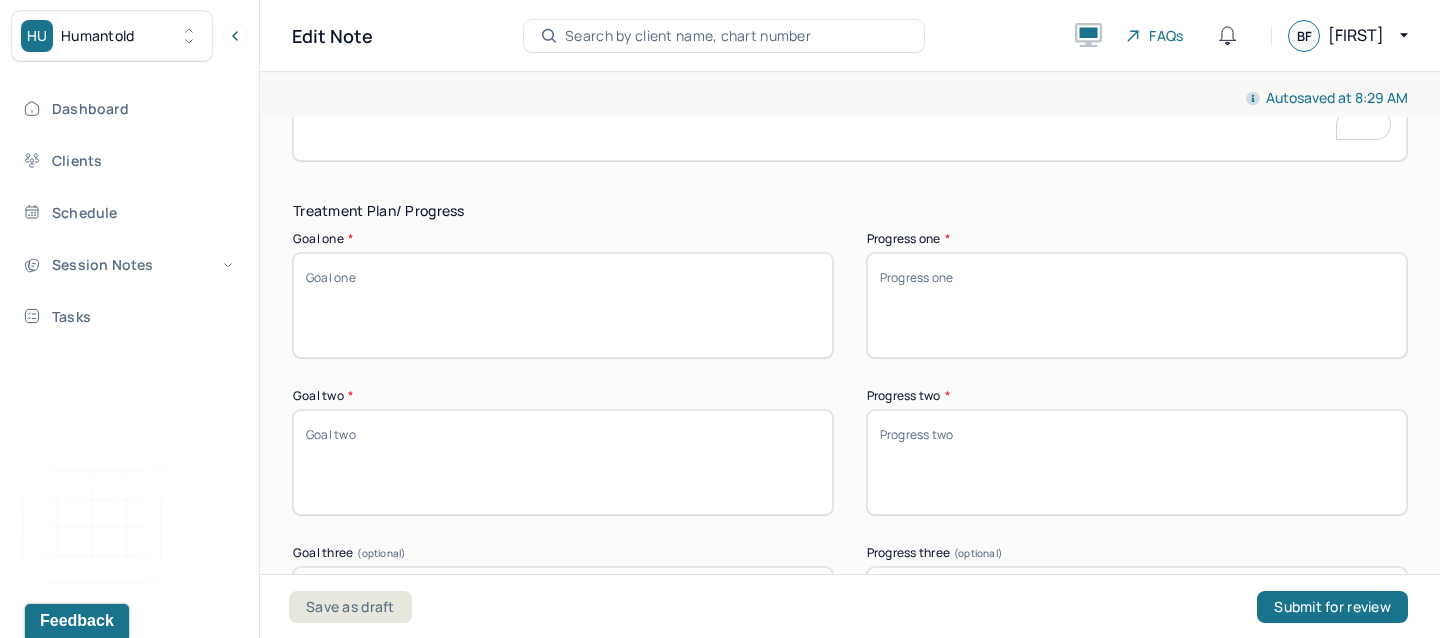 type on "The client demonstrated a willingness to share and discuss concerns." 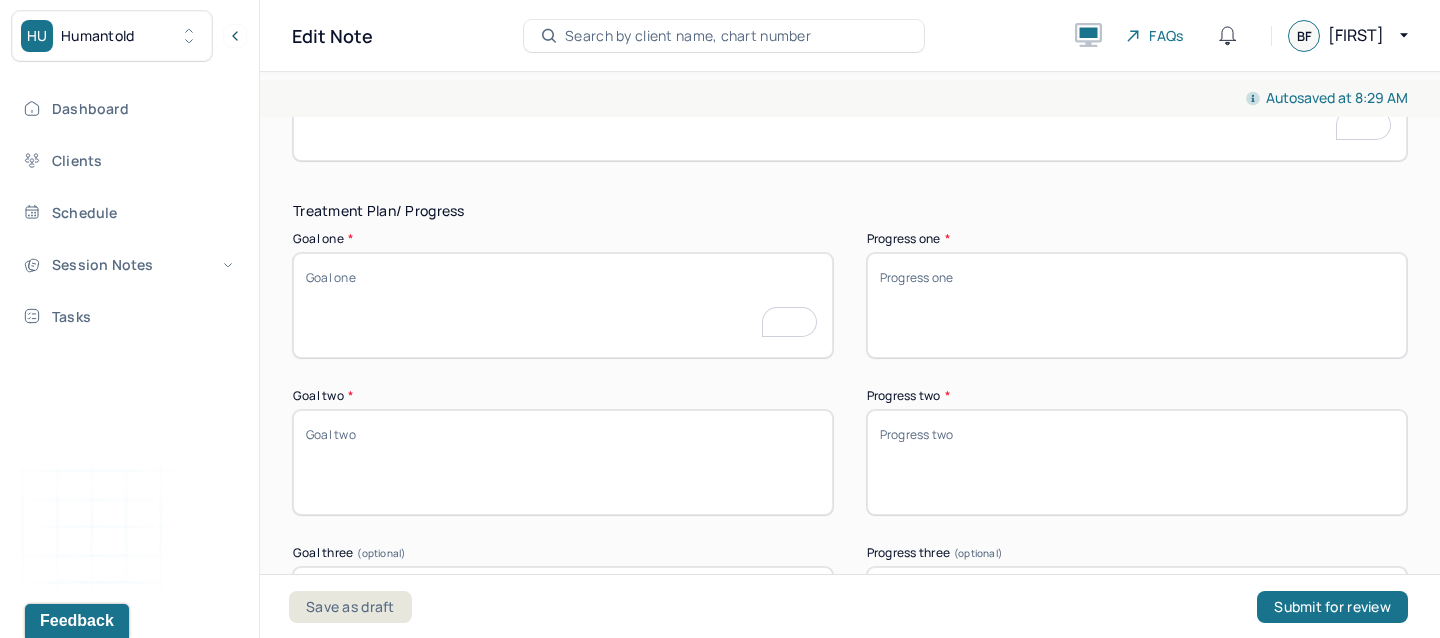 paste on "Relieving anxiety and guilt of past incident" 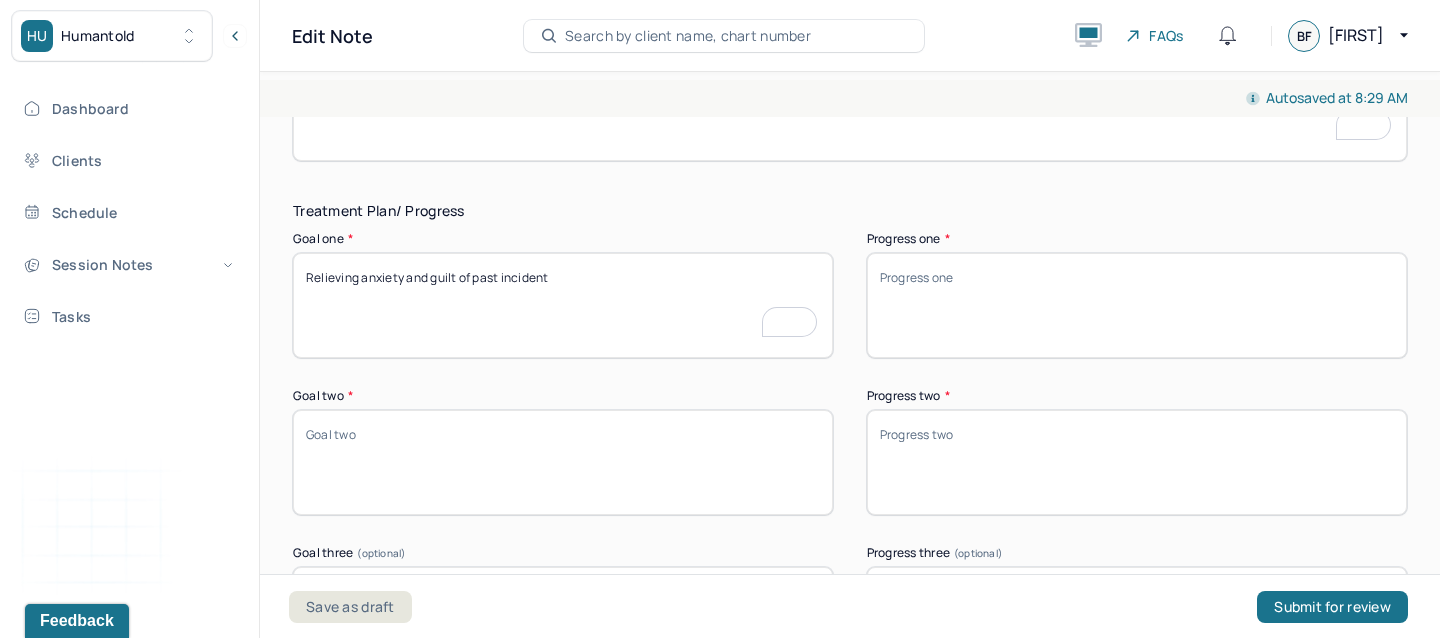 type on "Relieving anxiety and guilt of past incident" 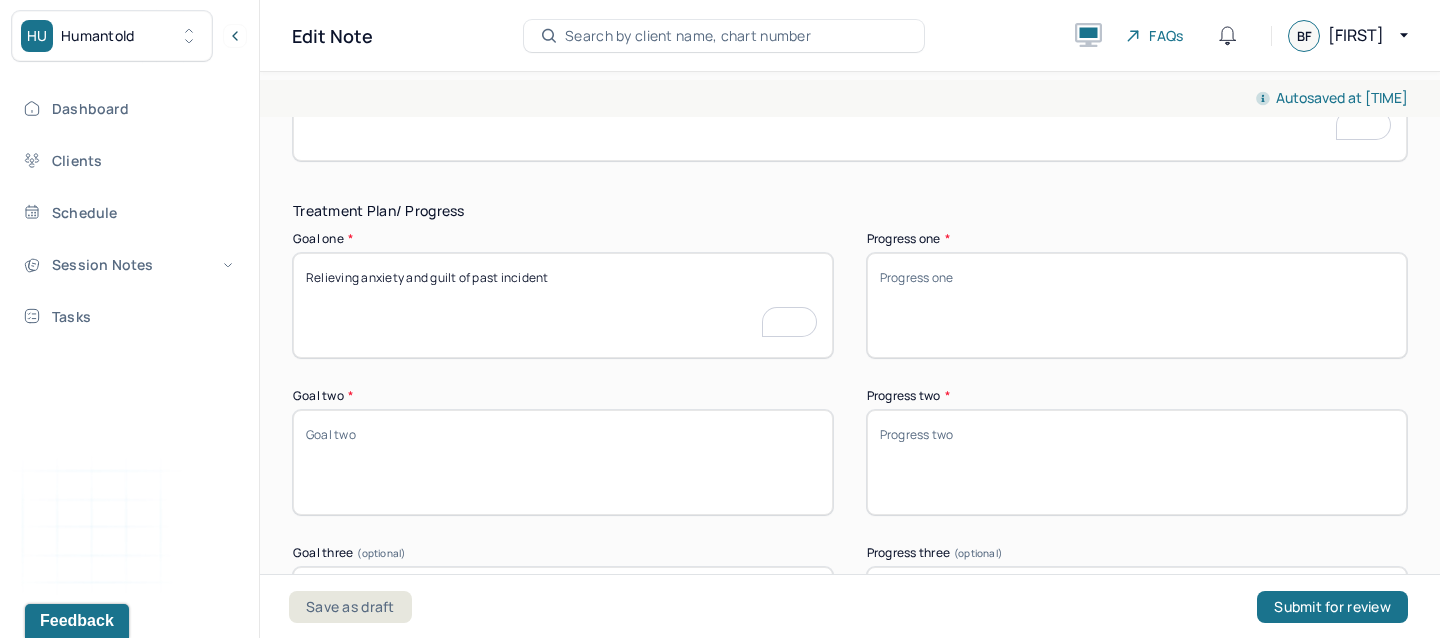 click on "Goal two *" at bounding box center (563, 462) 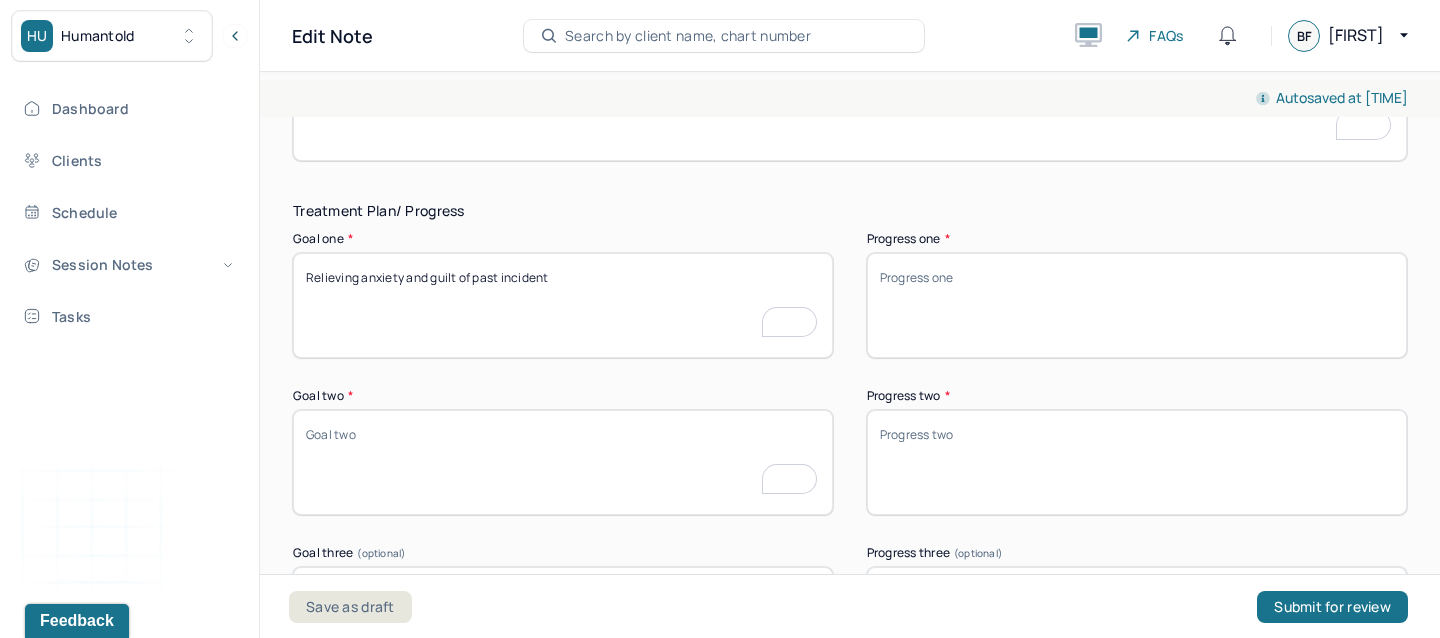 paste on "Improving patience" 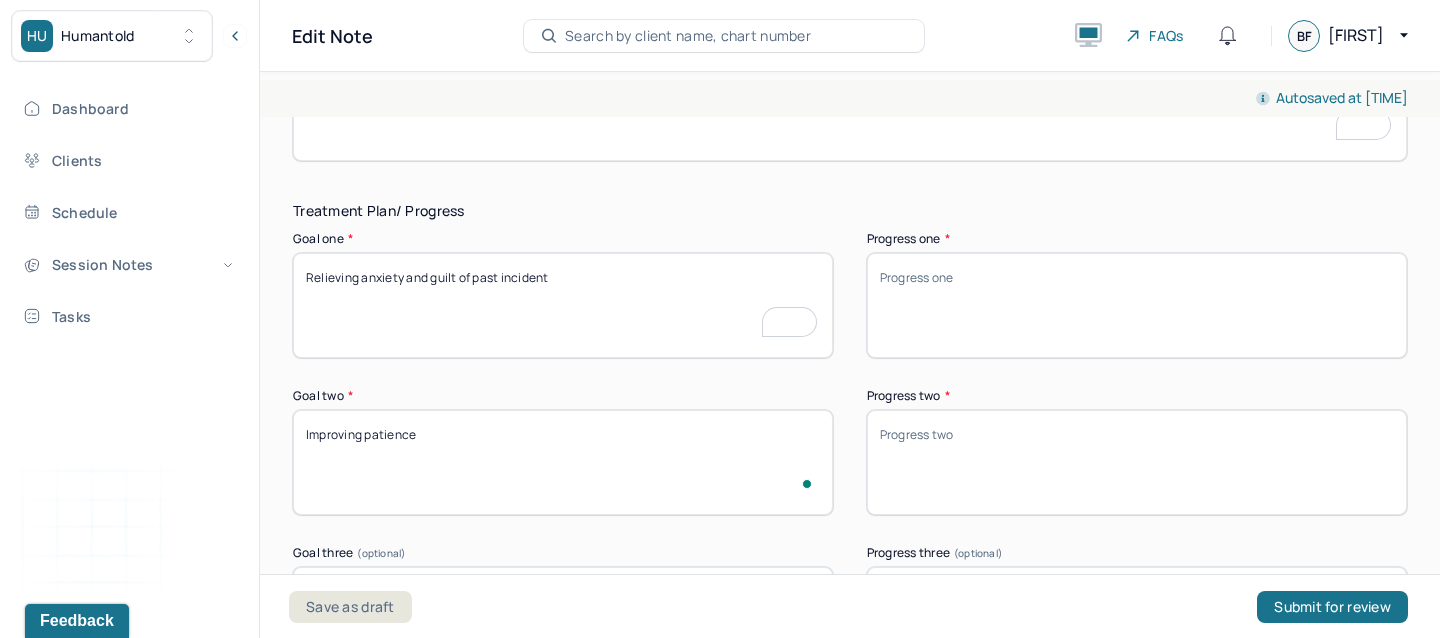 type on "Improving patience" 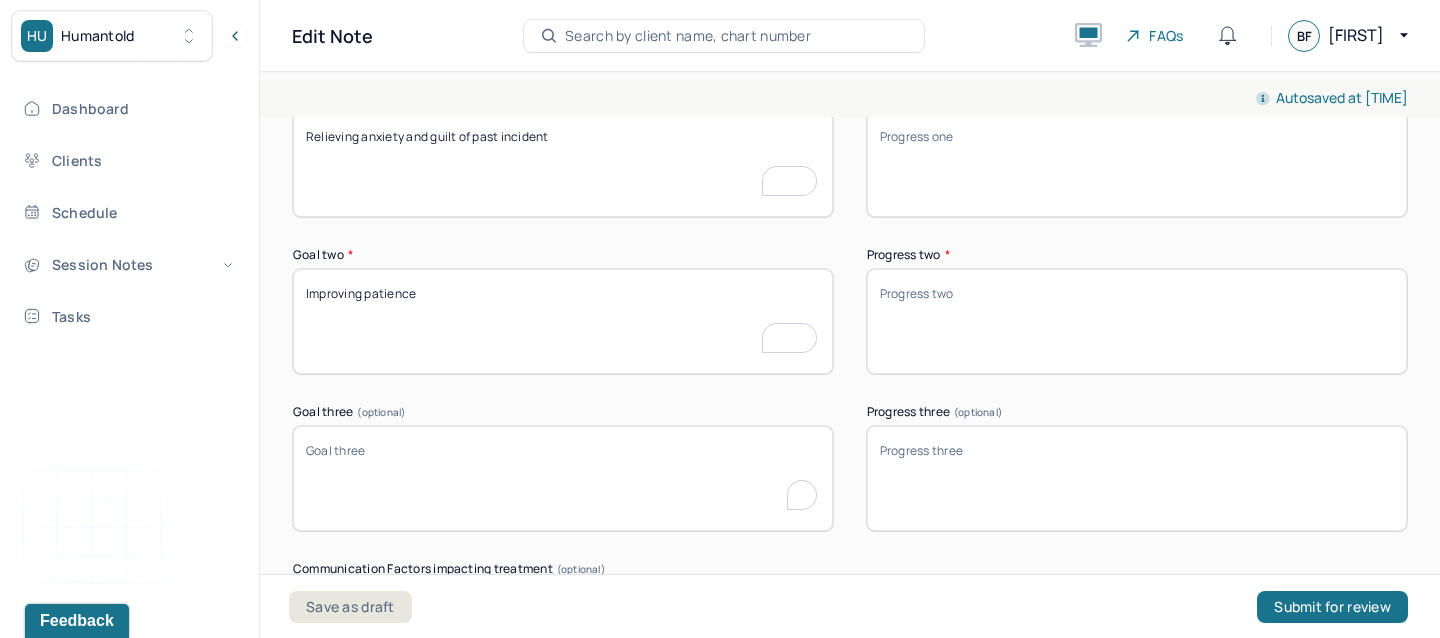 click on "Goal three (optional)" at bounding box center (563, 478) 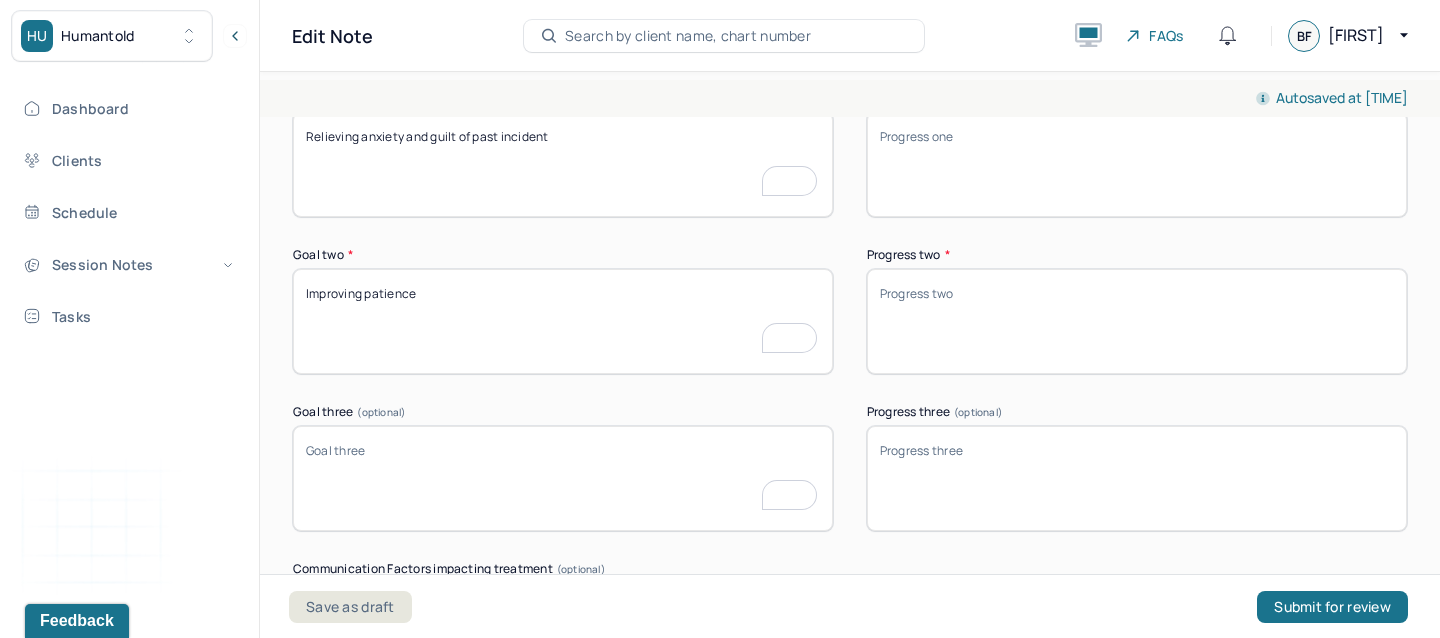 paste on "Being more present" 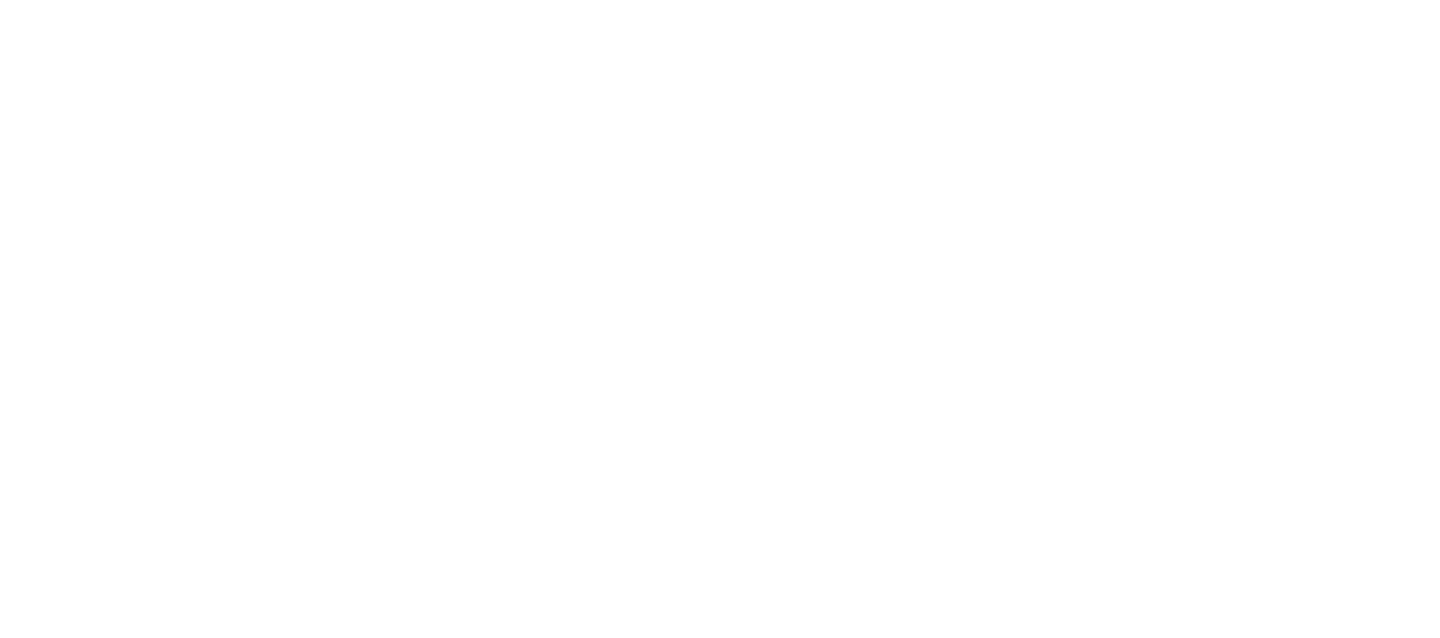 scroll, scrollTop: 0, scrollLeft: 0, axis: both 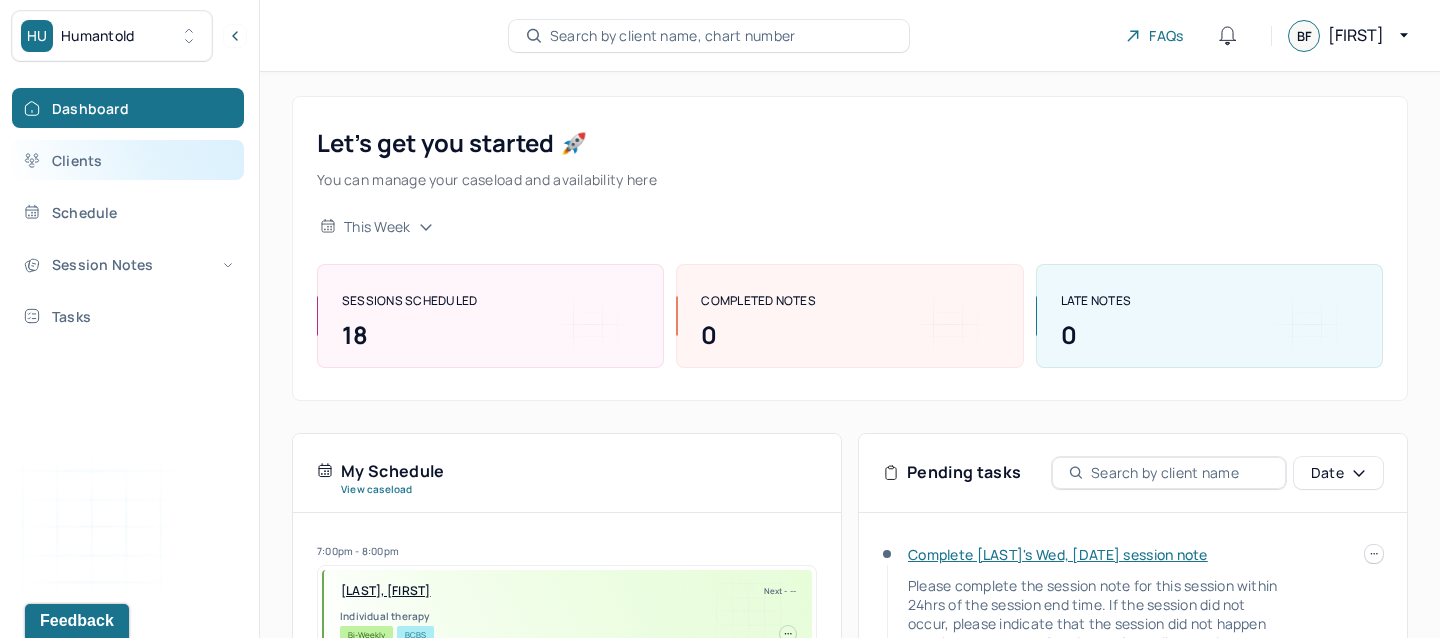click on "Clients" at bounding box center [128, 160] 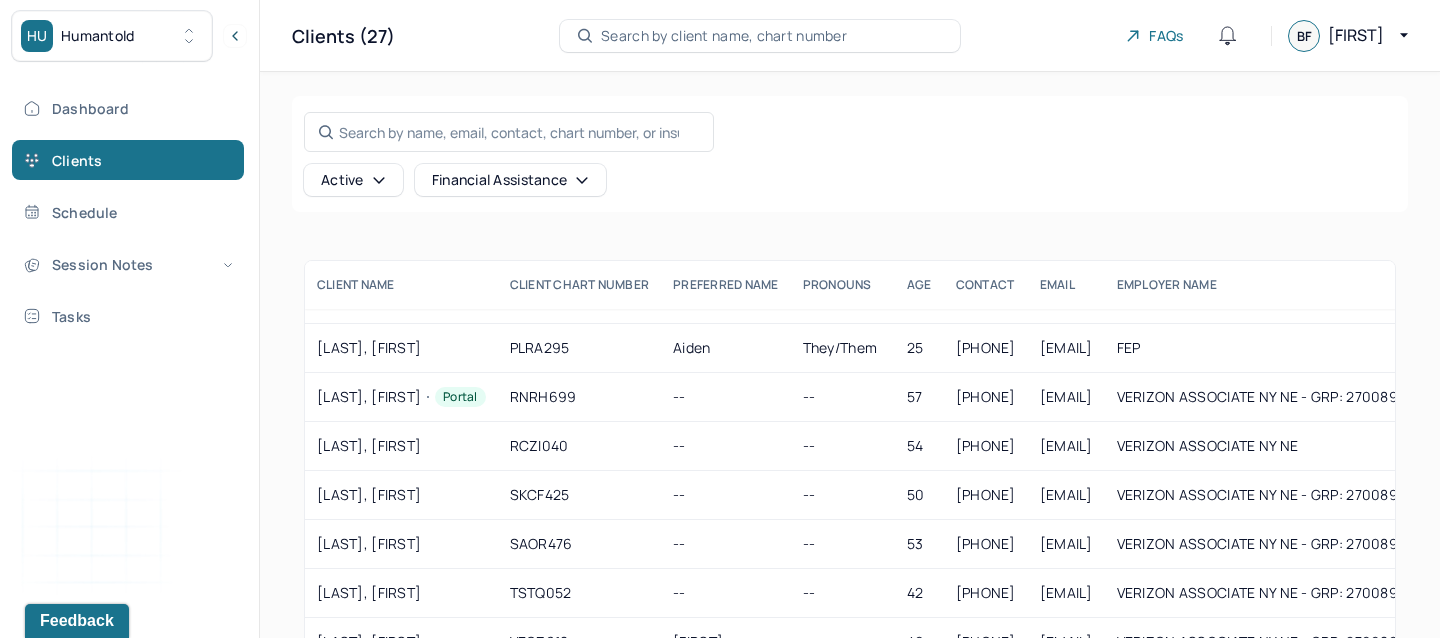 scroll, scrollTop: 922, scrollLeft: 0, axis: vertical 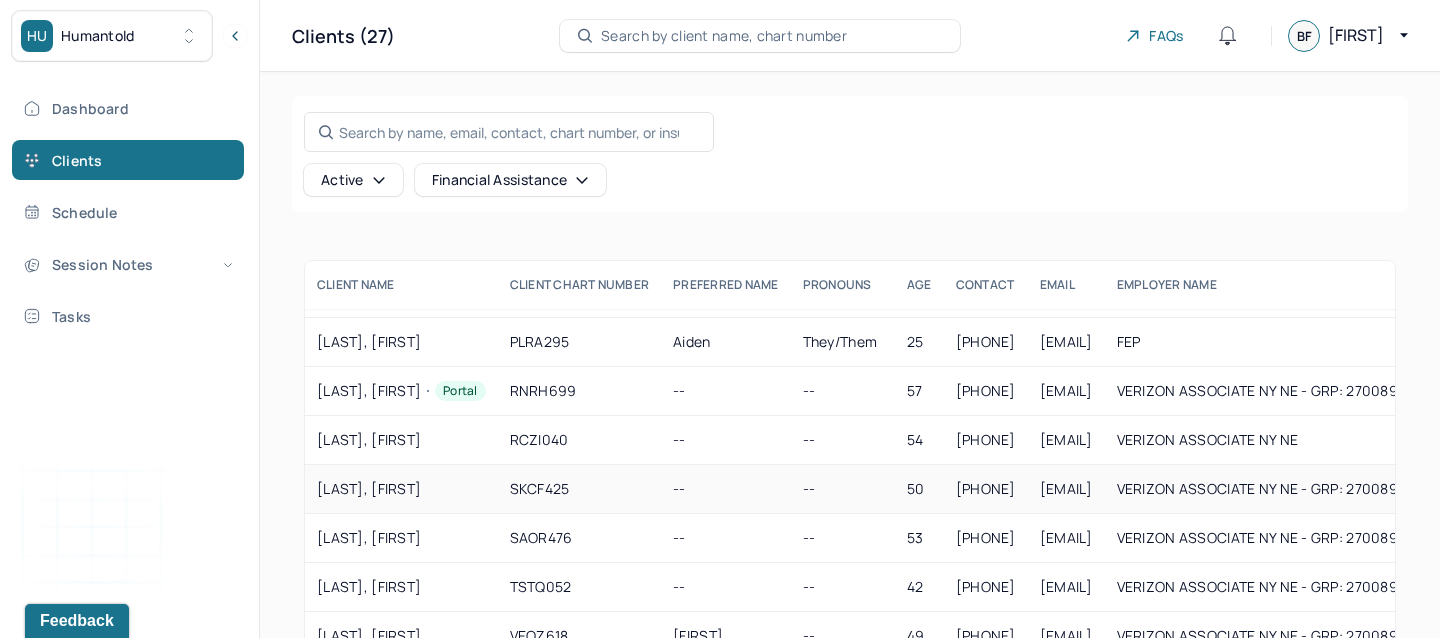 click on "SKCF425" at bounding box center [580, 489] 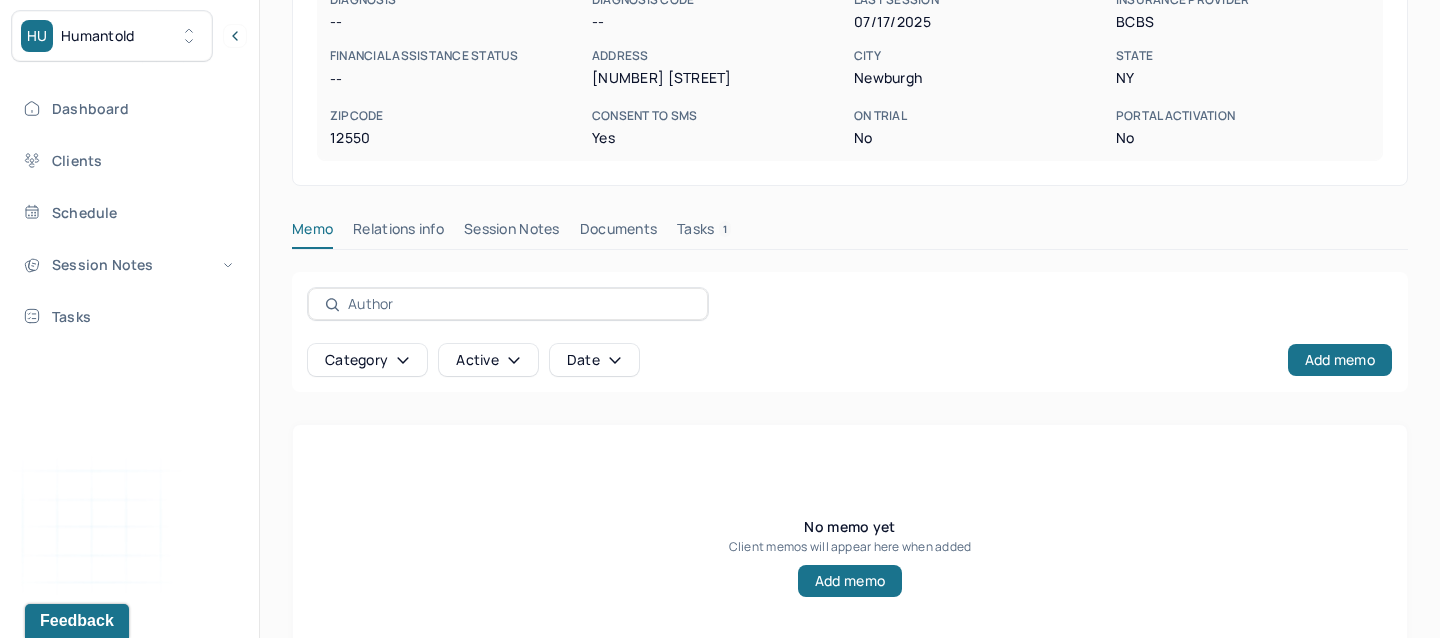 scroll, scrollTop: 342, scrollLeft: 0, axis: vertical 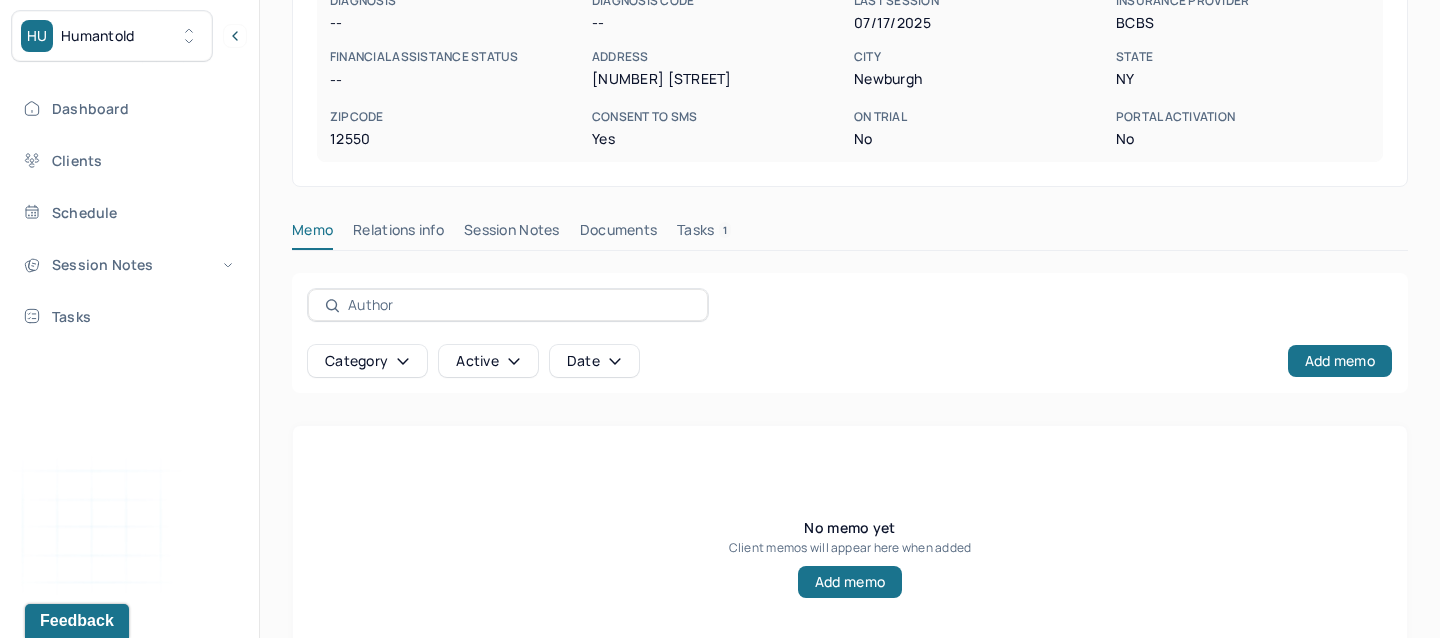 click on "Session Notes" at bounding box center [512, 234] 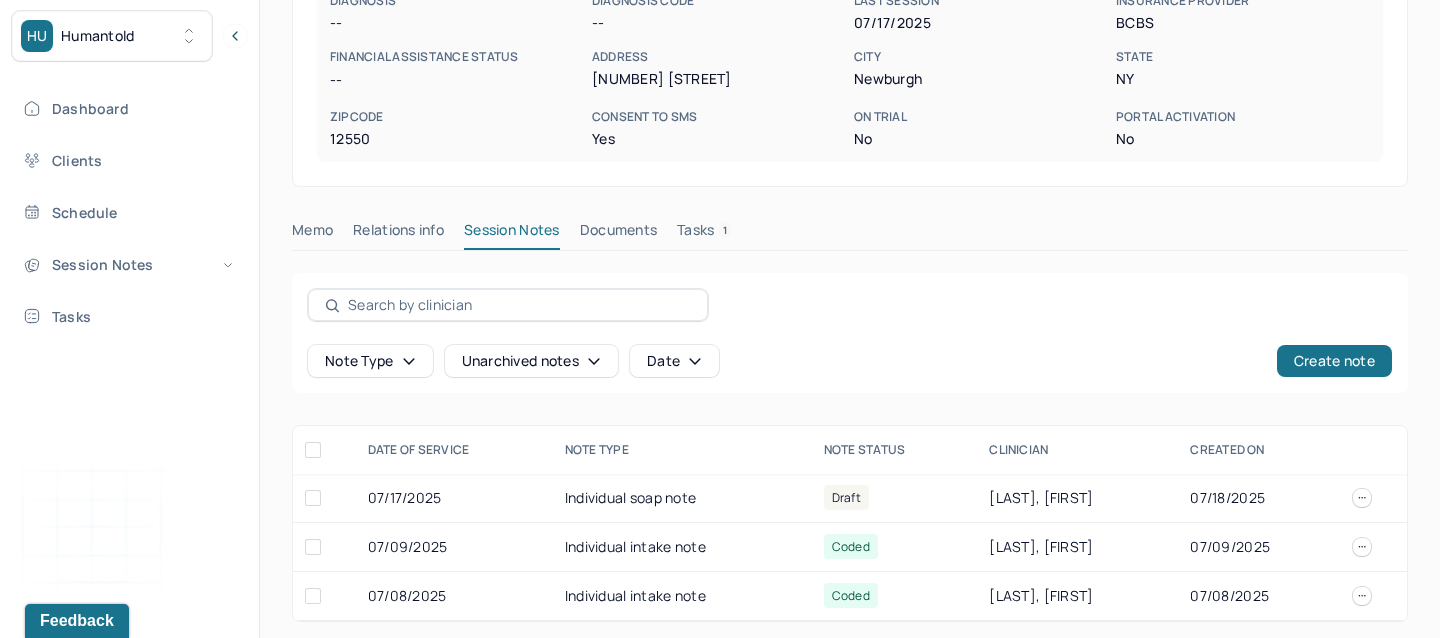 click on "Memo     Relations info     Session Notes     Documents     Tasks 1" at bounding box center (850, 246) 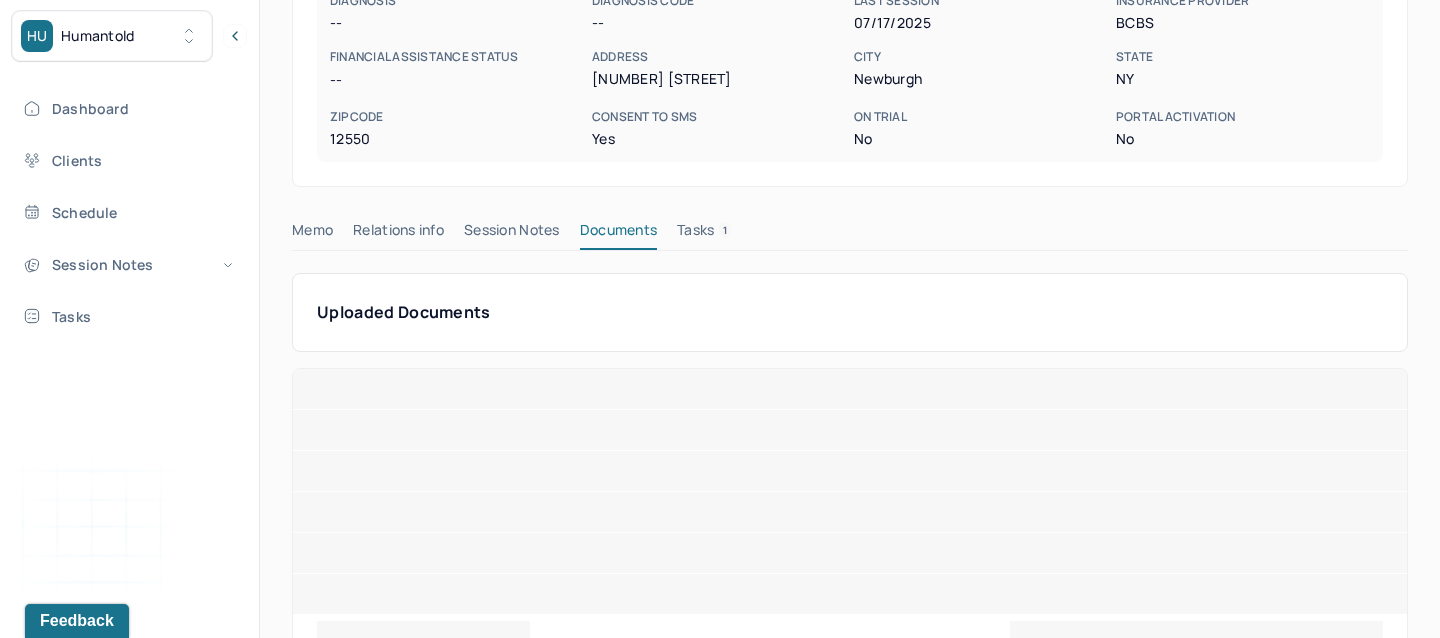 scroll, scrollTop: 203, scrollLeft: 0, axis: vertical 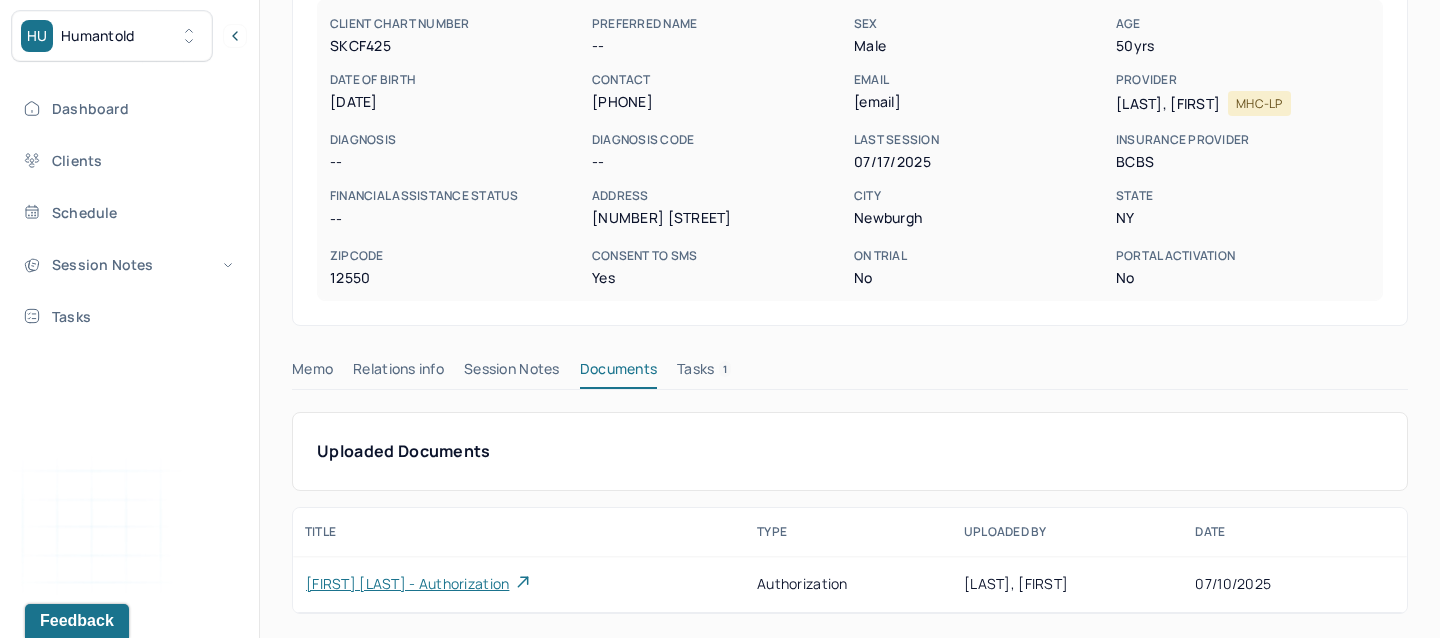 click on "SALONY, MICHAEL B2B active         -- CLIENT CHART NUMBER SKCF425 PREFERRED NAME -- SEX male AGE 50  yrs DATE OF BIRTH 08/27/1974  CONTACT (914) 714-8103 EMAIL coolmikes@yahoo.com PROVIDER FOPPIANO, BRIANNA MHC-LP DIAGNOSIS -- DIAGNOSIS CODE -- LAST SESSION 07/17/2025 insurance provider BCBS FINANCIAL ASSISTANCE STATUS -- Address 31 Laurie Lane City Newburgh State NY Zipcode 12550 Consent to Sms Yes On Trial No Portal Activation No   Memo     Relations info     Session Notes     Documents     Tasks 1   Uploaded Documents UPLOADED DOCUMENTS TITLE TYPE UPLOADED BY DATE    Michael Salony - authorization   authorization WILLIAMS, DANIELLE 07/10/2025     Michael Salony - authorization   Type: Authorization Date uploaded: 07/10/2025 Uploaded by: WILLIAMS, DANIELLE" at bounding box center [850, 253] 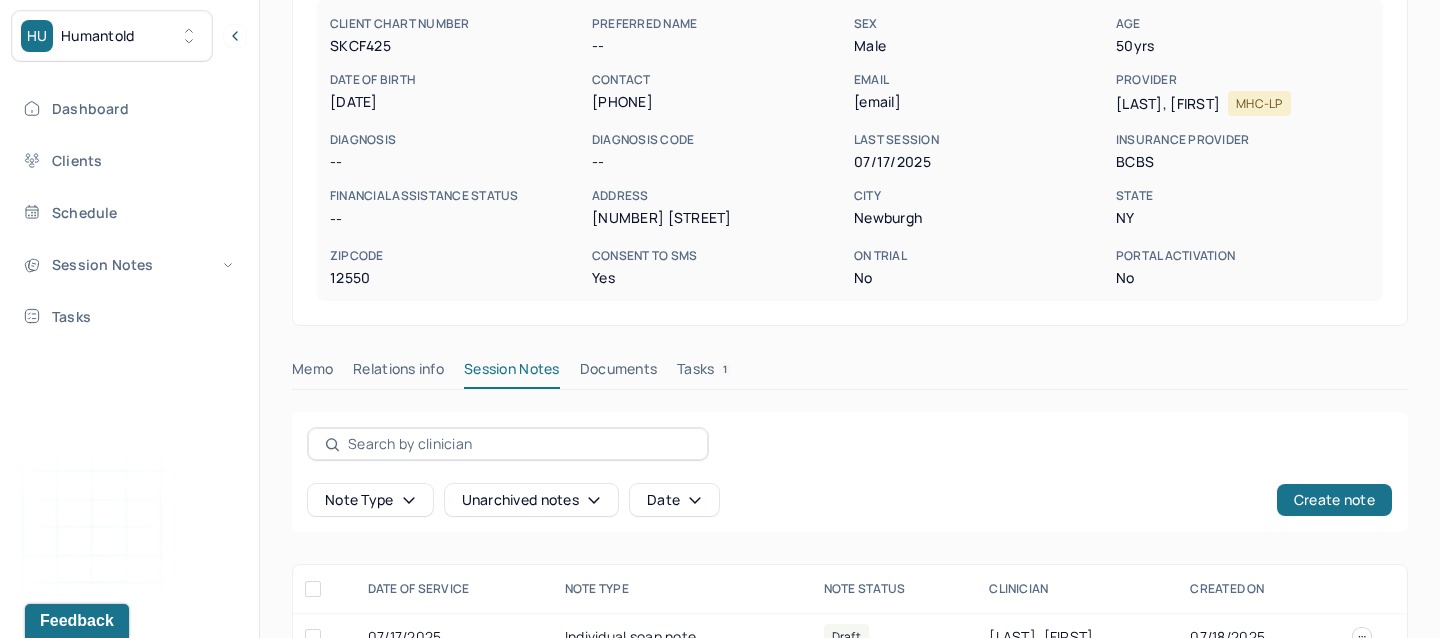 scroll, scrollTop: 350, scrollLeft: 0, axis: vertical 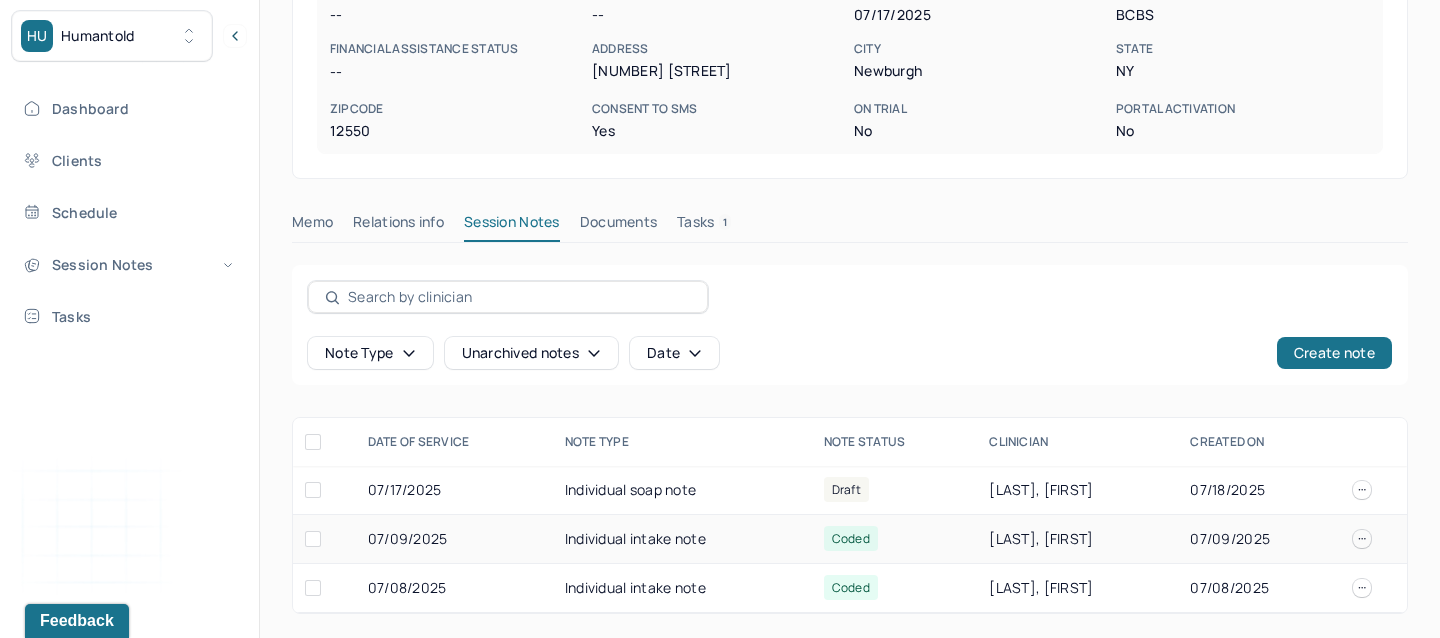 click on "Individual intake note" at bounding box center (682, 539) 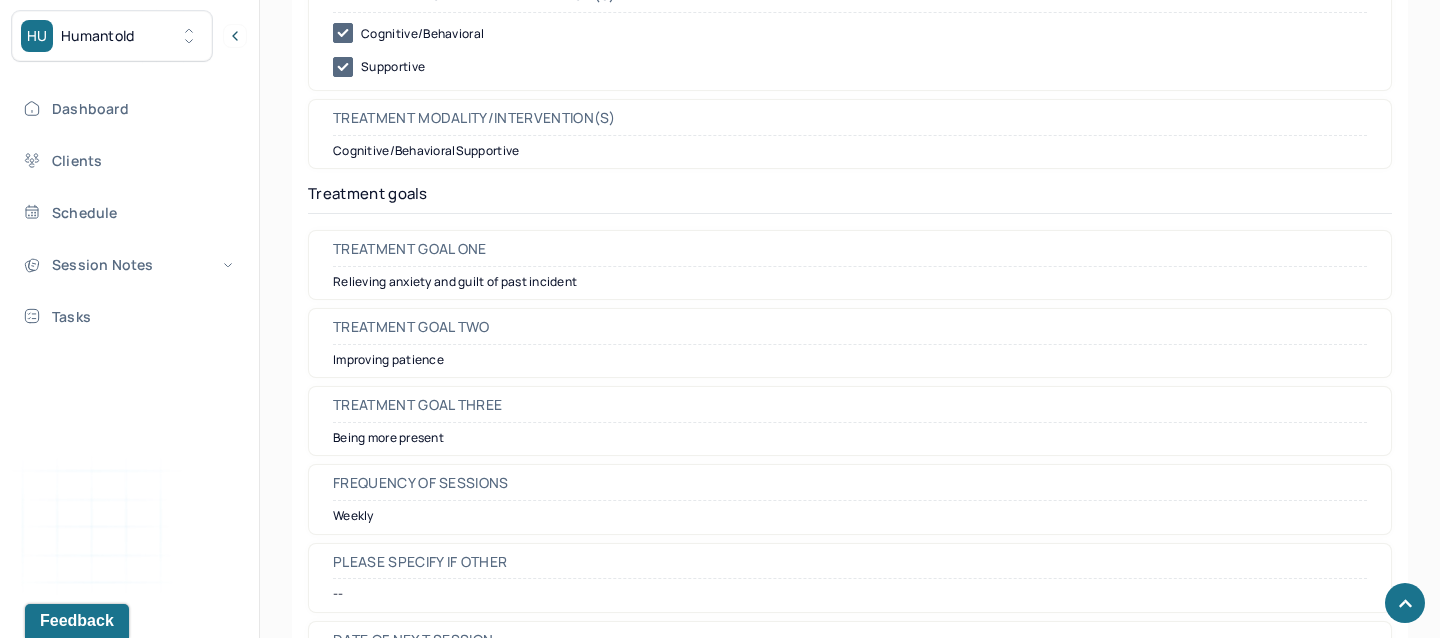 scroll, scrollTop: 8768, scrollLeft: 0, axis: vertical 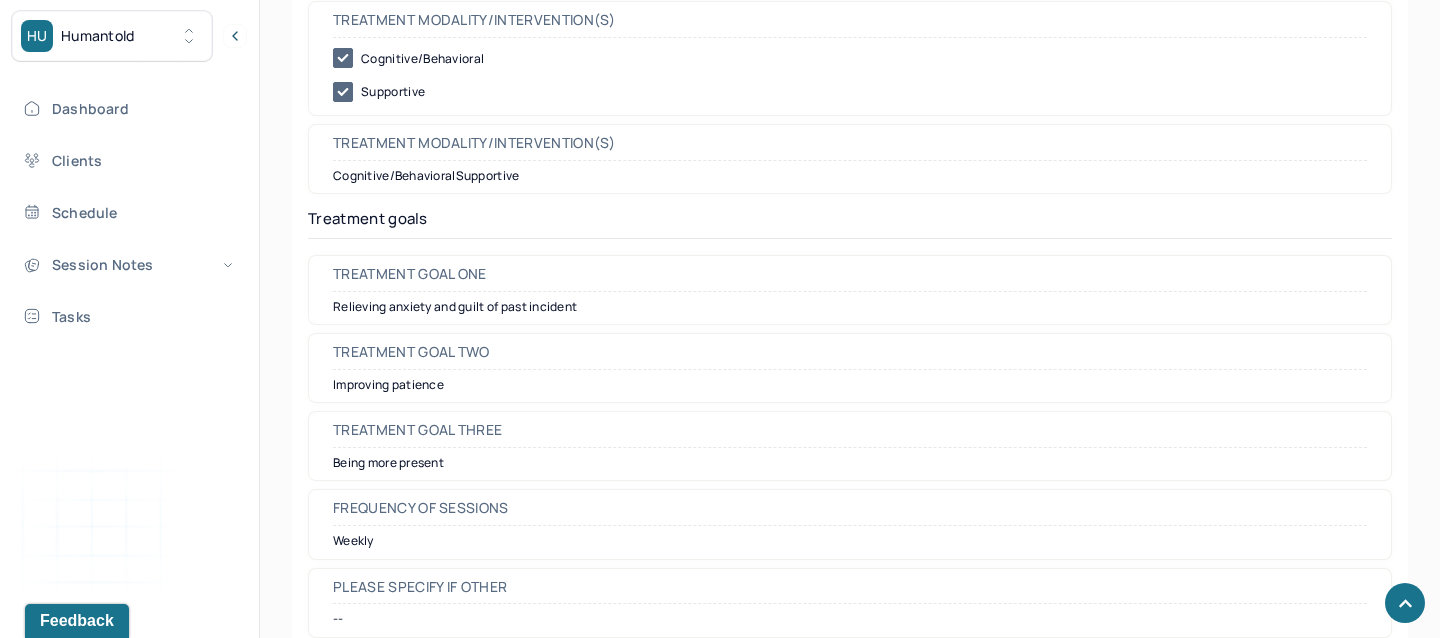 click on "Relieving anxiety and guilt of past incident" at bounding box center (850, 307) 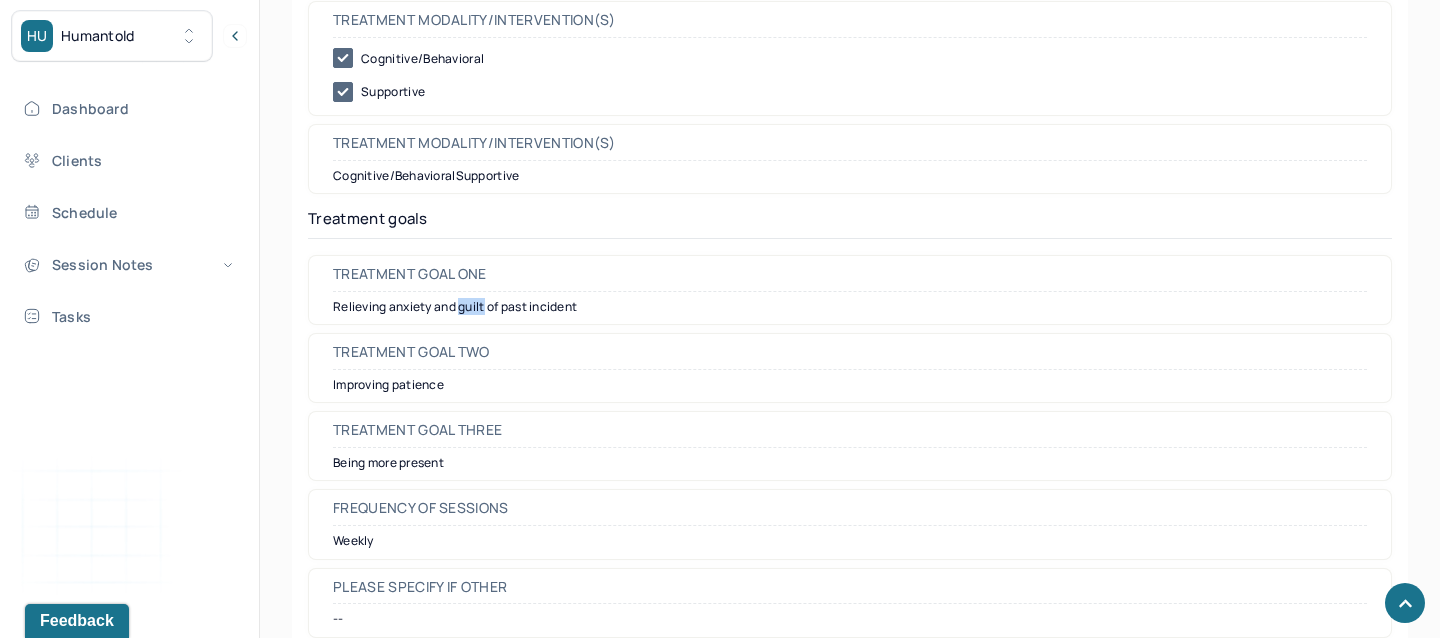 click on "Relieving anxiety and guilt of past incident" at bounding box center [850, 307] 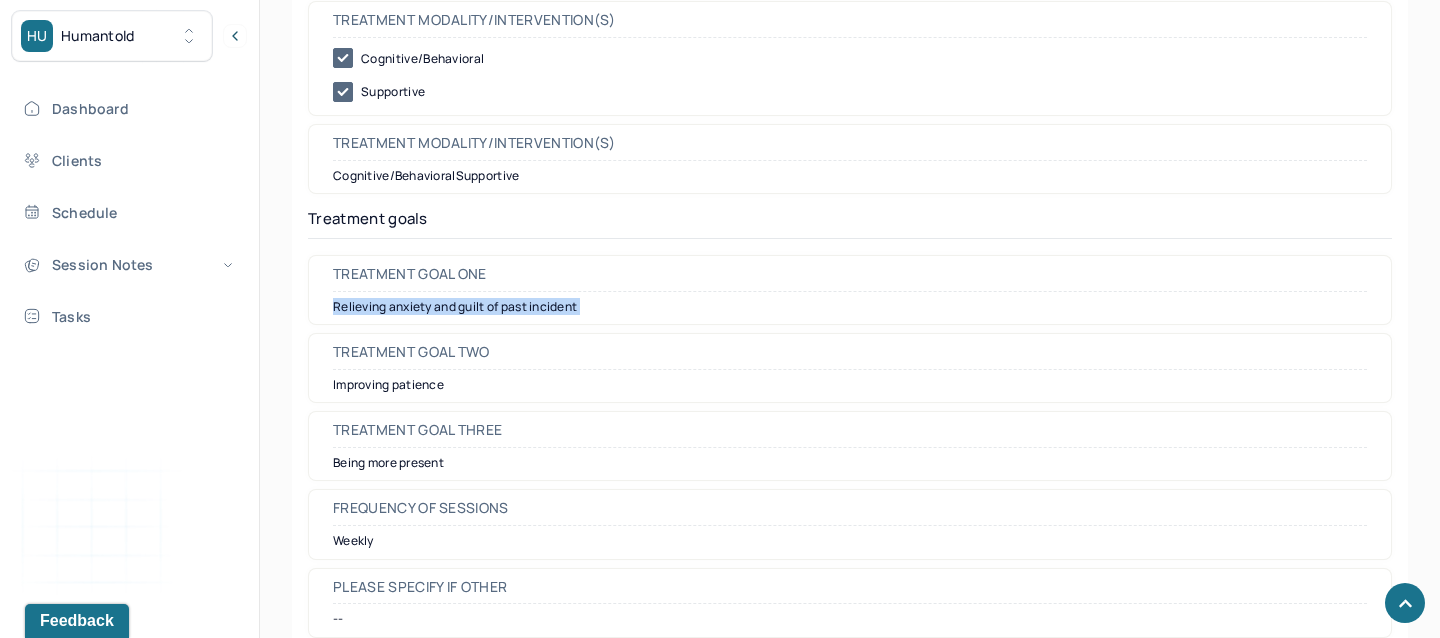 click on "Relieving anxiety and guilt of past incident" at bounding box center [850, 307] 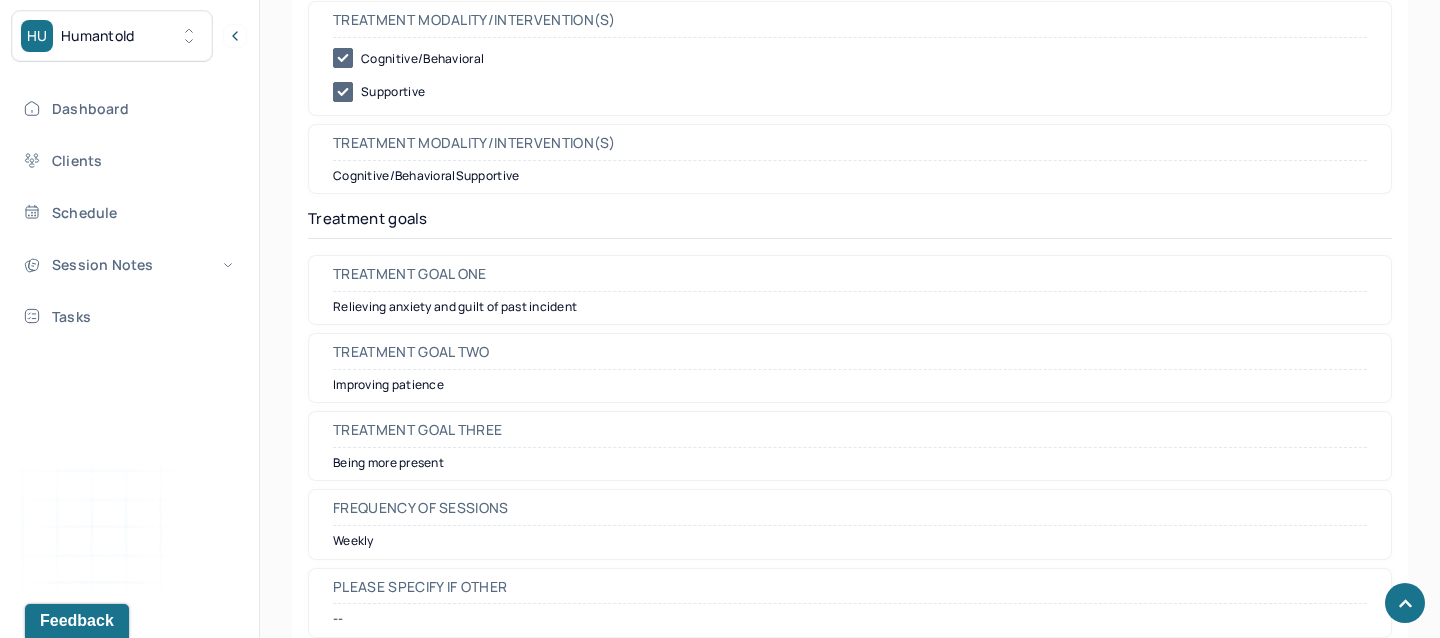 click on "Improving patience" at bounding box center (850, 385) 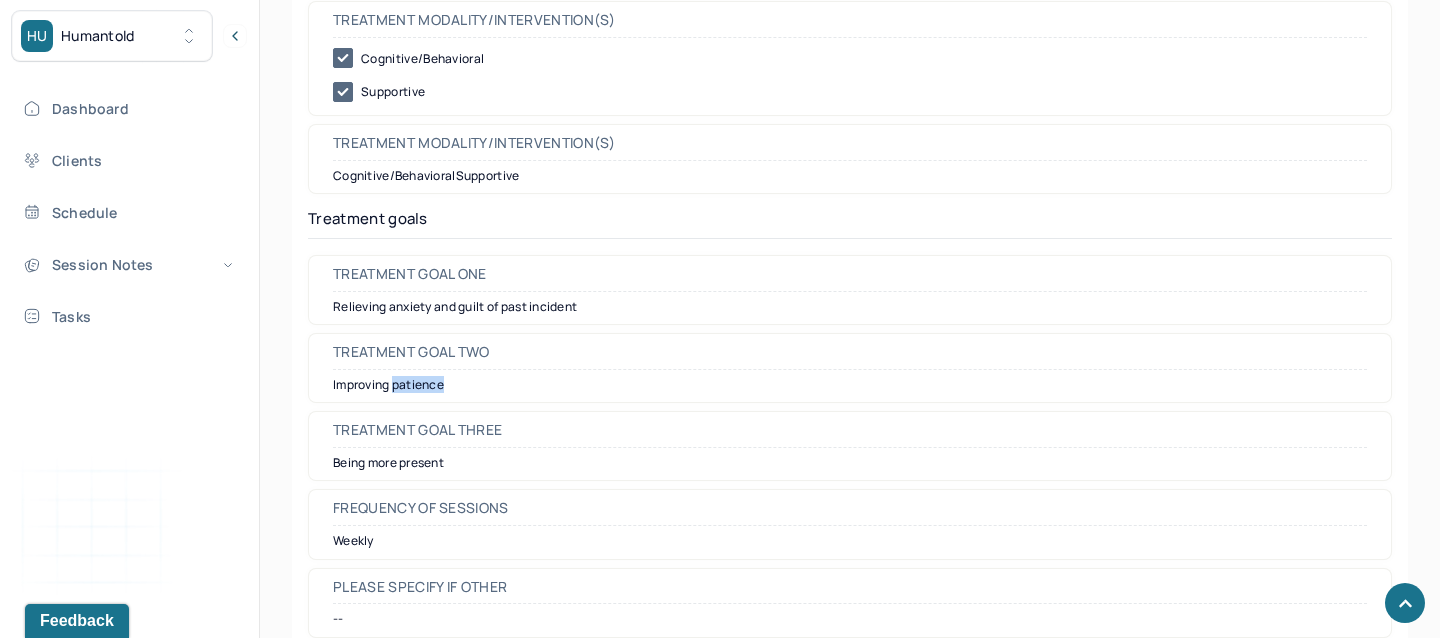 click on "Improving patience" at bounding box center (850, 385) 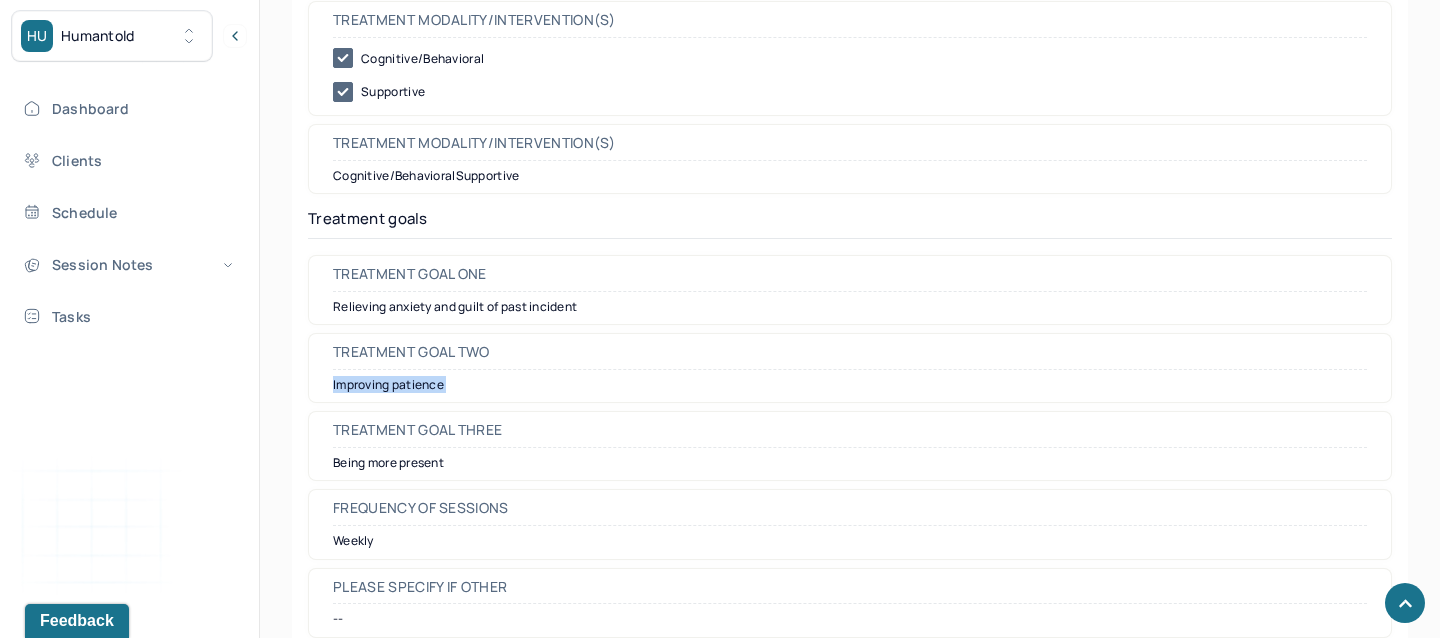 click on "Improving patience" at bounding box center (850, 385) 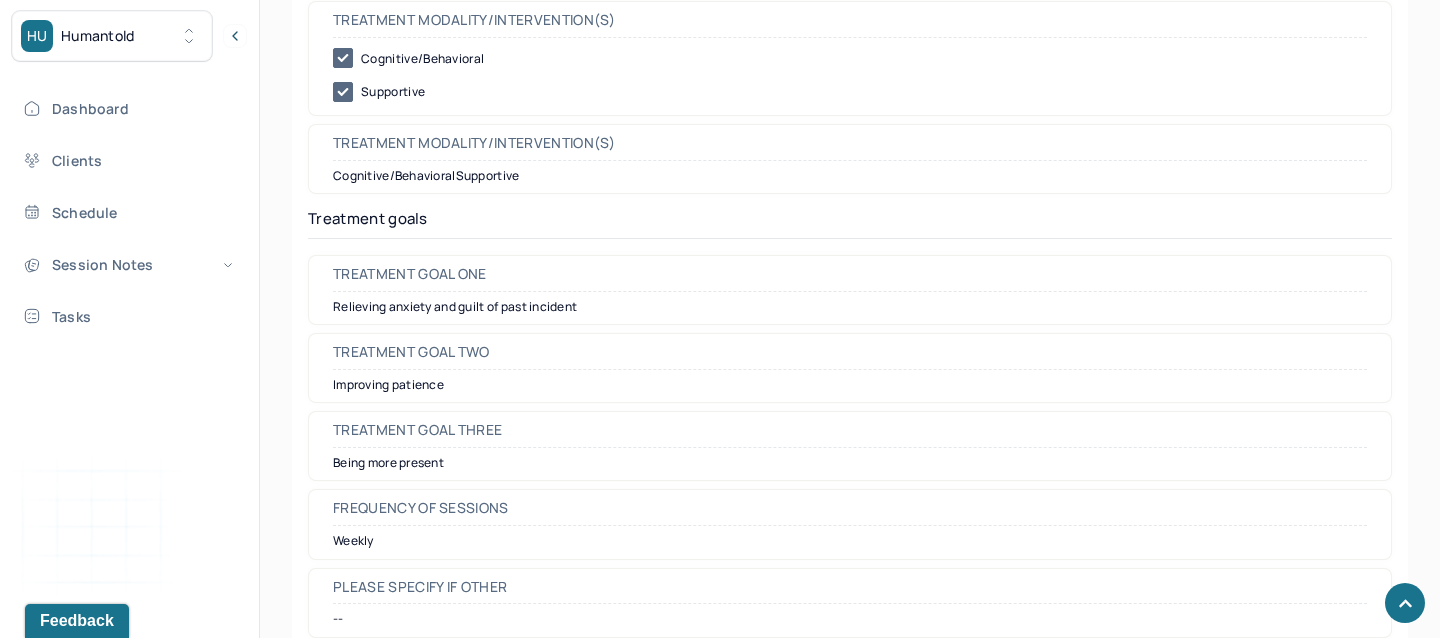 click on "Treatment goal three" at bounding box center [850, 435] 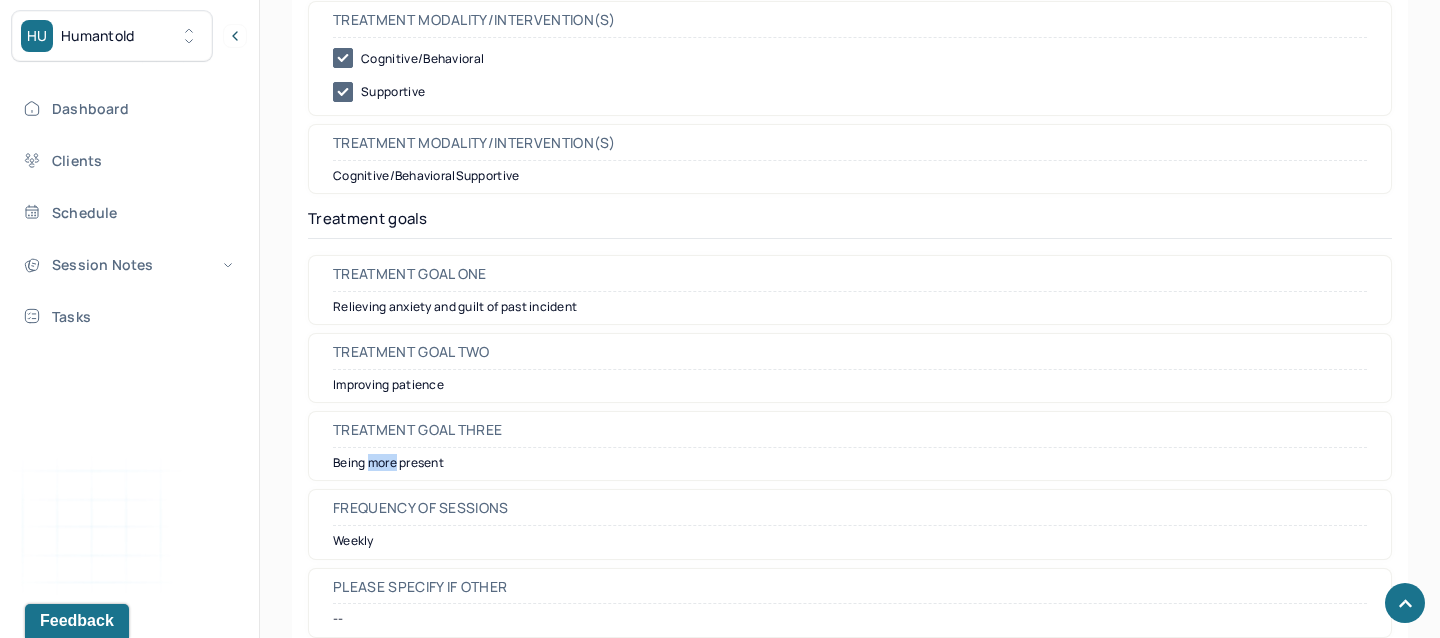 click on "Being more present" at bounding box center [850, 463] 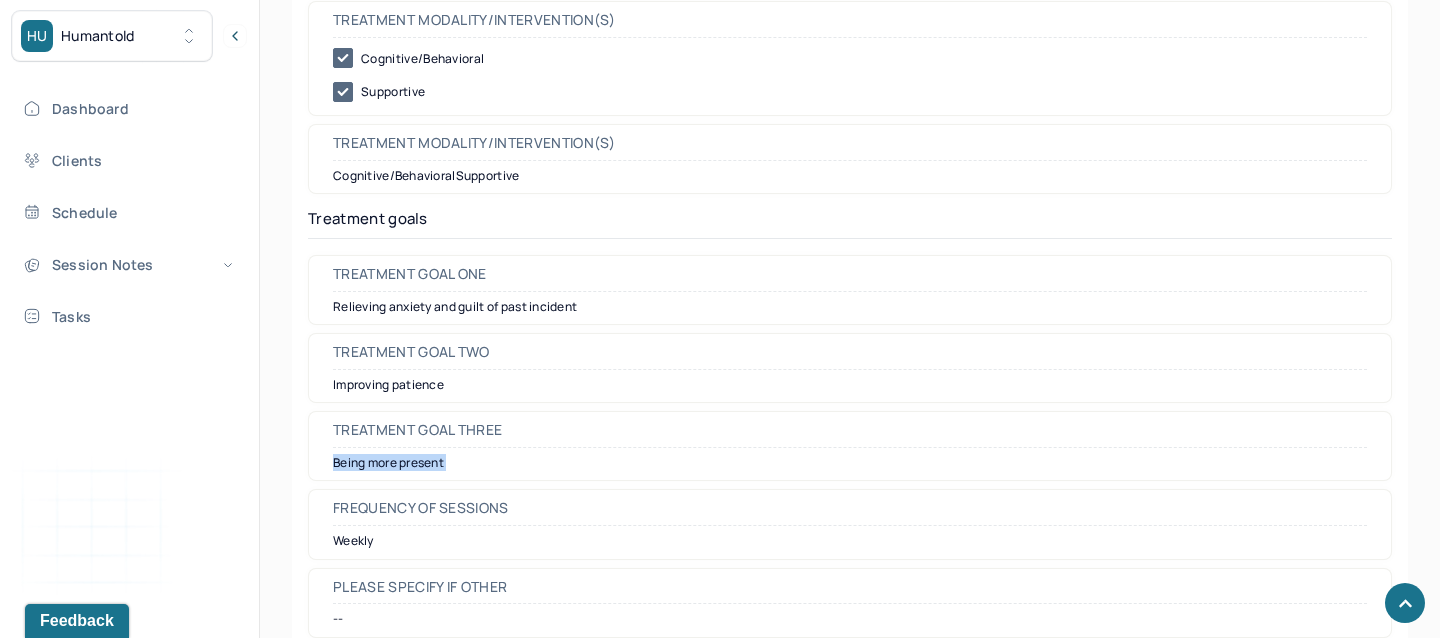 click on "Being more present" at bounding box center (850, 463) 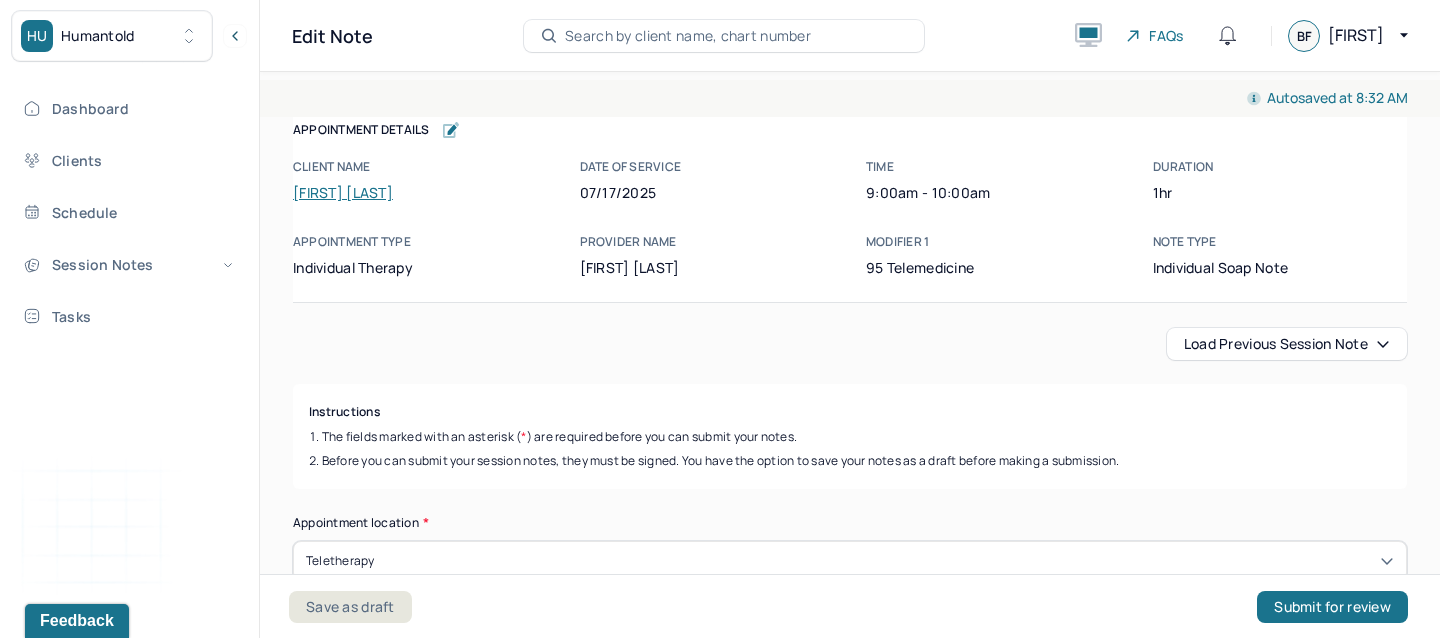 scroll, scrollTop: 0, scrollLeft: 0, axis: both 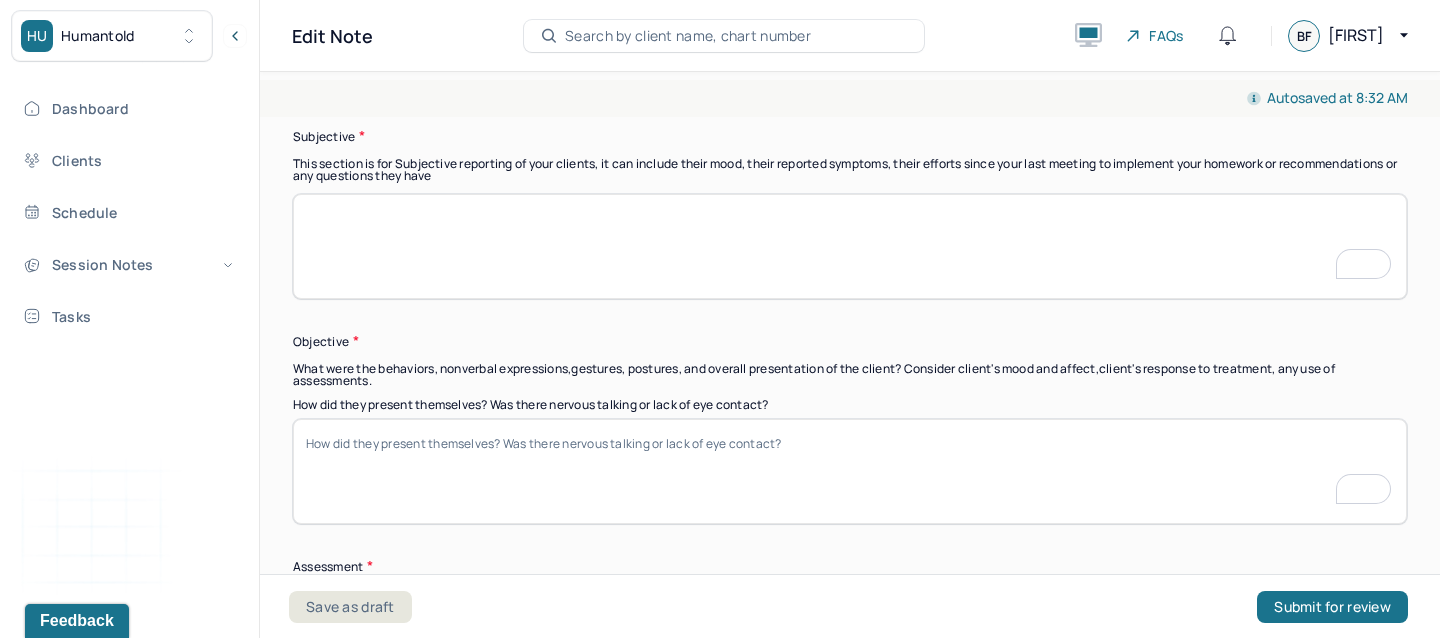 click at bounding box center [850, 246] 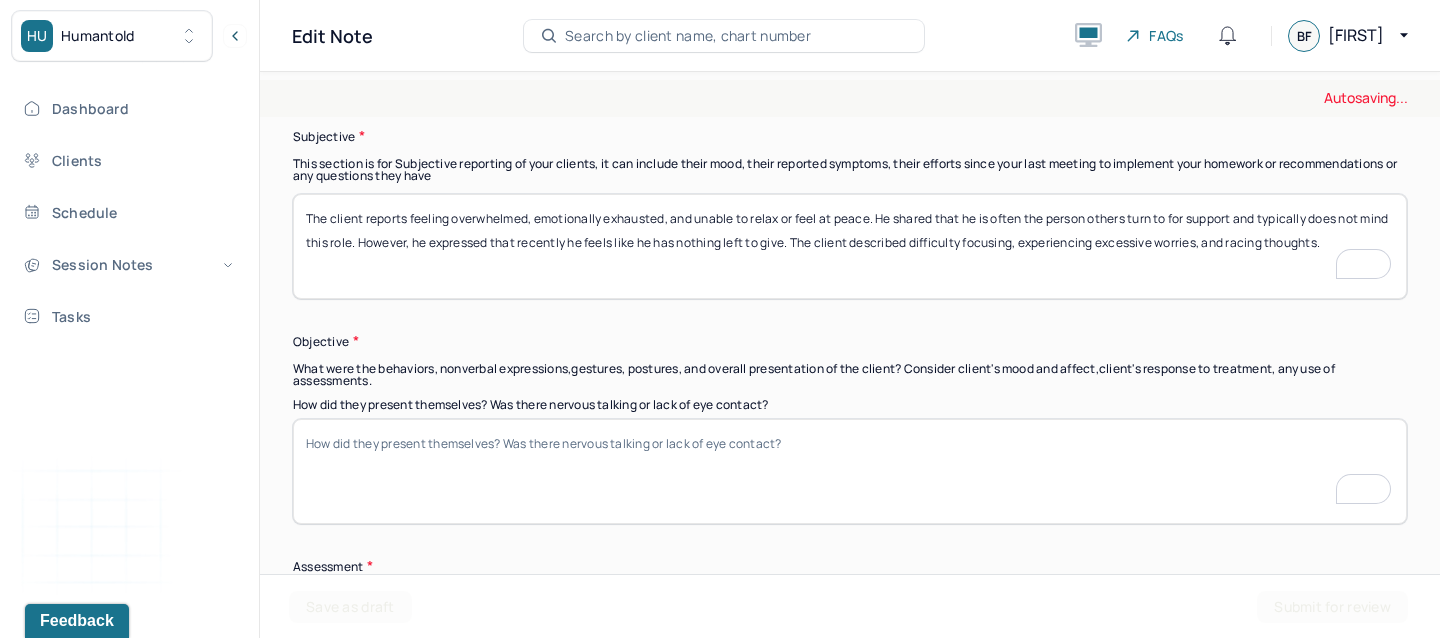scroll, scrollTop: 1418, scrollLeft: 0, axis: vertical 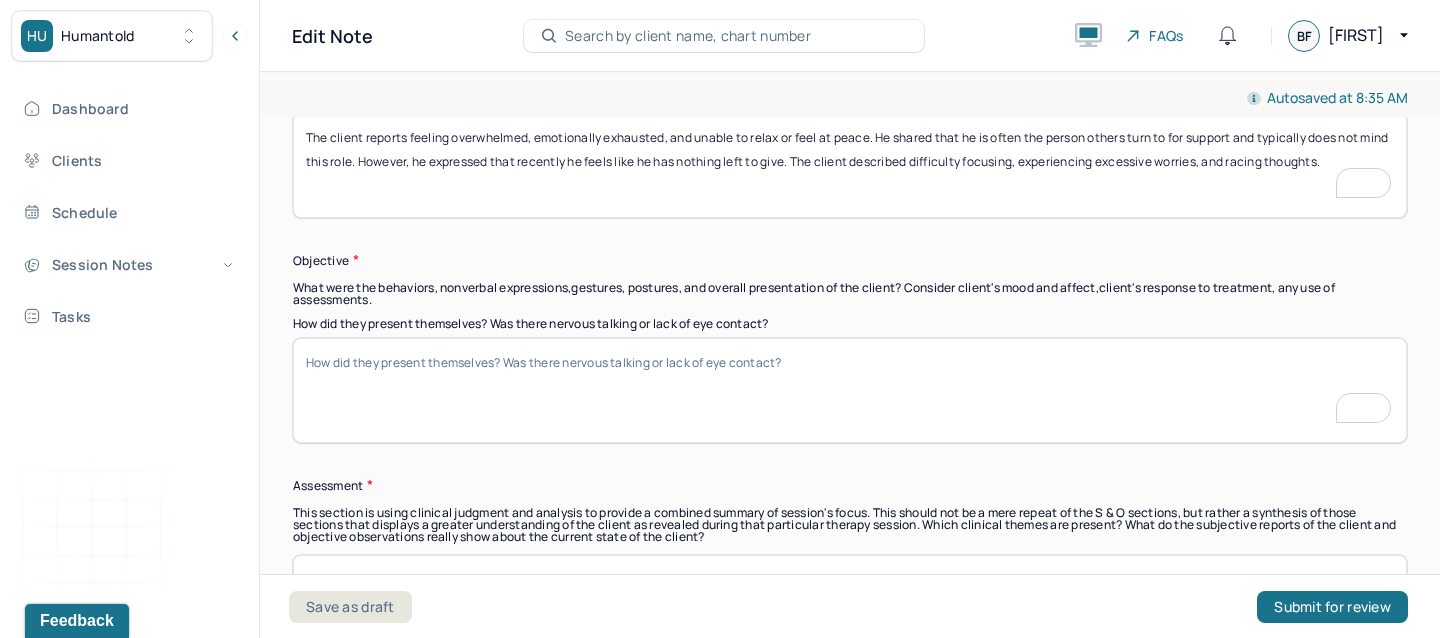 type on "The client reports feeling overwhelmed, emotionally exhausted, and unable to relax or feel at peace. He shared that he is often the person others turn to for support and typically does not mind this role. However, he expressed that recently he feels like he has nothing left to give. The client described difficulty focusing, experiencing excessive worries, and racing thoughts." 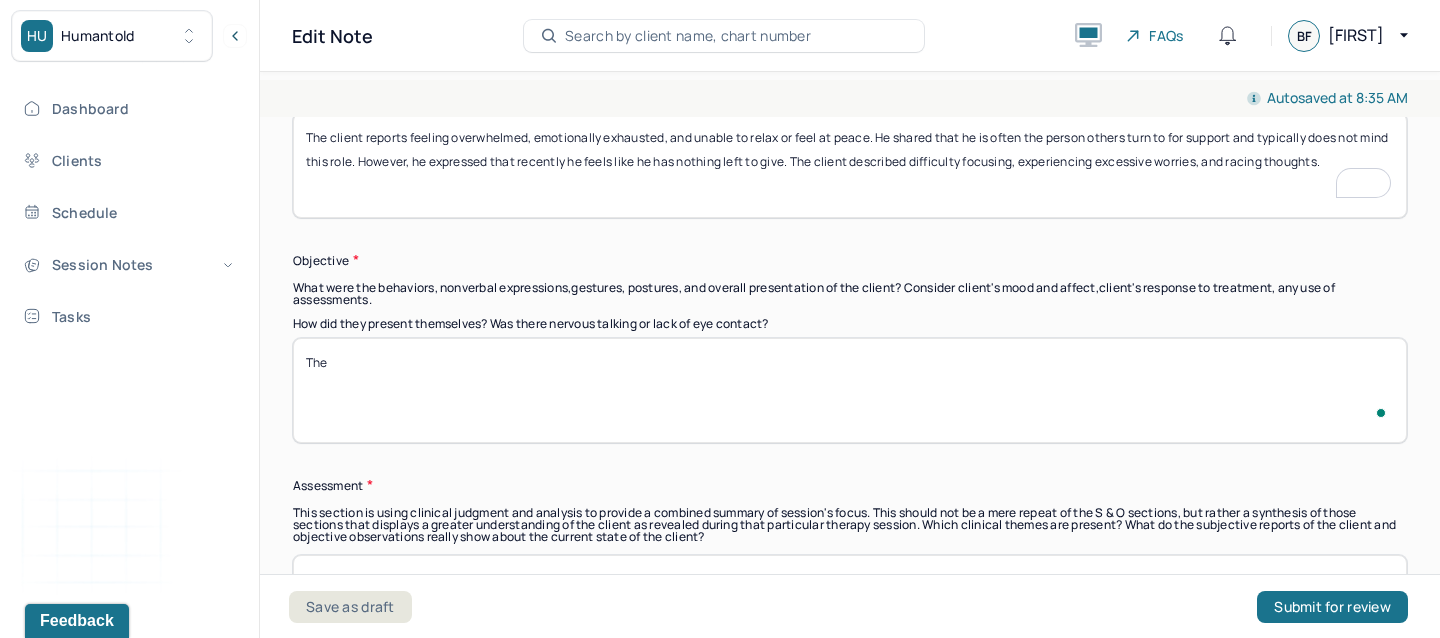 paste on "Client appeared fatigued and emotionally drained during the session. Affect was flat and mood appeared anxious. He demonstrated difficulty concentrating during the session and frequently circled back to concerns about others' needs. Speech was logical and coherent but mildly pressured when discussing stressors." 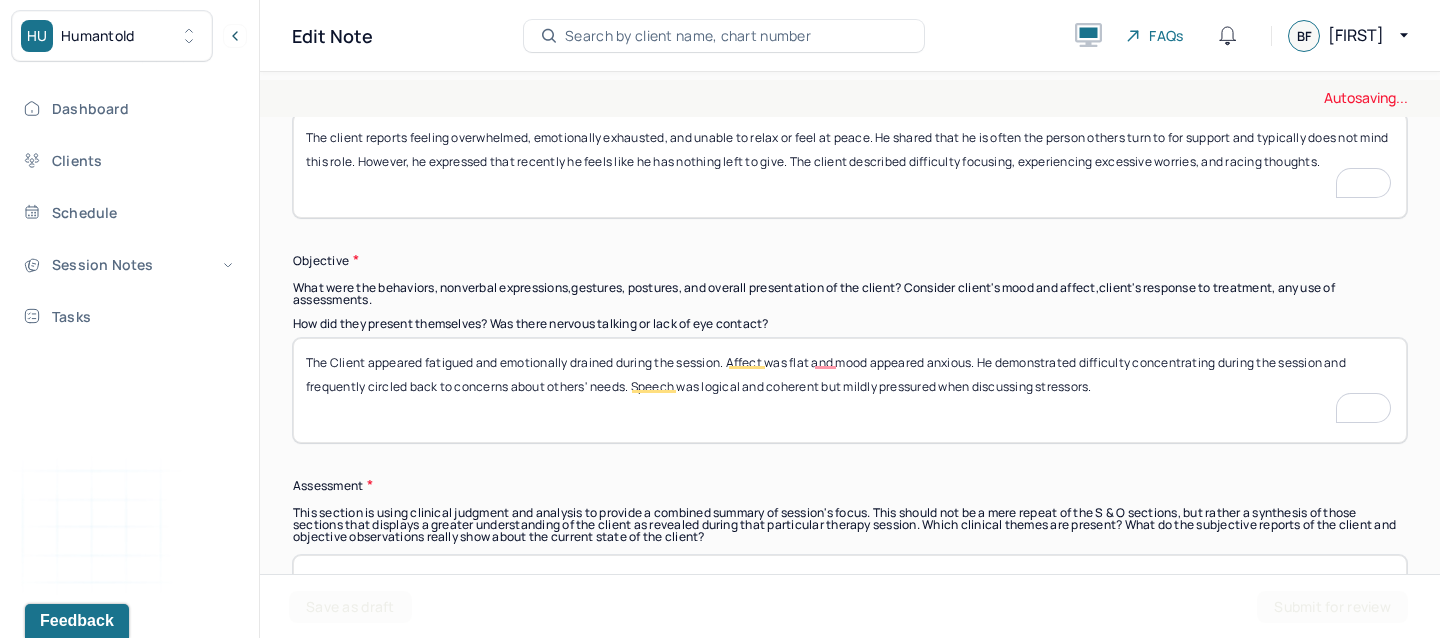 click on "The Client appeared fatigued and emotionally drained during the session. Affect was flat and mood appeared anxious. He demonstrated difficulty concentrating during the session and frequently circled back to concerns about others' needs. Speech was logical and coherent but mildly pressured when discussing stressors." at bounding box center (850, 390) 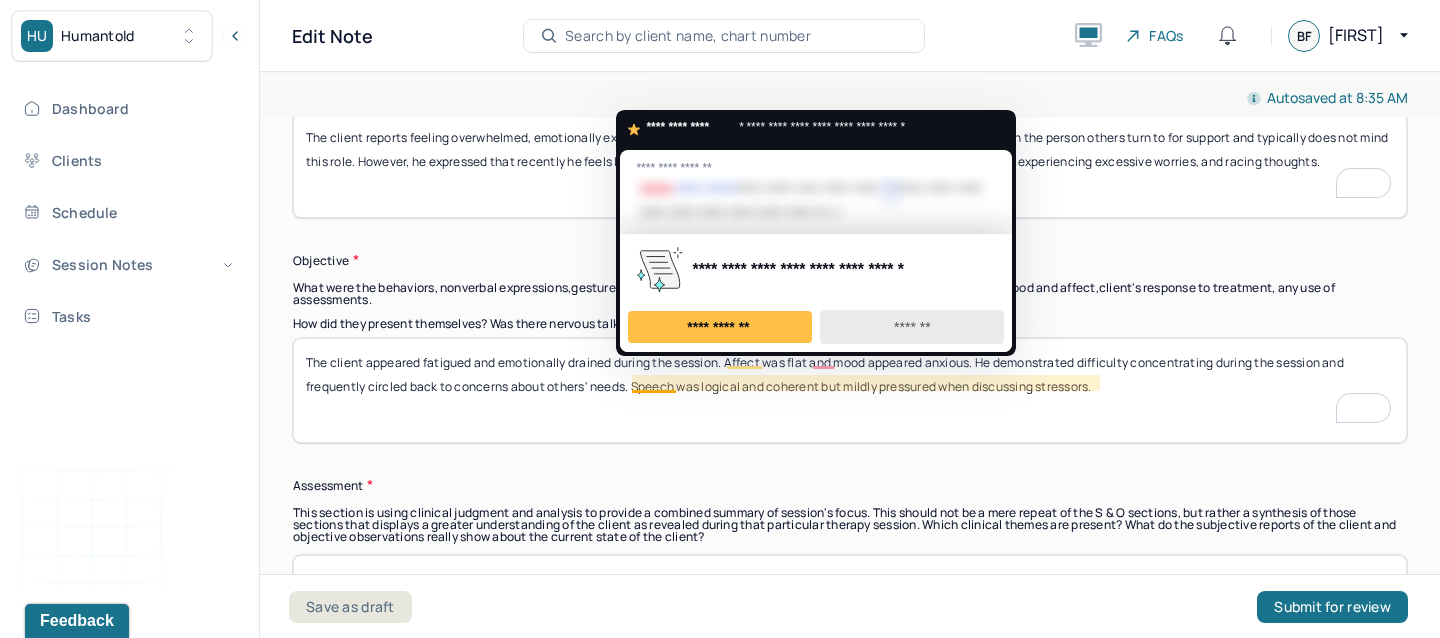 click on "*******" at bounding box center (912, 327) 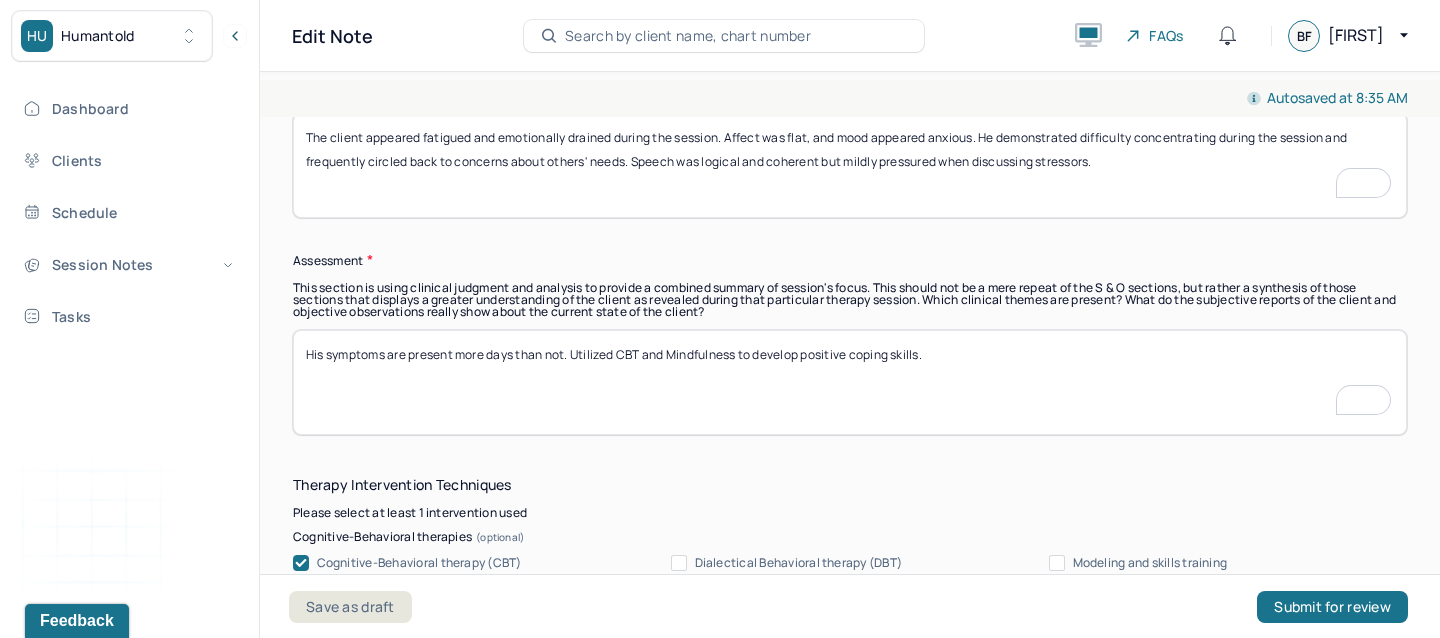 type on "The client appeared fatigued and emotionally drained during the session. Affect was flat, and mood appeared anxious. He demonstrated difficulty concentrating during the session and frequently circled back to concerns about others' needs. Speech was logical and coherent but mildly pressured when discussing stressors." 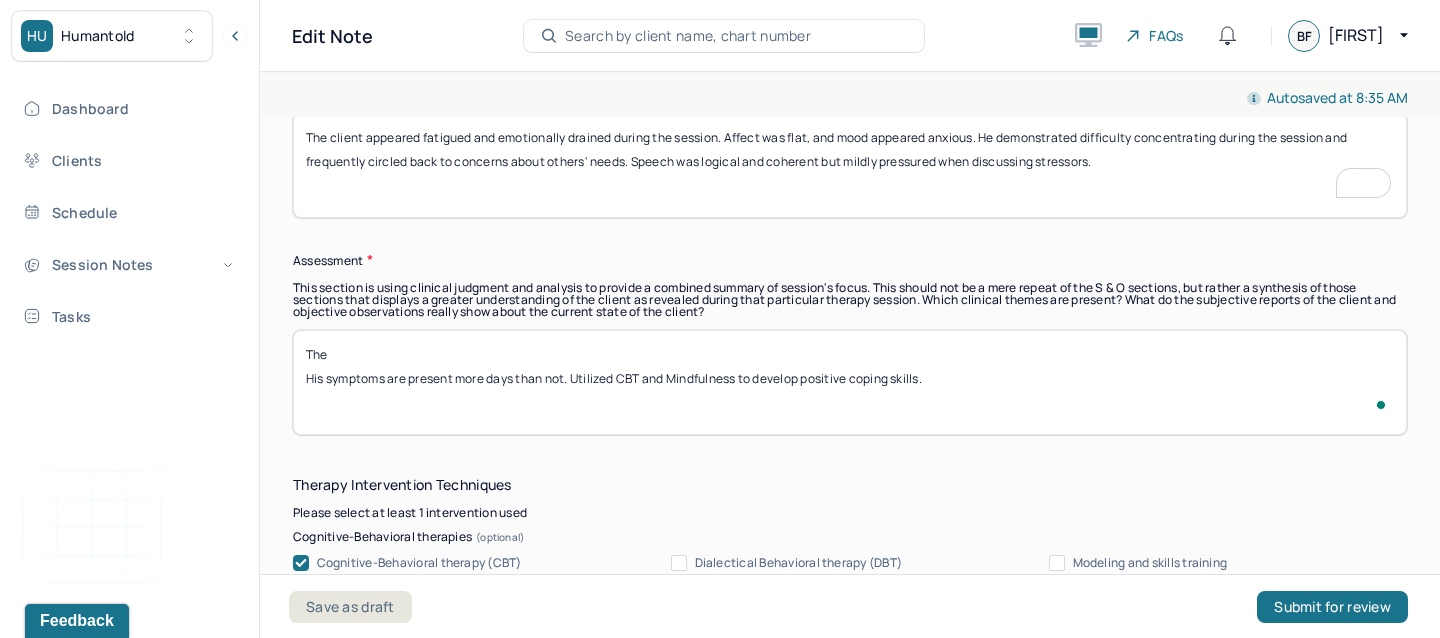 paste on "Client presents with symptoms consistent with emotional burnout and possible generalized anxiety. His role as a primary support figure in his interpersonal relationships appears to be contributing to compassion fatigue and difficulty maintaining personal boundaries. Emotional exhaustion and an inability to focus are impacting his overall functioning." 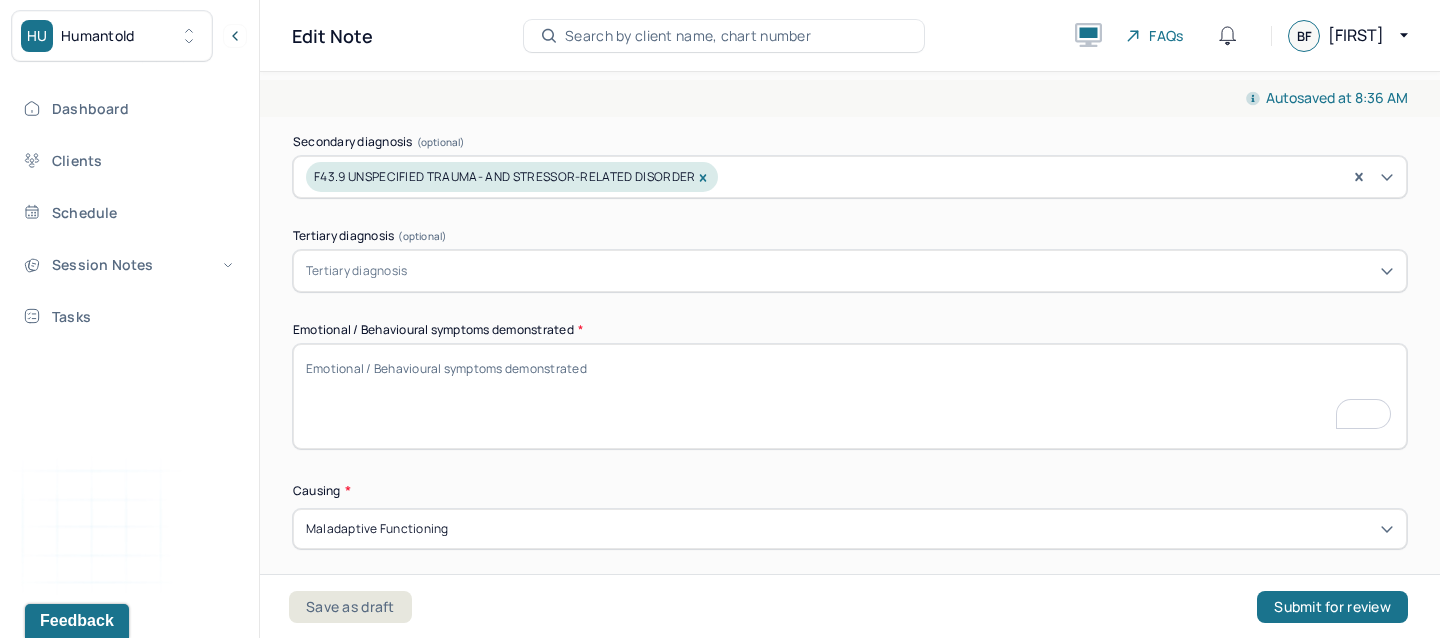 type on "The client presents with symptoms consistent with emotional burnout and possible generalized anxiety. His role as a primary support figure in his interpersonal relationships appears to be contributing to compassion fatigue and difficulty maintaining personal boundaries. Emotional exhaustion and an inability to focus are impacting his overall functioning. His symptoms are present more days than not. Utilized CBT and Mindfulness to develop positive coping skills." 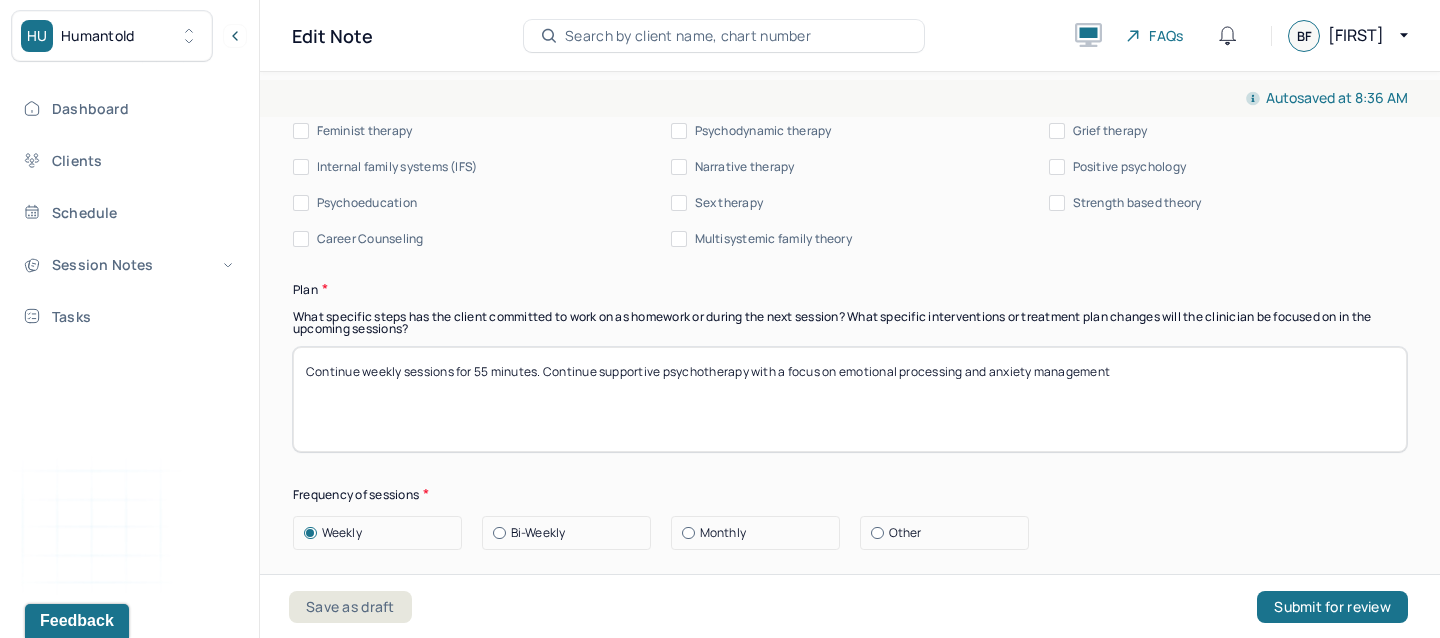 type on "The client was engaged, slightly anxious, and appeared tired." 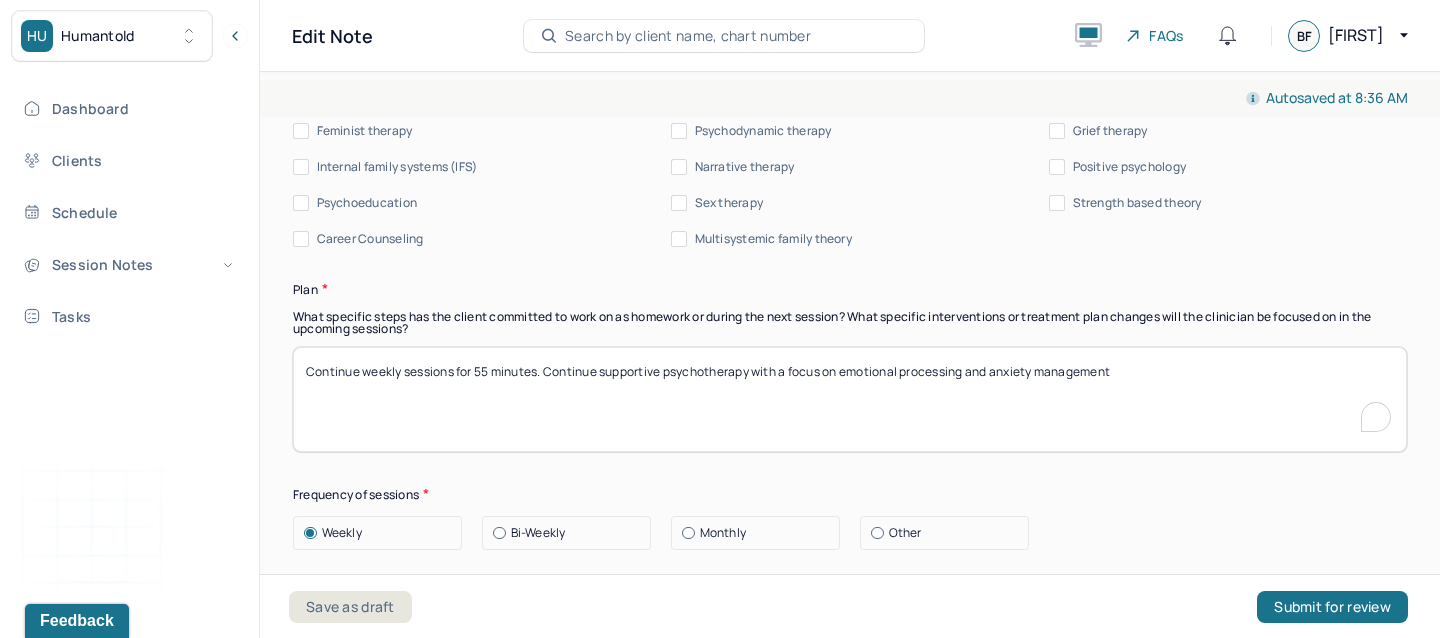 click on "Continue weekly sessions for 55 minutes. Continue supportive psychotherapy with a focus on emotional processing and anxiety management" at bounding box center [850, 399] 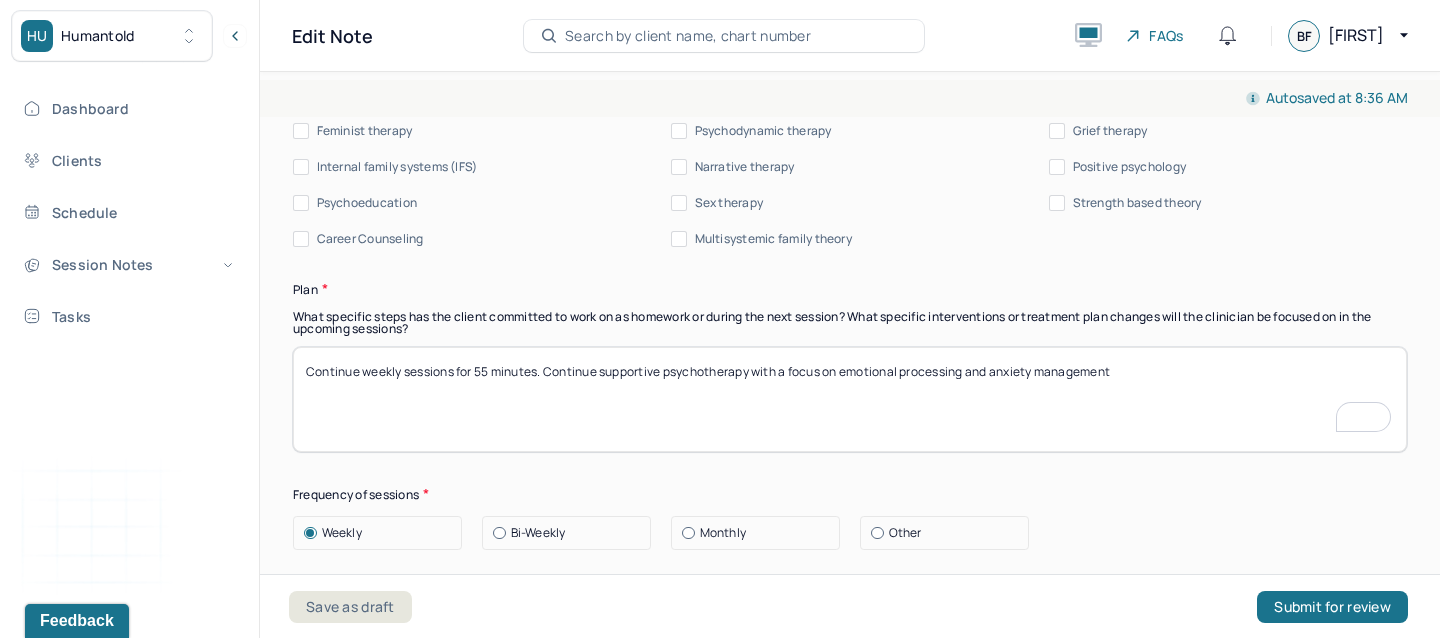 click on "Continue weekly sessions for 55 minutes. Continue supportive psychotherapy with a focus on emotional processing and anxiety management" at bounding box center (850, 399) 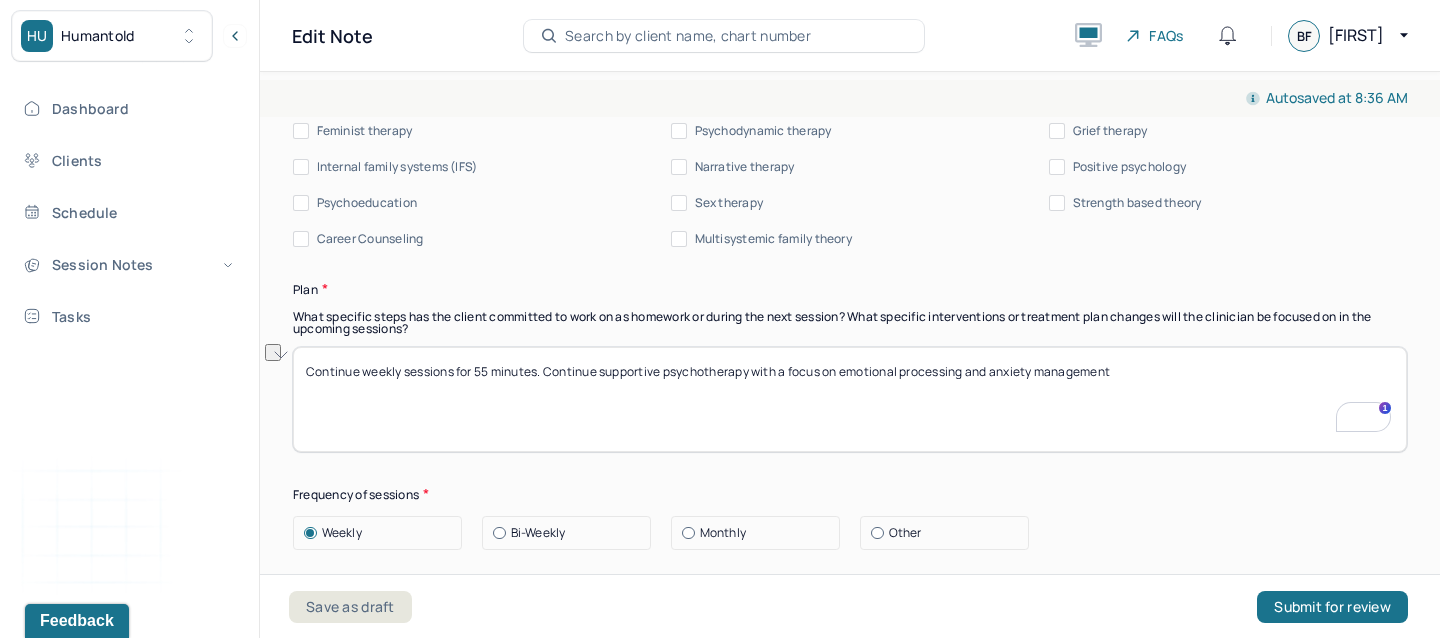 drag, startPoint x: 544, startPoint y: 368, endPoint x: 1412, endPoint y: 420, distance: 869.5562 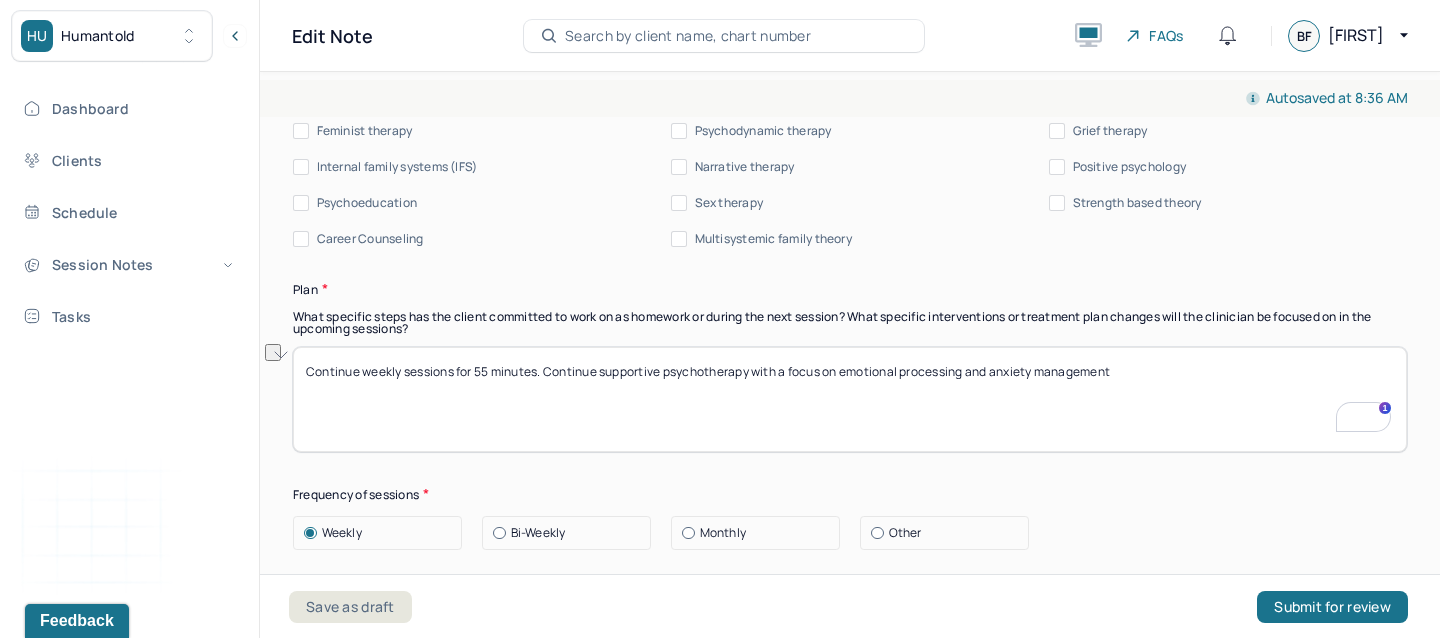 click on "Autosaved at 8:36 AM Appointment Details     Client name Lawford Dawson Date of service 07/17/2025 Time 9:00am - 10:00am Duration 1hr Appointment type individual therapy Provider name Brianna Foppiano Modifier 1 95 Telemedicine Note type Individual soap note Appointment Details     Client name Lawford Dawson Date of service 07/17/2025 Time 9:00am - 10:00am Duration 1hr Appointment type individual therapy Provider name Brianna Foppiano Modifier 1 95 Telemedicine Note type Individual soap note   Load previous session note   Instructions The fields marked with an asterisk ( * ) are required before you can submit your notes. Before you can submit your session notes, they must be signed. You have the option to save your notes as a draft before making a submission. Appointment location * Teletherapy Client Teletherapy Location Home Office Other Provider Teletherapy Location Home Office Other Consent was received for the teletherapy session The teletherapy session was conducted via video Primary diagnosis * * * * *" at bounding box center [850, 351] 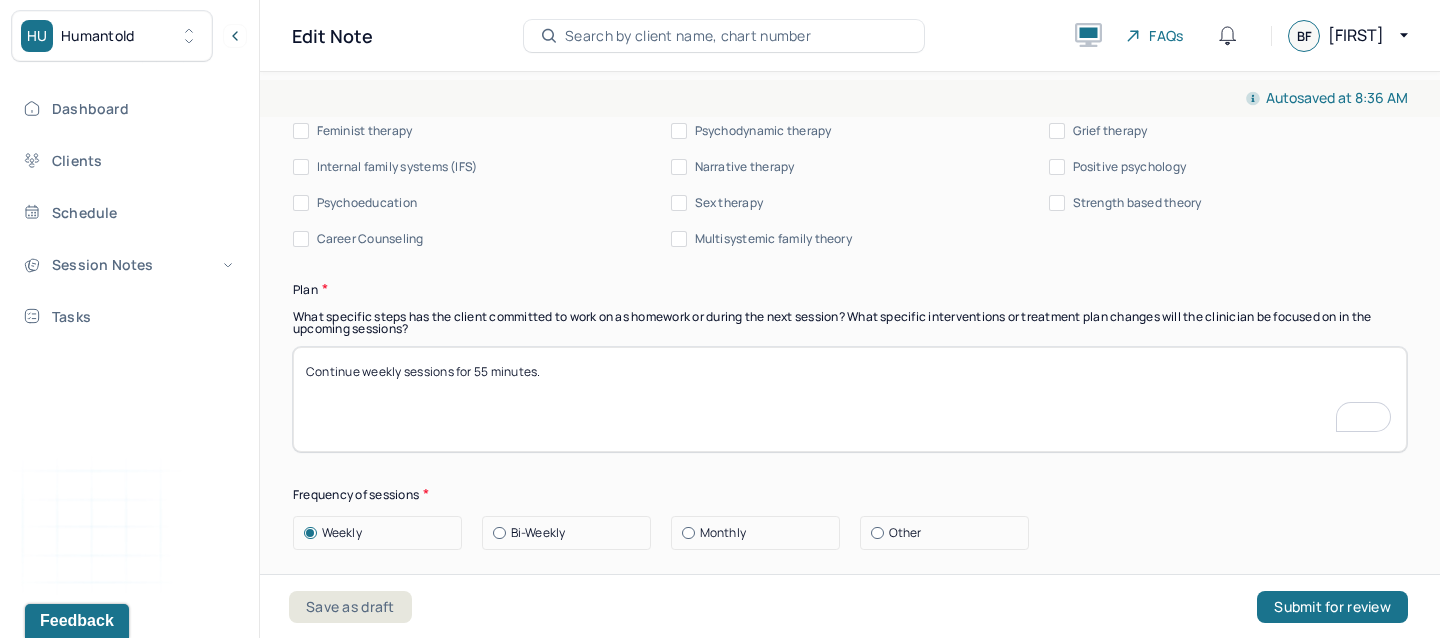 paste on "Begin to identify and challenge cognitive distortions contributing to excessive worry" 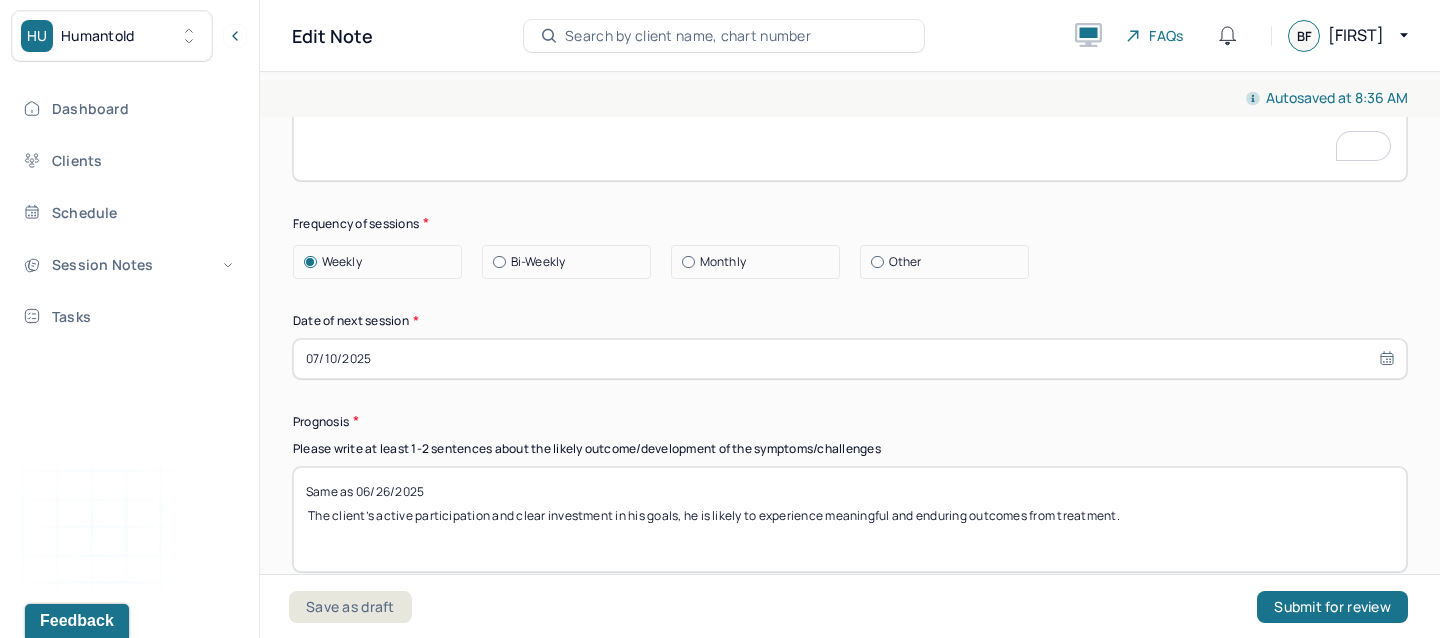 type on "Continue weekly sessions for 55 minutes.Begin to identify and challenge cognitive distortions contributing to excessive worry" 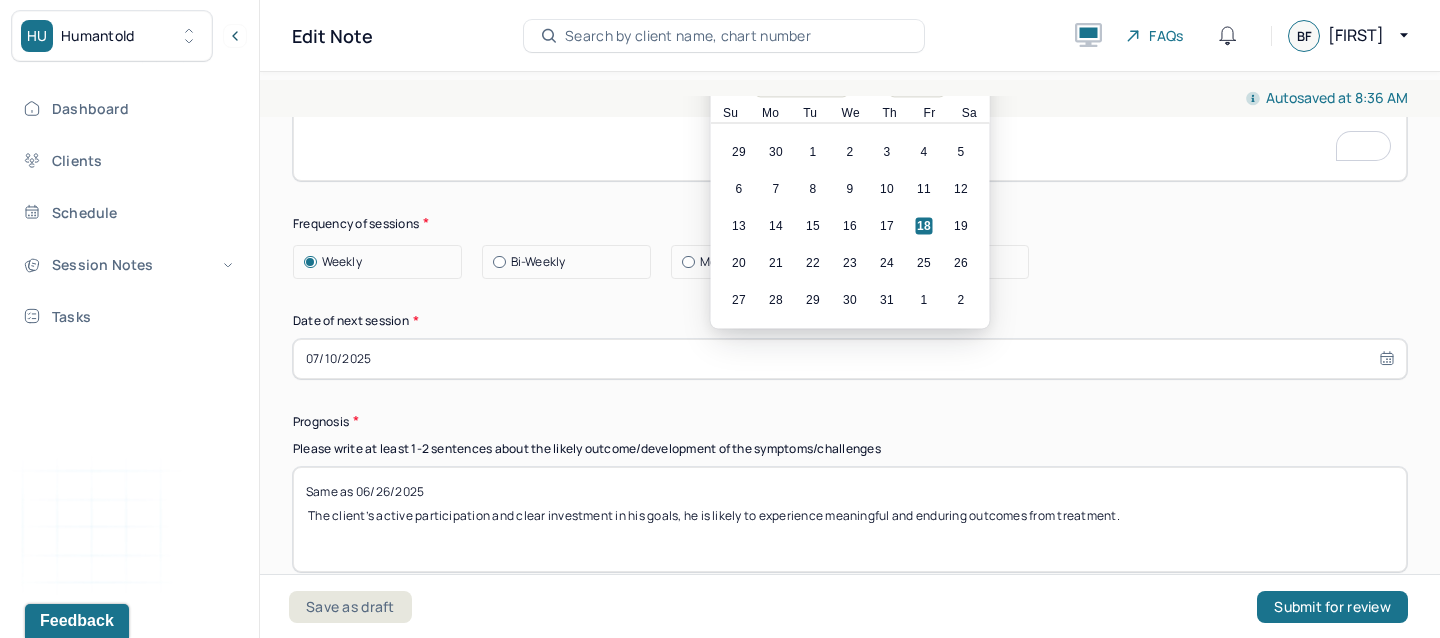 click on "07/10/2025" at bounding box center (850, 359) 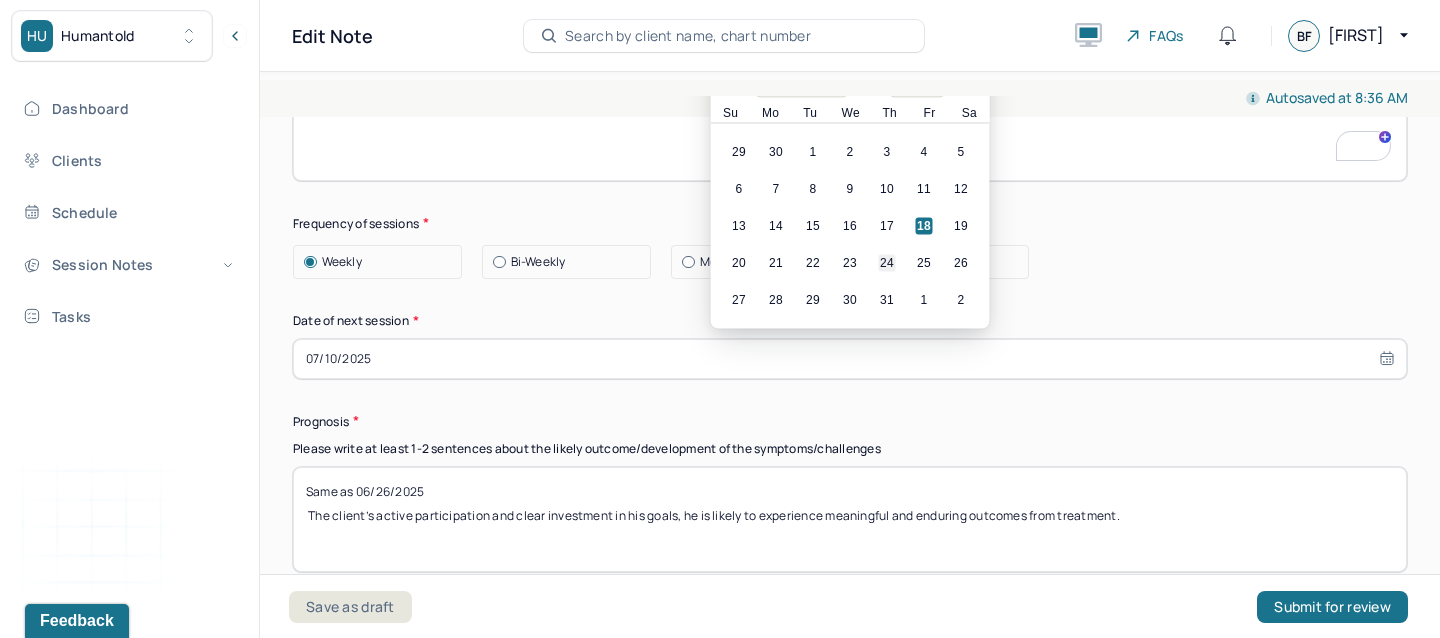 click on "24" at bounding box center [887, 262] 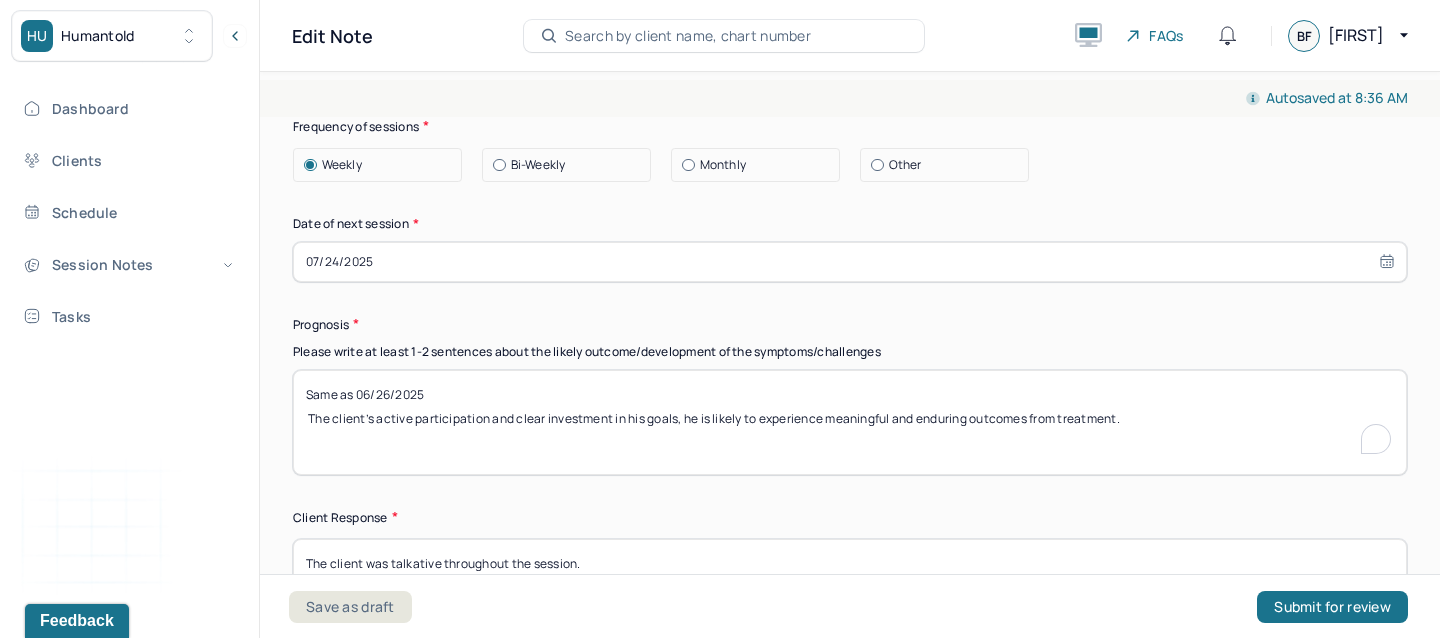 click on "Same as 06/26/2025
The client’s active participation and clear investment in his goals, he is likely to experience meaningful and enduring outcomes from treatment." at bounding box center (850, 422) 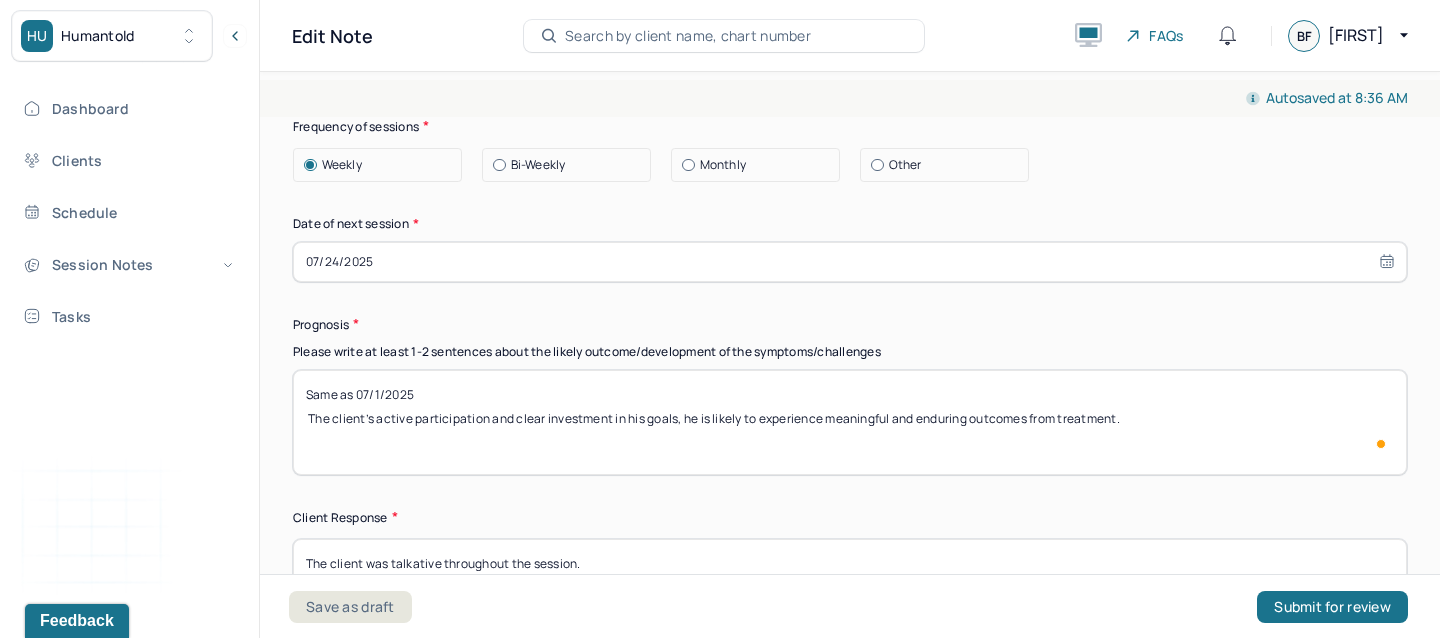 type on "Same as 07/10/2025
The client’s active participation and clear investment in his goals, he is likely to experience meaningful and enduring outcomes from treatment." 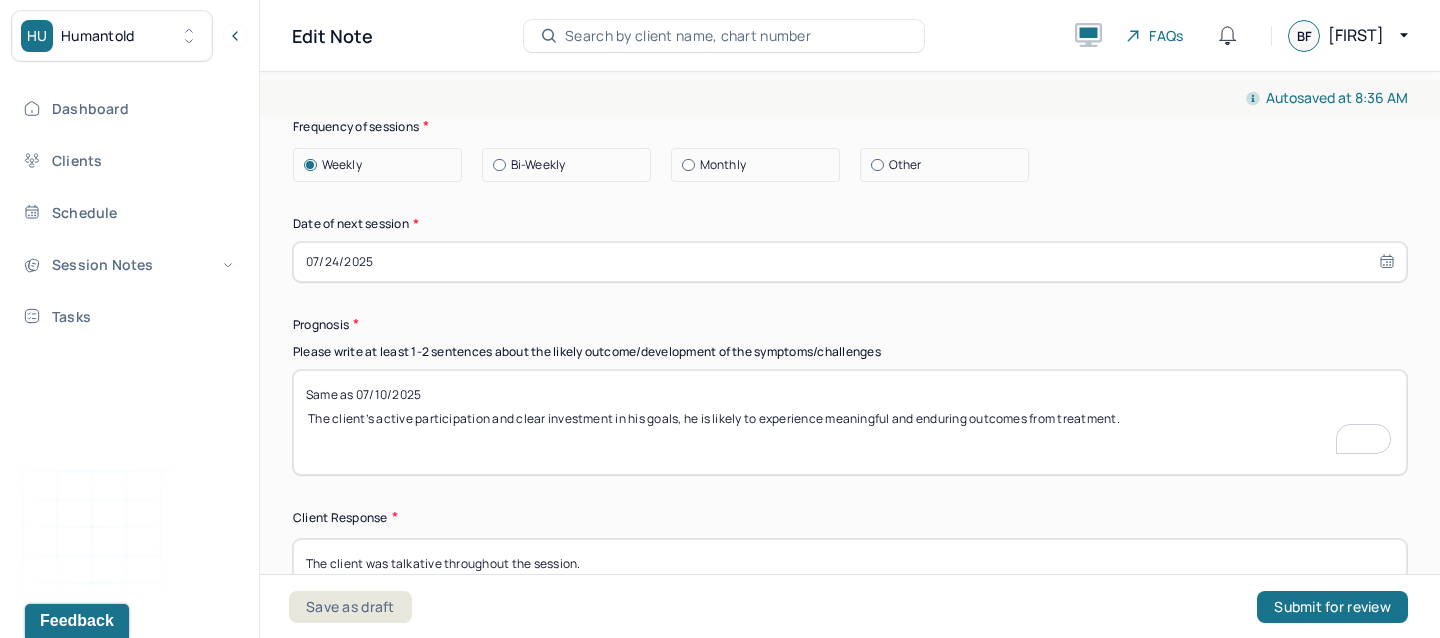 click on "Same as 07/10/2025
The client’s active participation and clear investment in his goals, he is likely to experience meaningful and enduring outcomes from treatment." at bounding box center (850, 422) 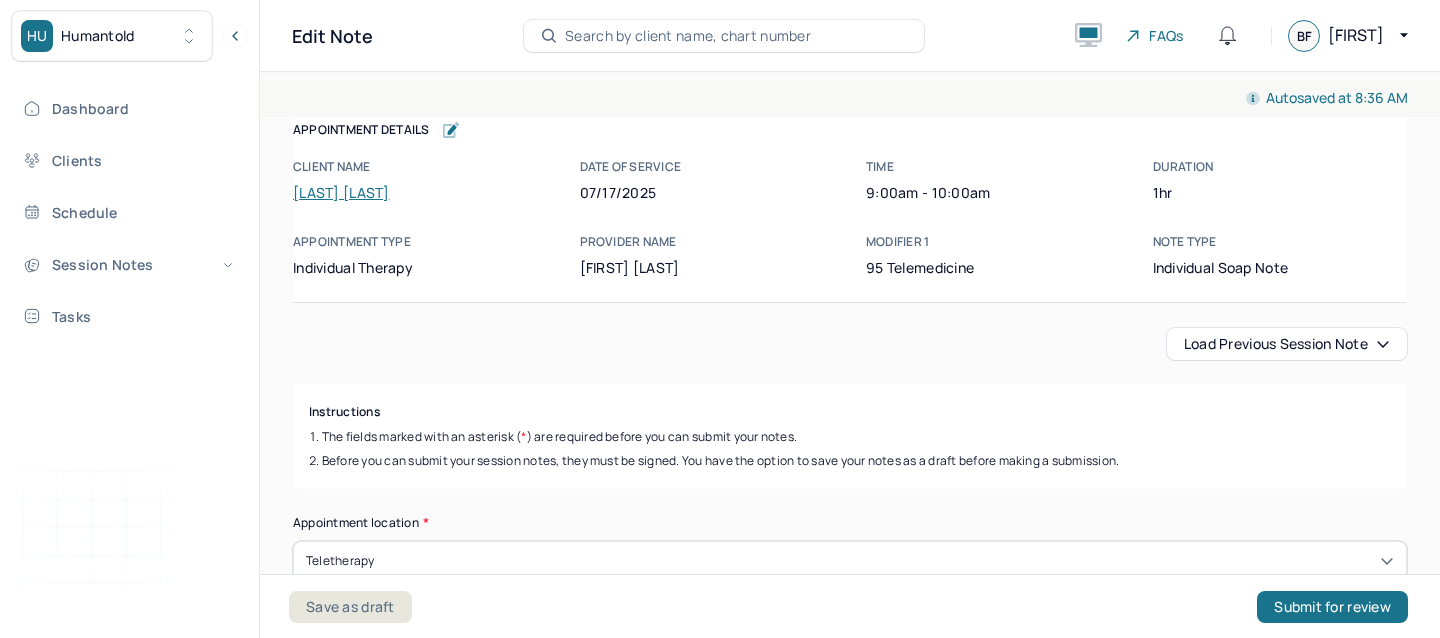 scroll, scrollTop: 0, scrollLeft: 0, axis: both 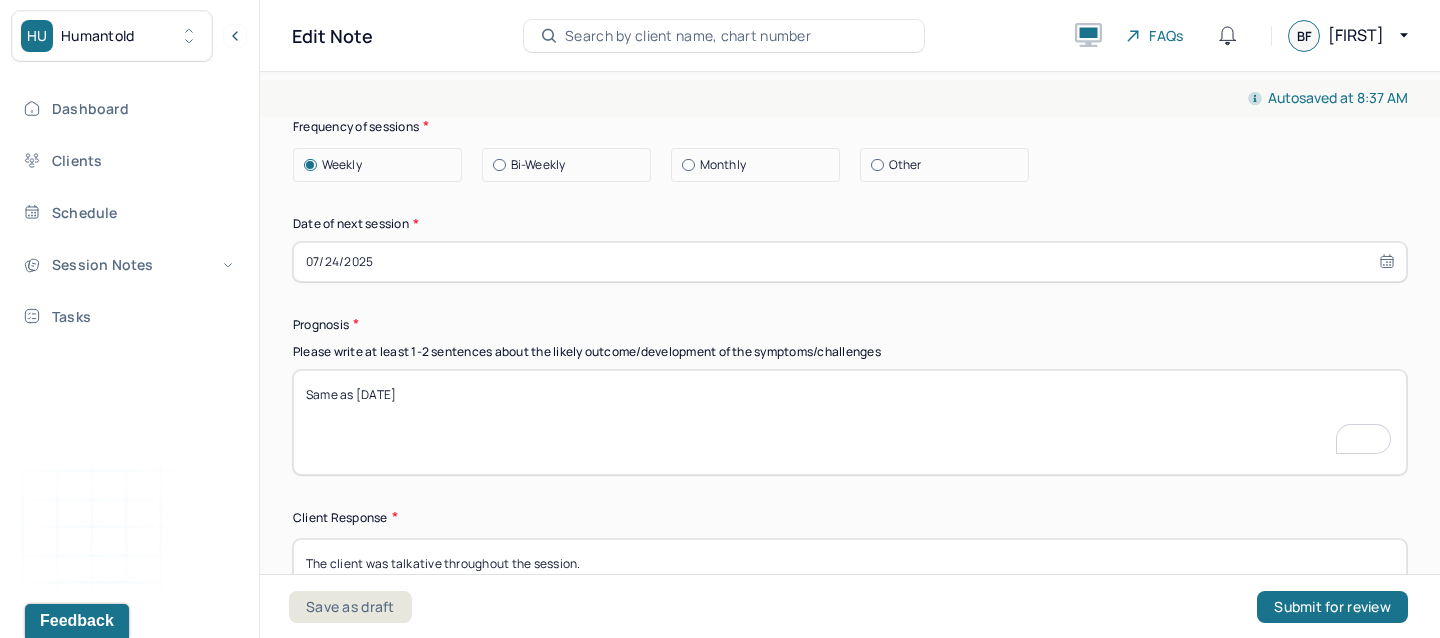 paste on "The client remains engaged in the therapeutic process and is consistently applying coping strategies between sessions. She is showing meaningful progress toward her established treatment goals." 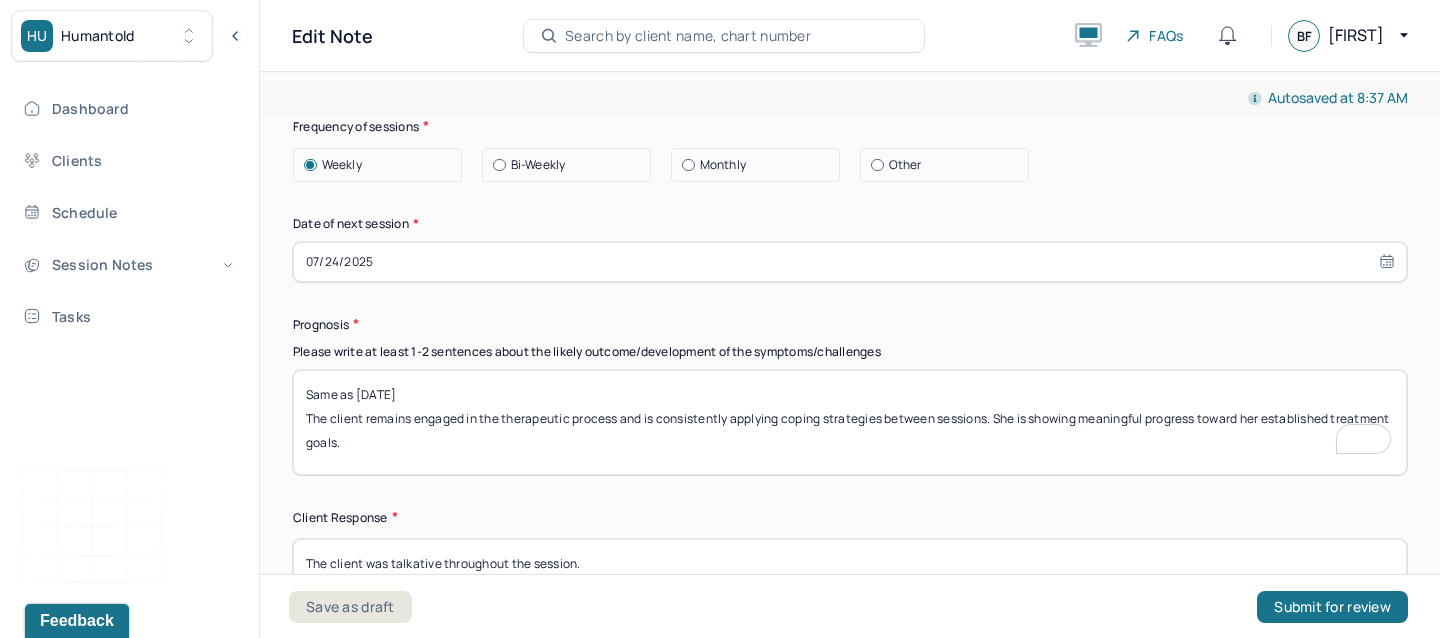 click on "Same as [DATE]
The client remains engaged in the therapeutic process and is consistently applying coping strategies between sessions. She is showing meaningful progress toward her established treatment goals." at bounding box center (850, 422) 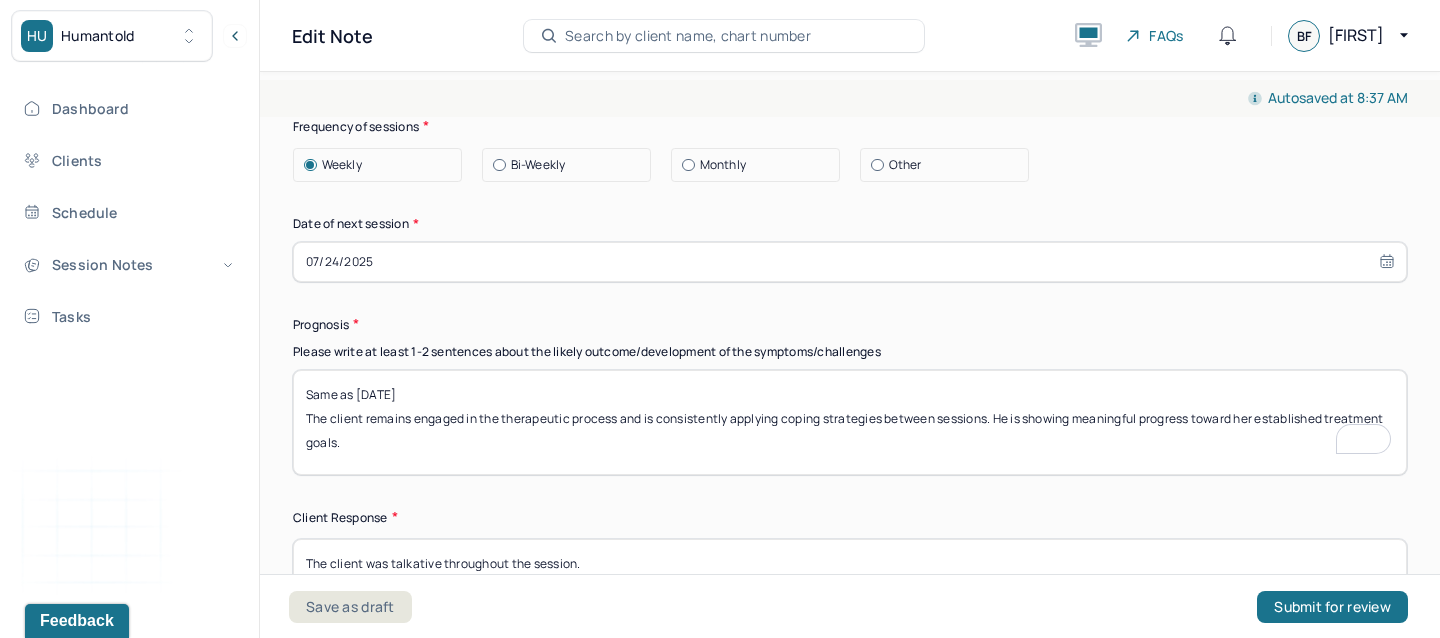scroll, scrollTop: 16, scrollLeft: 0, axis: vertical 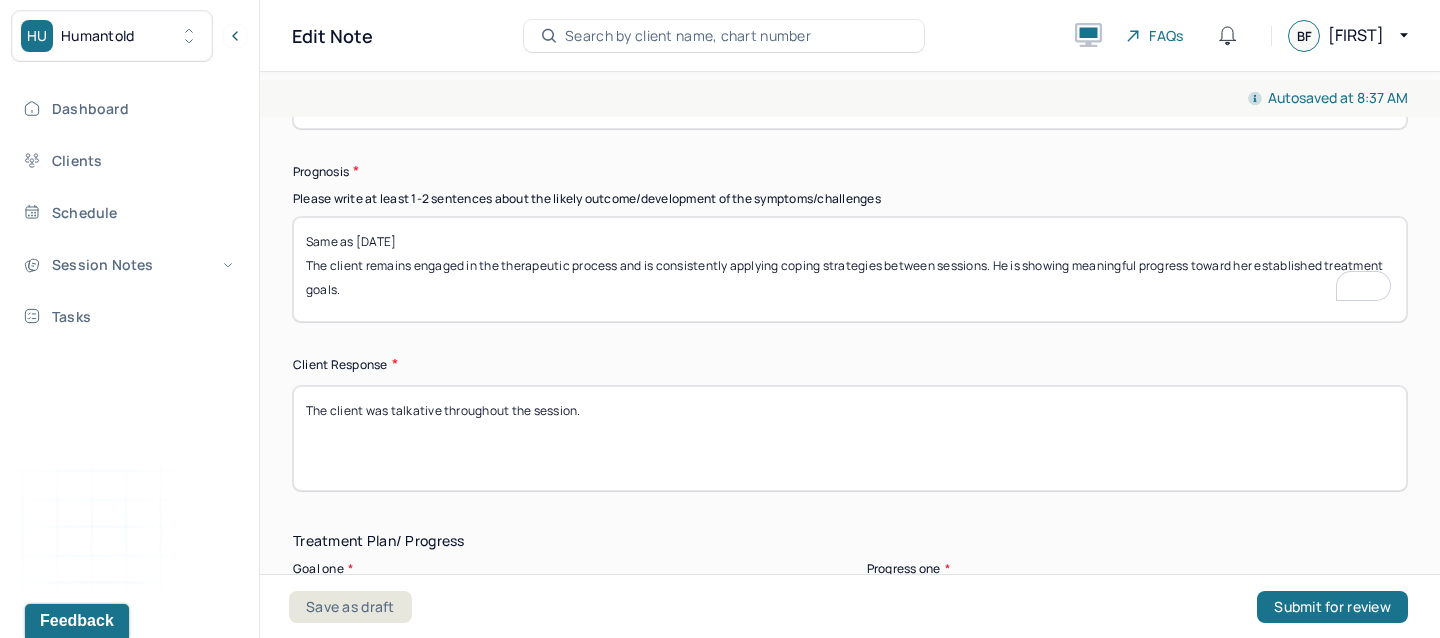 type on "Same as [DATE]
The client remains engaged in the therapeutic process and is consistently applying coping strategies between sessions. He is showing meaningful progress toward her established treatment goals." 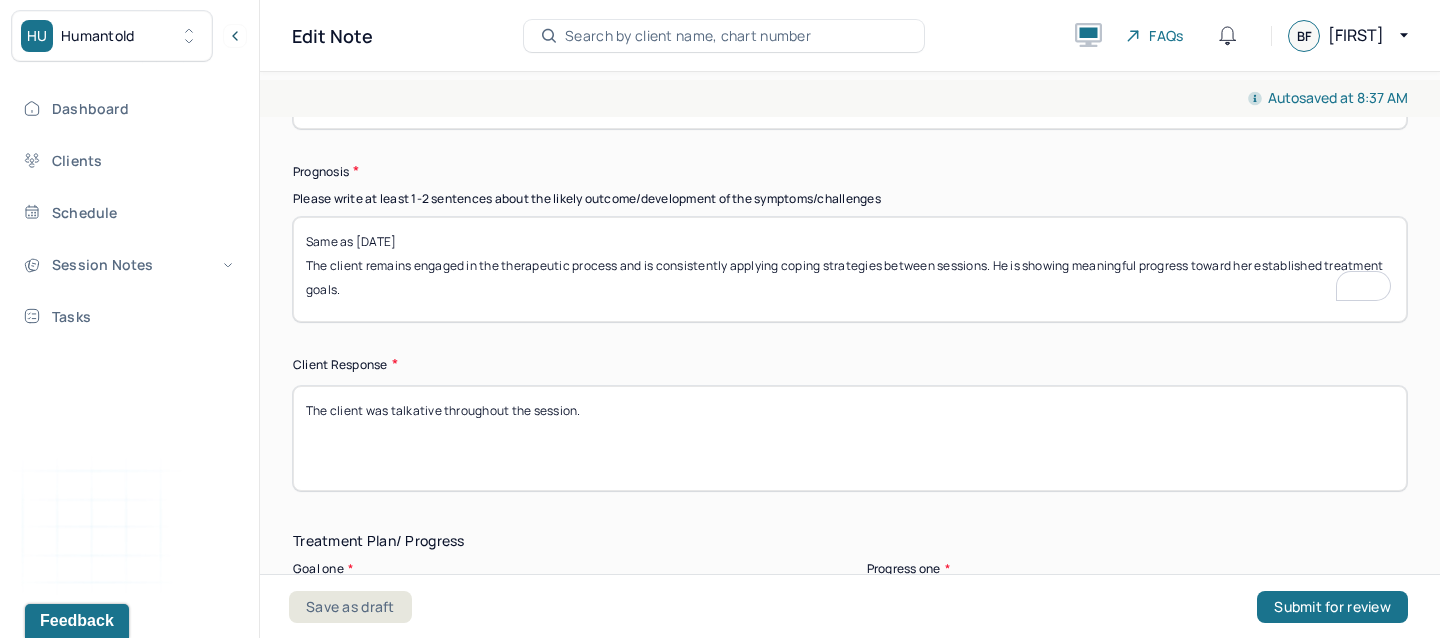 click on "The client was talkative throughout the session." at bounding box center [850, 438] 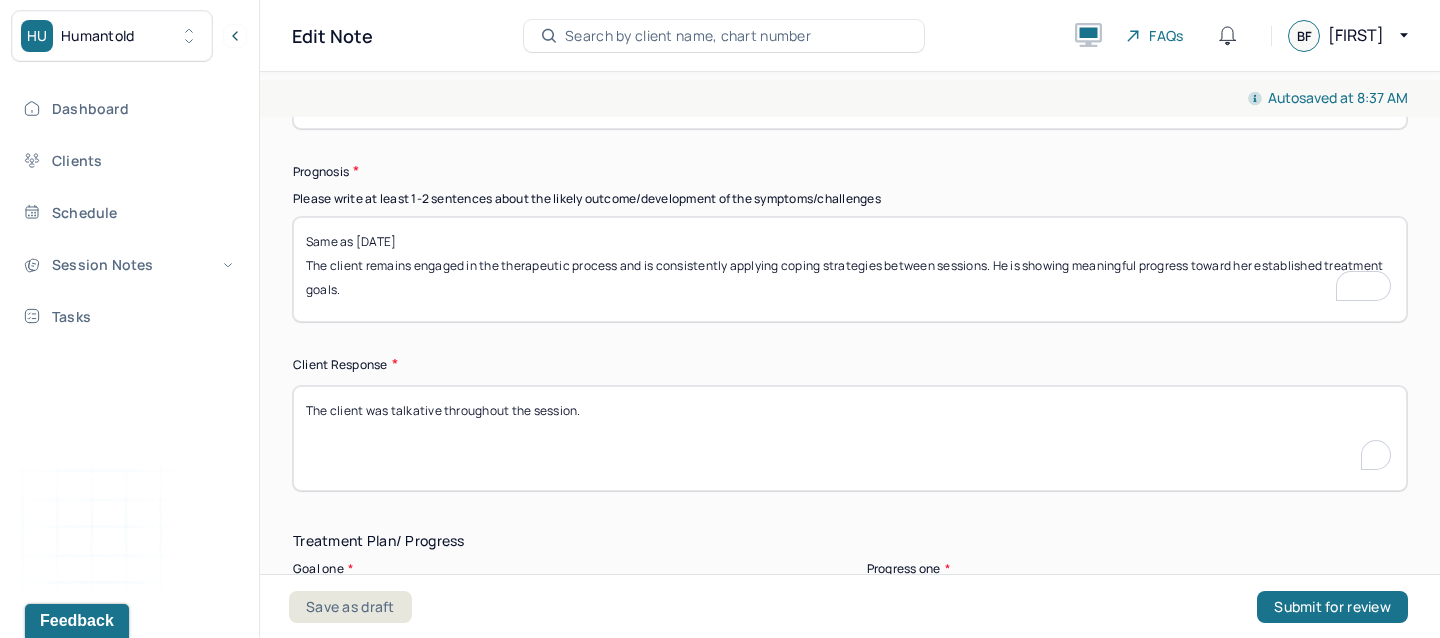 click on "The client was talkative throughout the session." at bounding box center [850, 438] 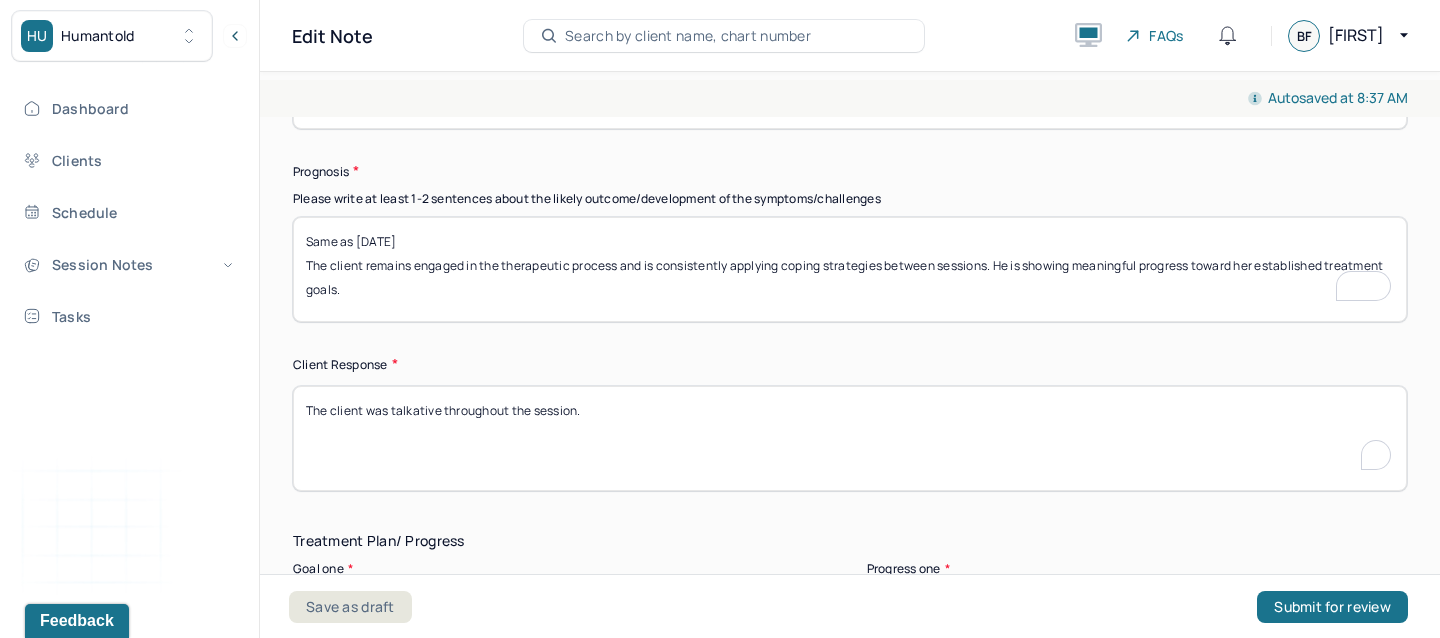 click on "The client was talkative throughout the session." at bounding box center (850, 438) 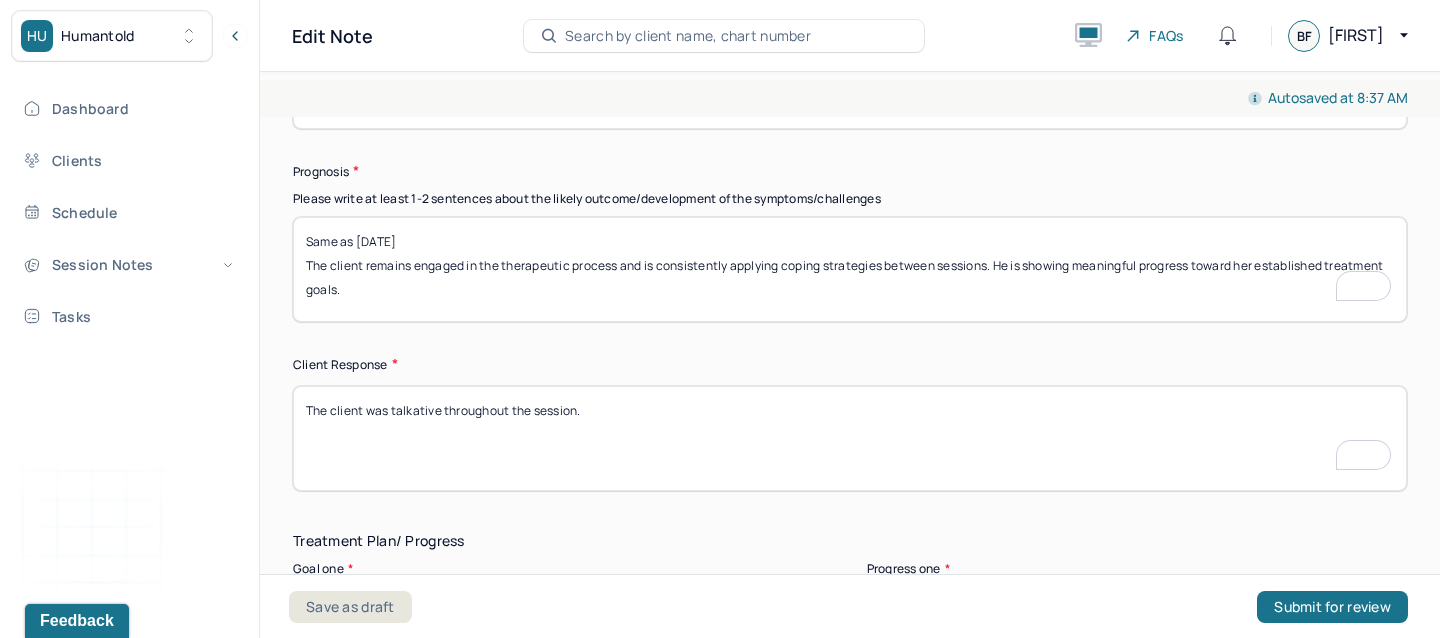 paste on "expressive and responsive throughout the session." 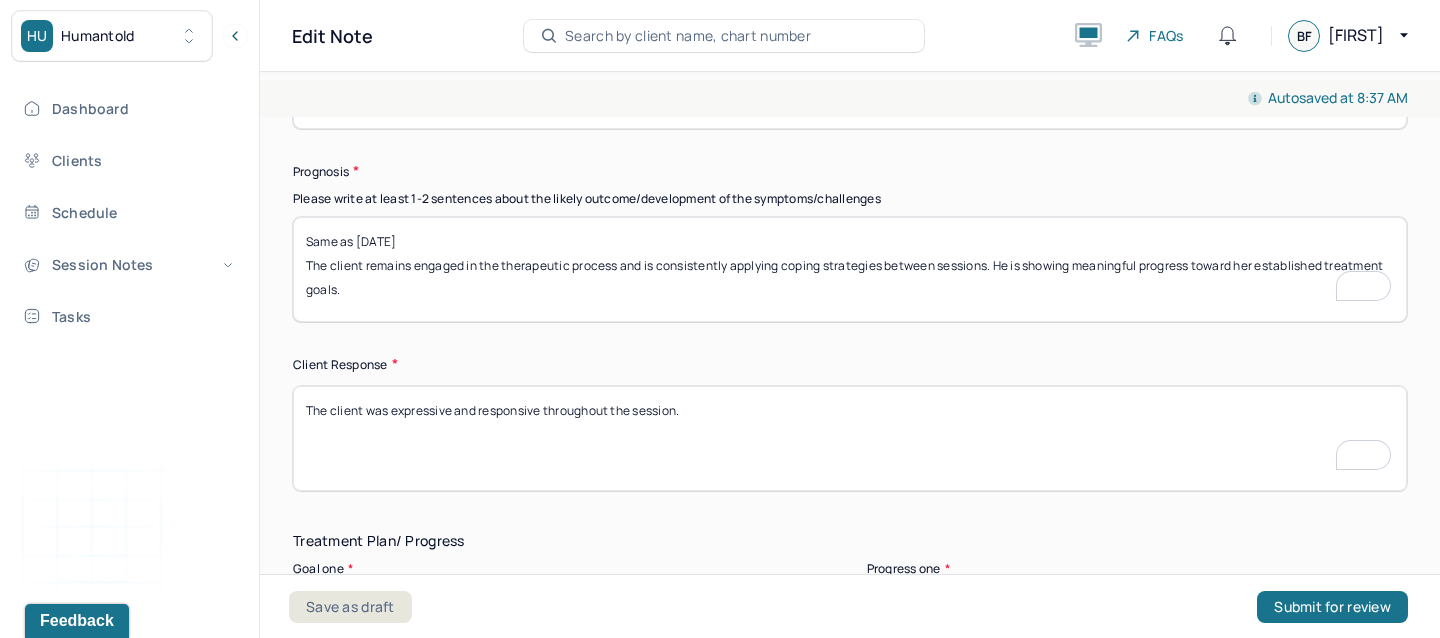 scroll, scrollTop: 2940, scrollLeft: 0, axis: vertical 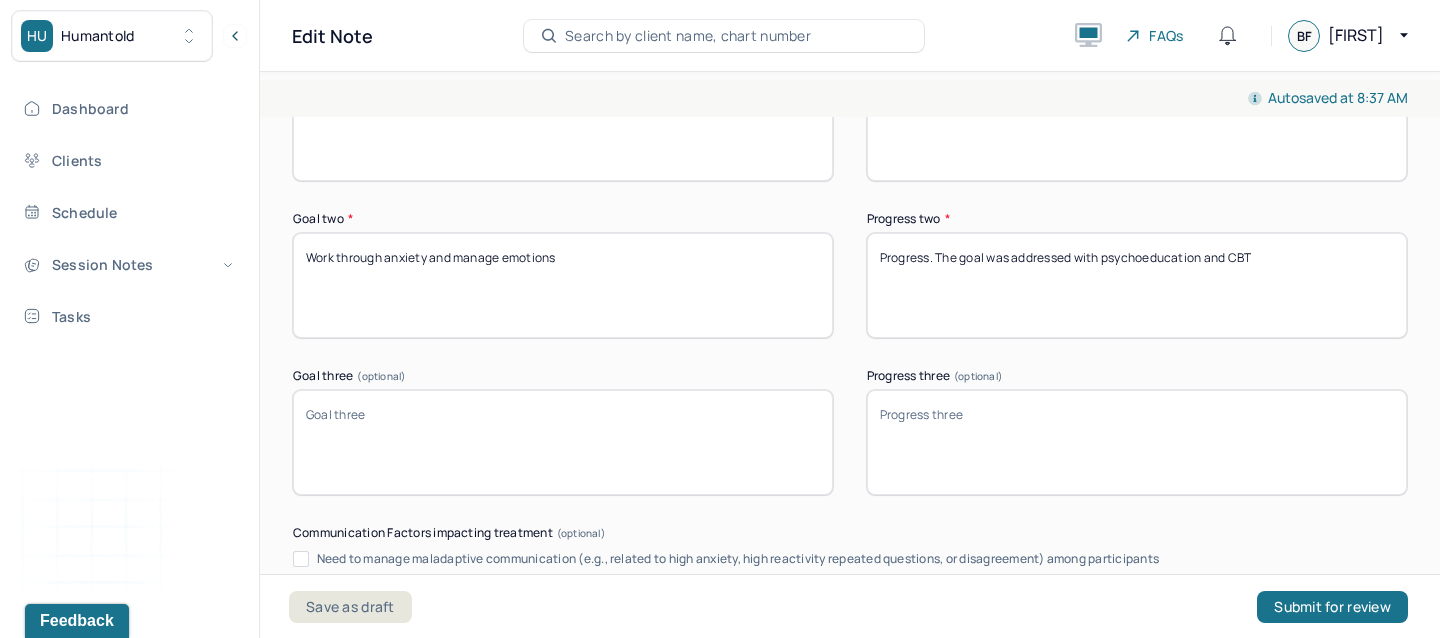 type on "The client was expressive and responsive throughout the session." 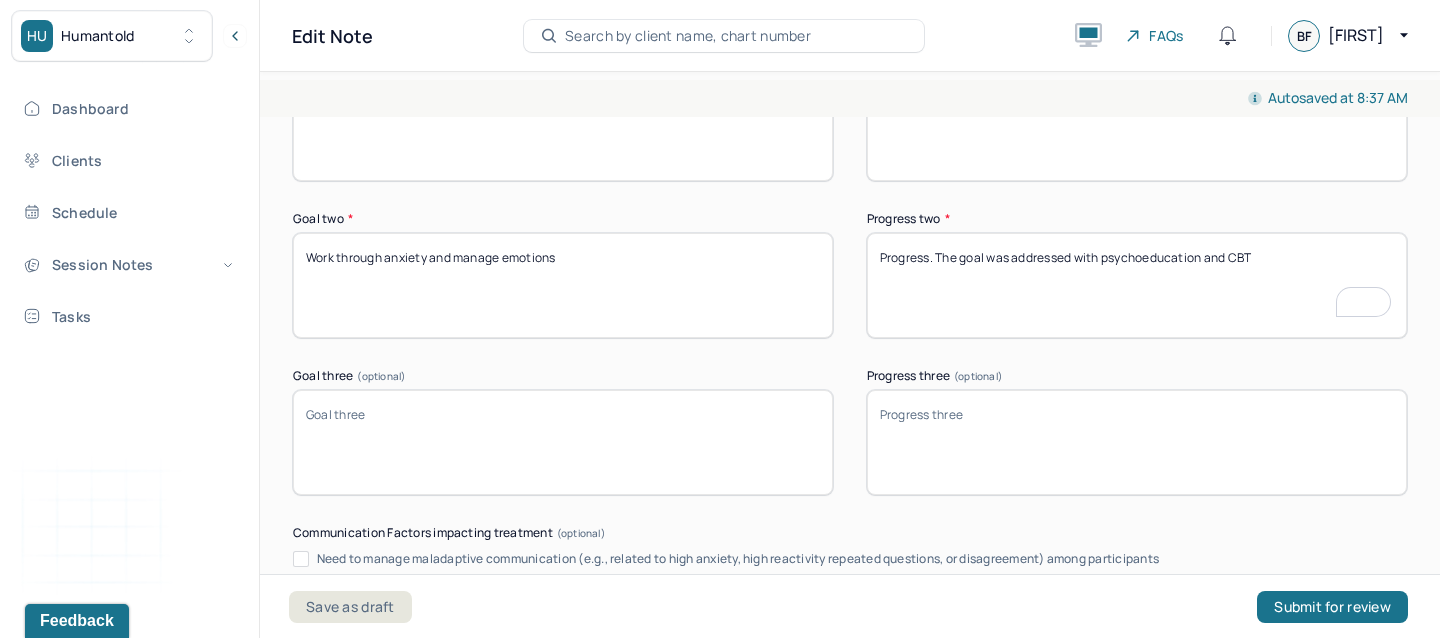 drag, startPoint x: 1264, startPoint y: 257, endPoint x: 1117, endPoint y: 248, distance: 147.27525 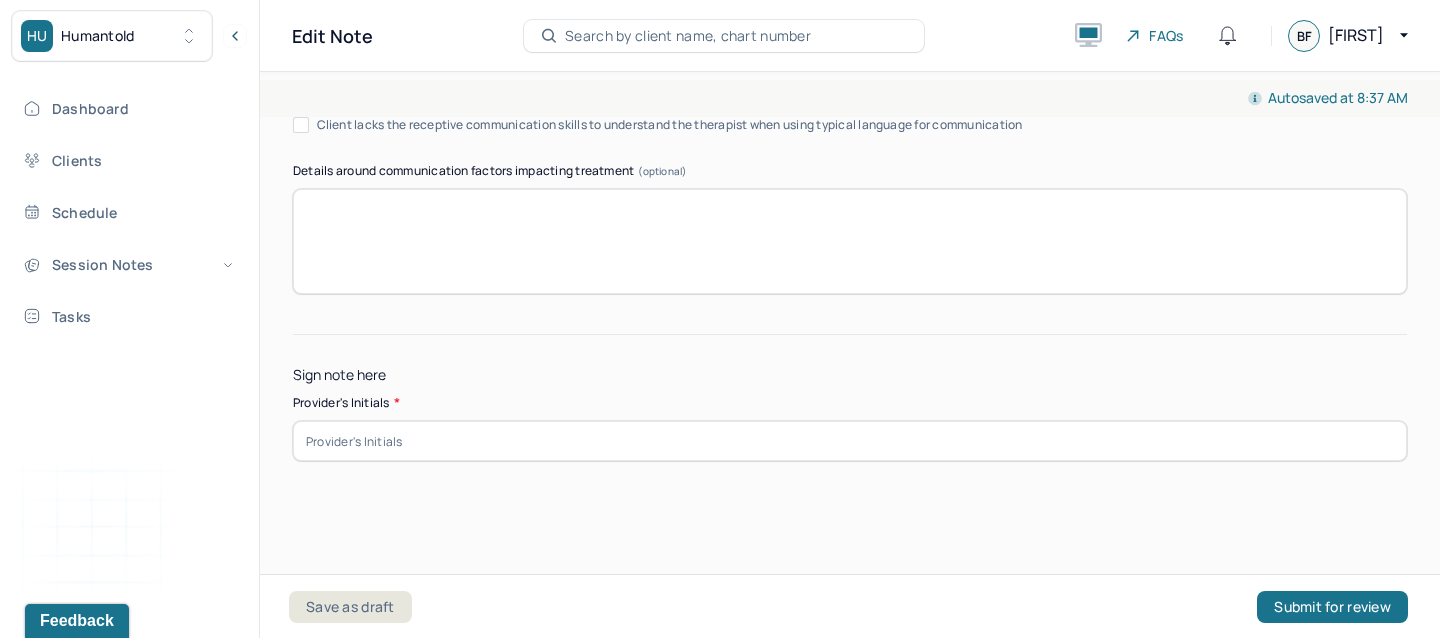type on "Progress. The goal was addressed with goal-setting, psychoeducation, and CBT" 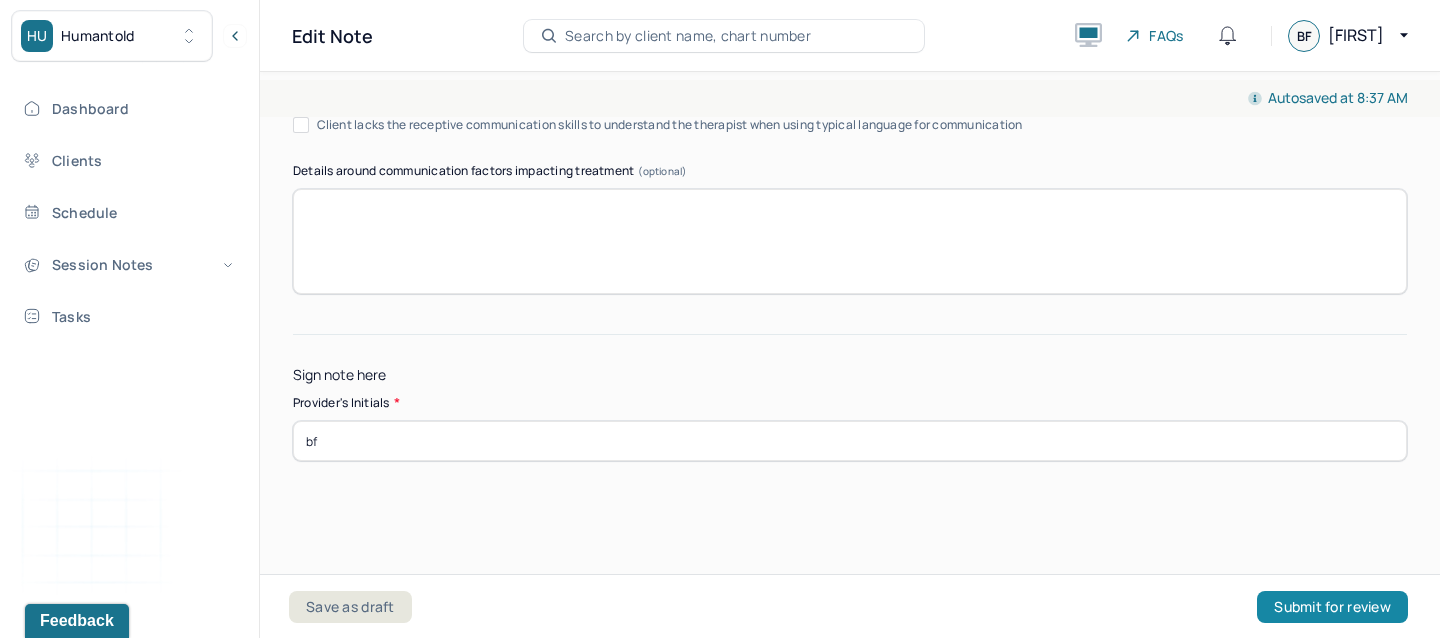 type on "bf" 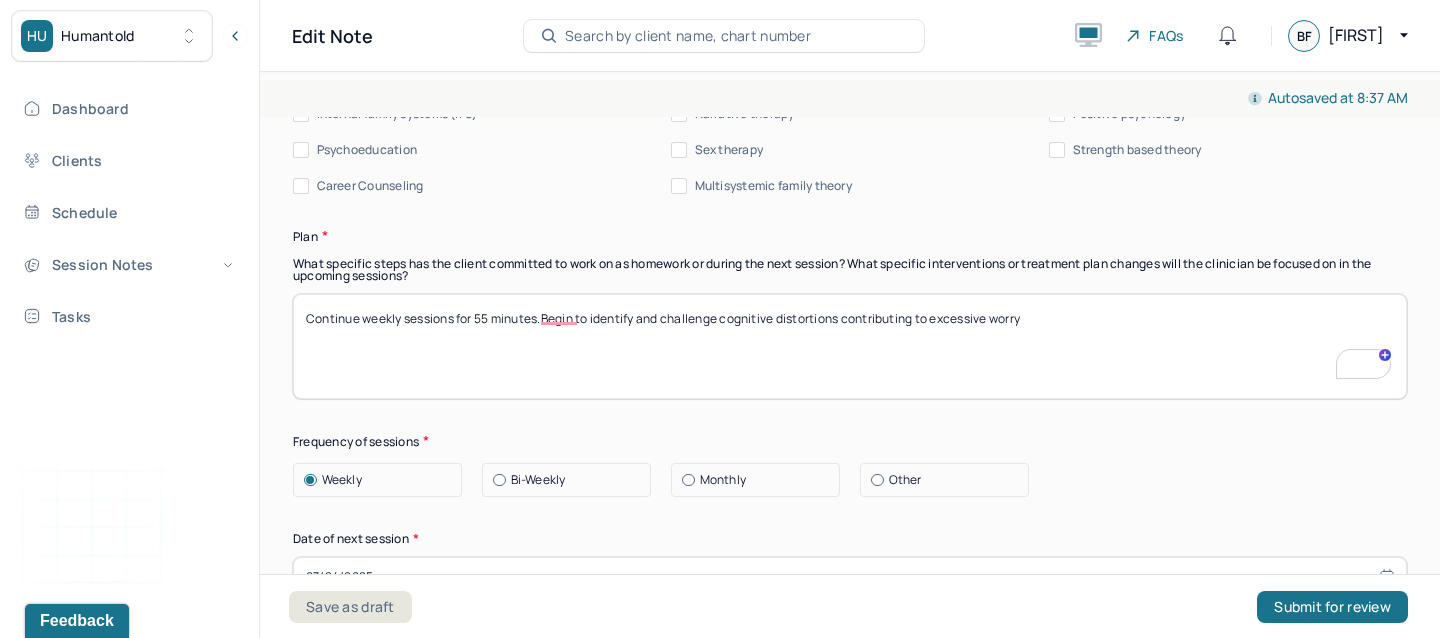 click on "Continue weekly sessions for 55 minutes.Begin to identify and challenge cognitive distortions contributing to excessive worry" at bounding box center (850, 346) 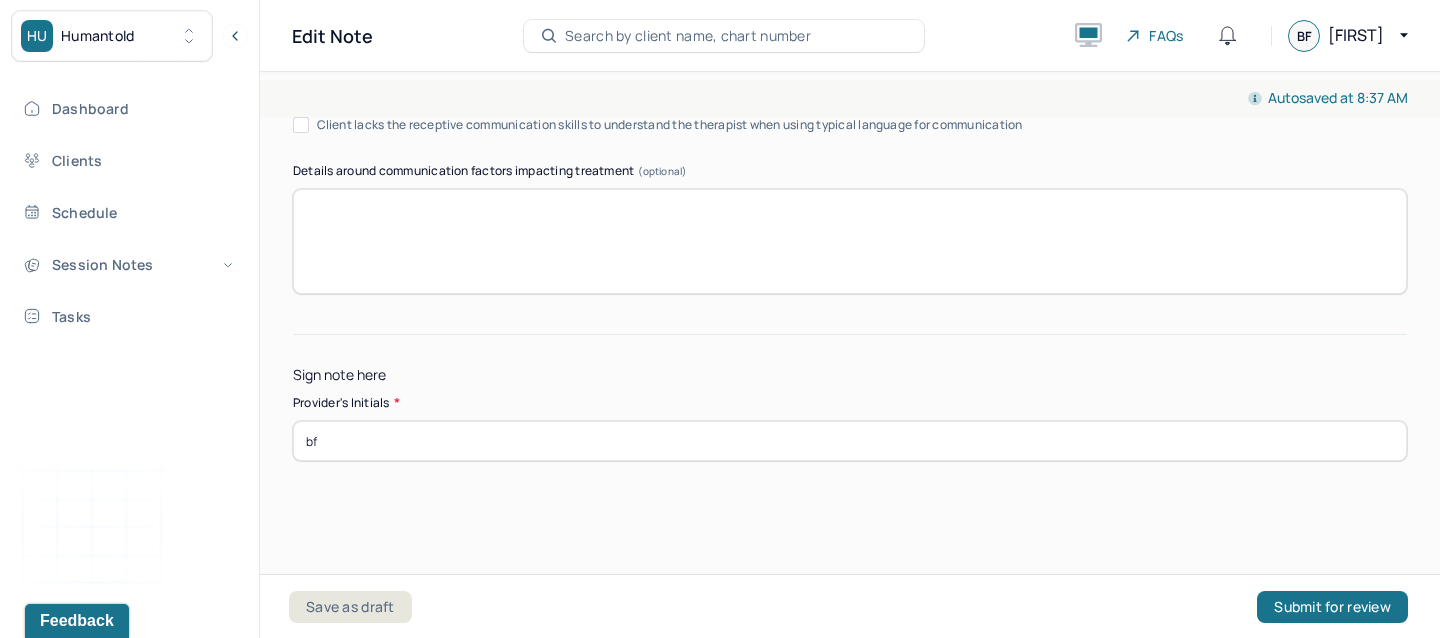 type on "Continue weekly sessions for 55 minutes. Begin to identify and challenge cognitive distortions contributing to excessive worry" 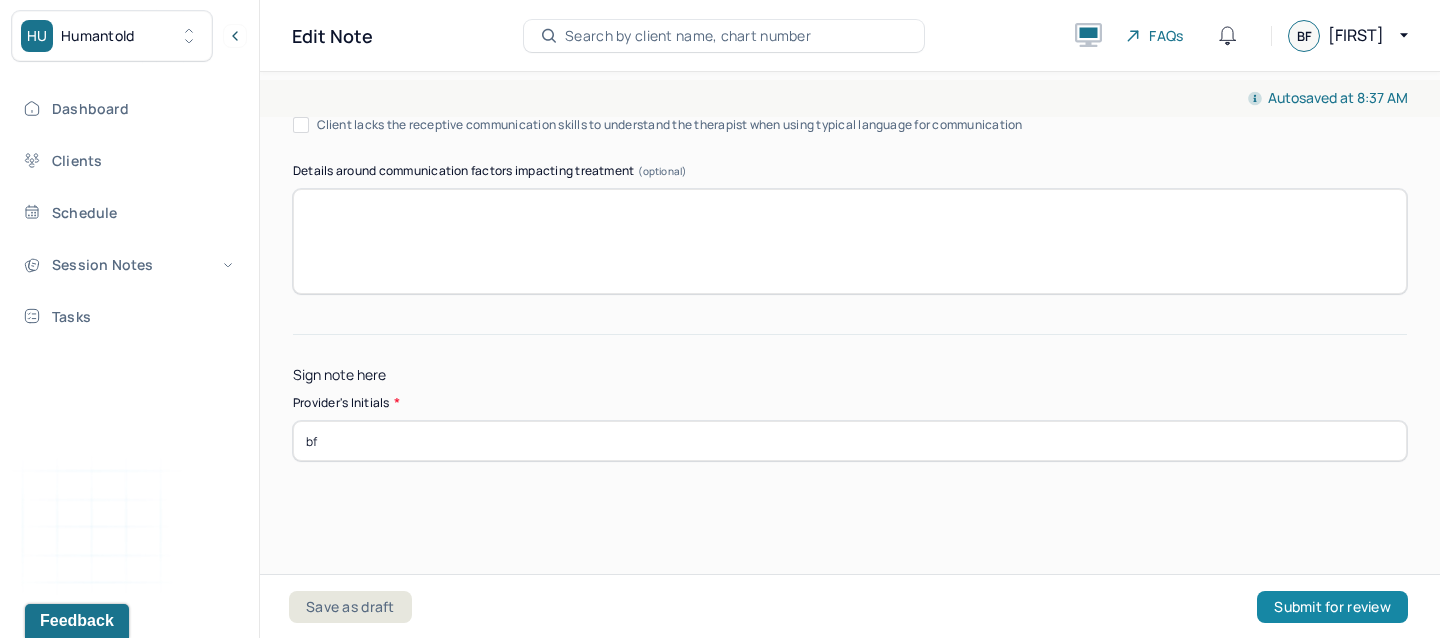 click on "Submit for review" at bounding box center [1332, 607] 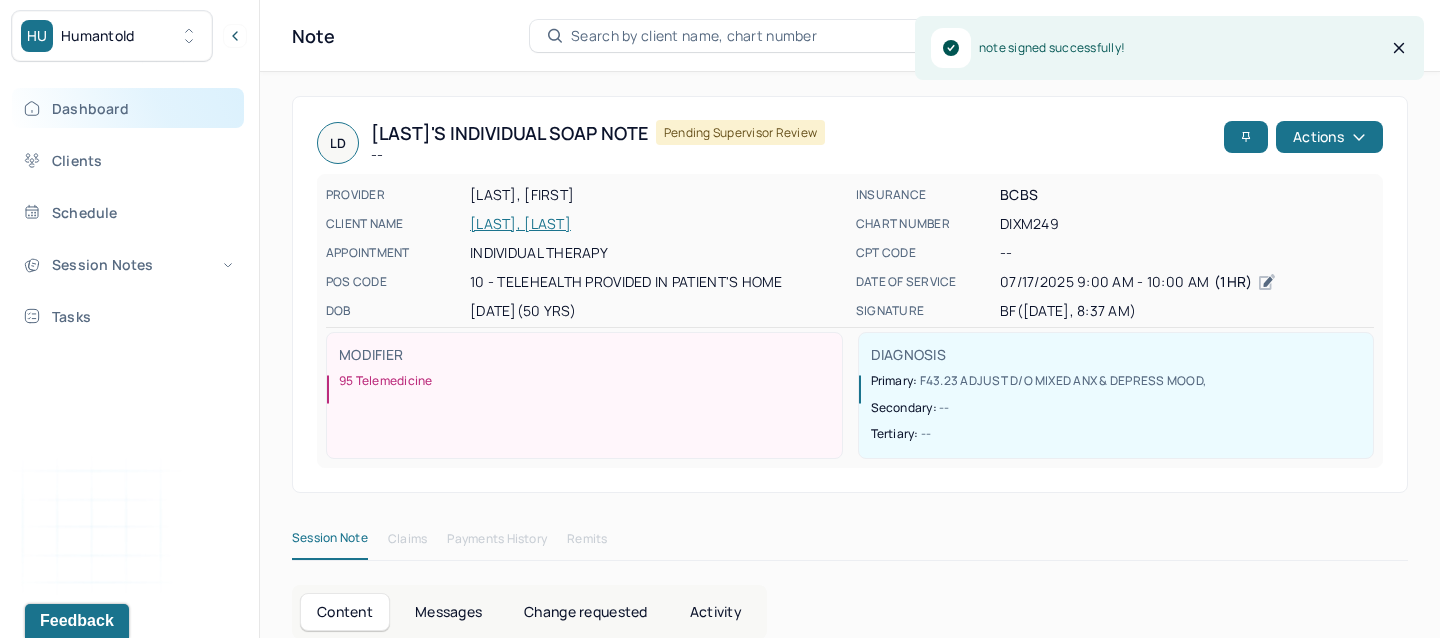 click on "Dashboard" at bounding box center (128, 108) 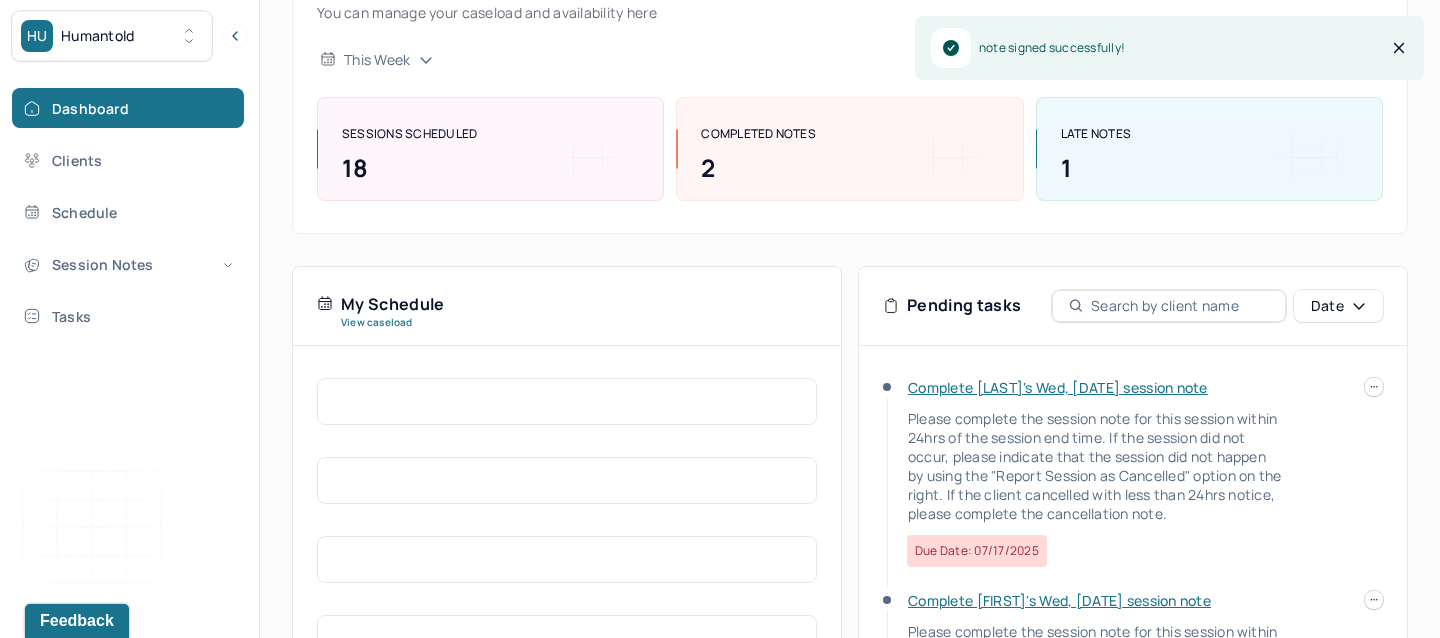 click on "Complete Kelly's Wed, 07/16 session note" at bounding box center (1058, 387) 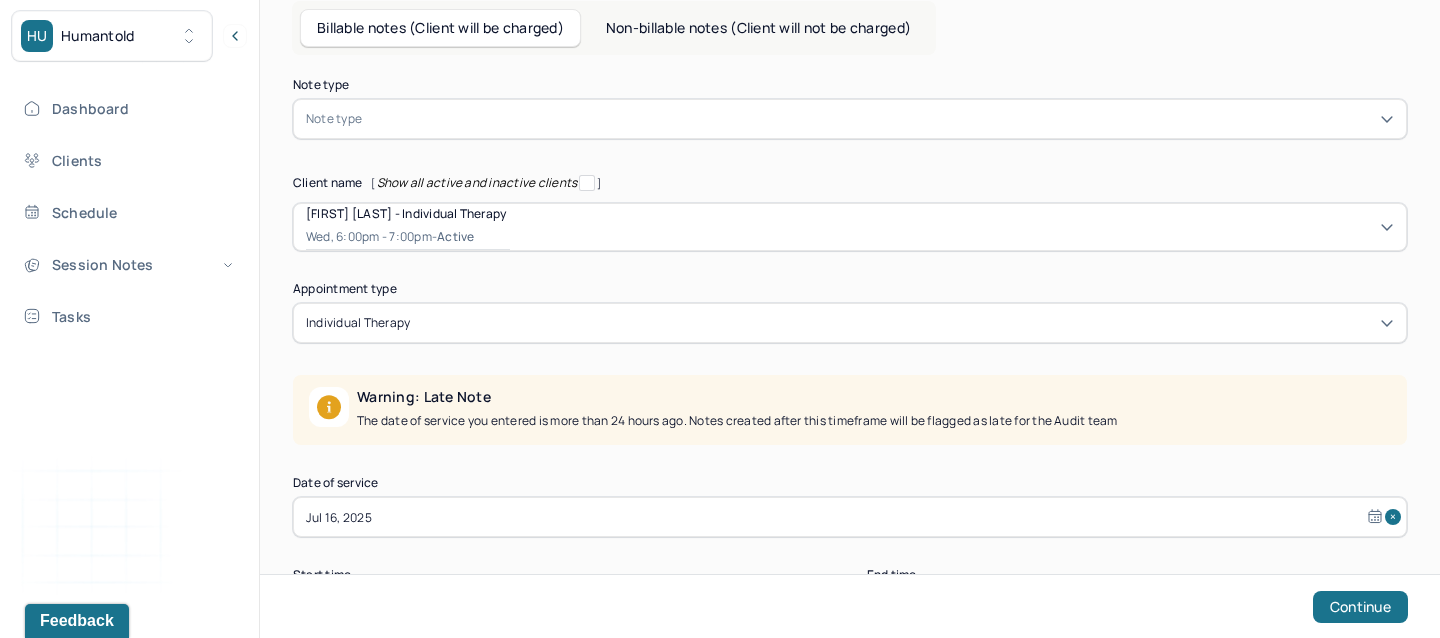 click at bounding box center (880, 119) 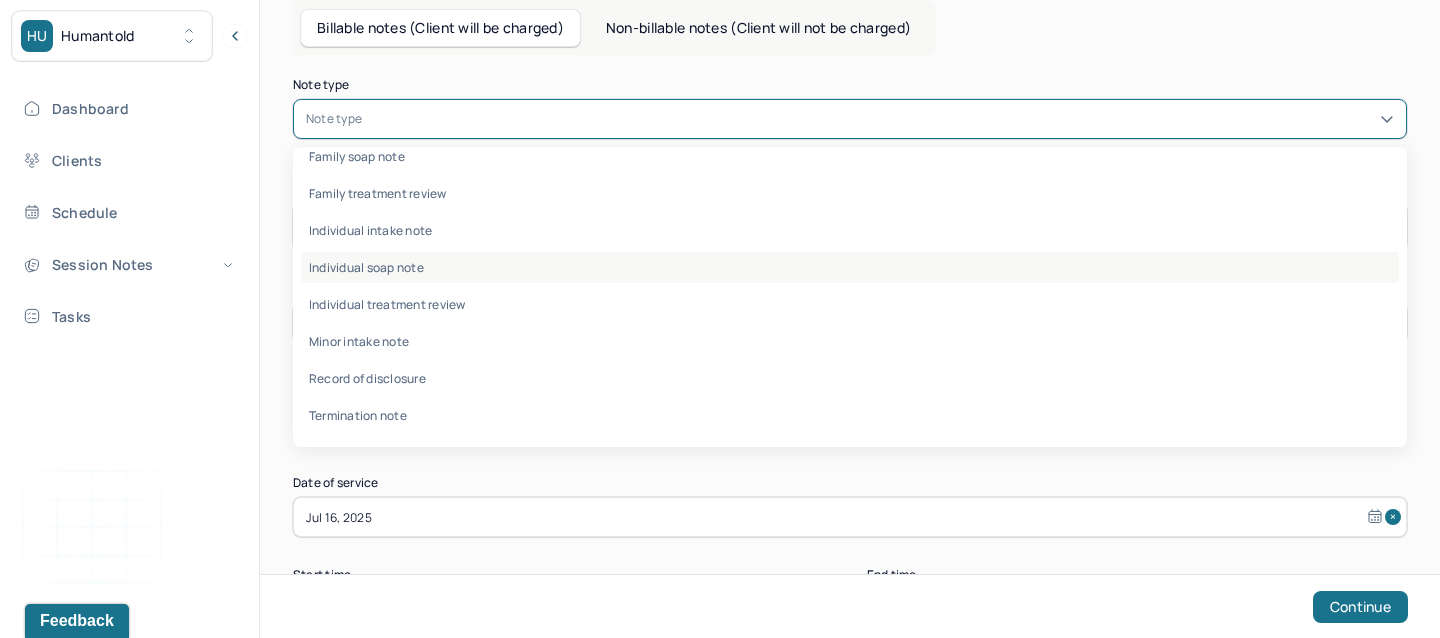 click on "Individual soap note" at bounding box center (850, 267) 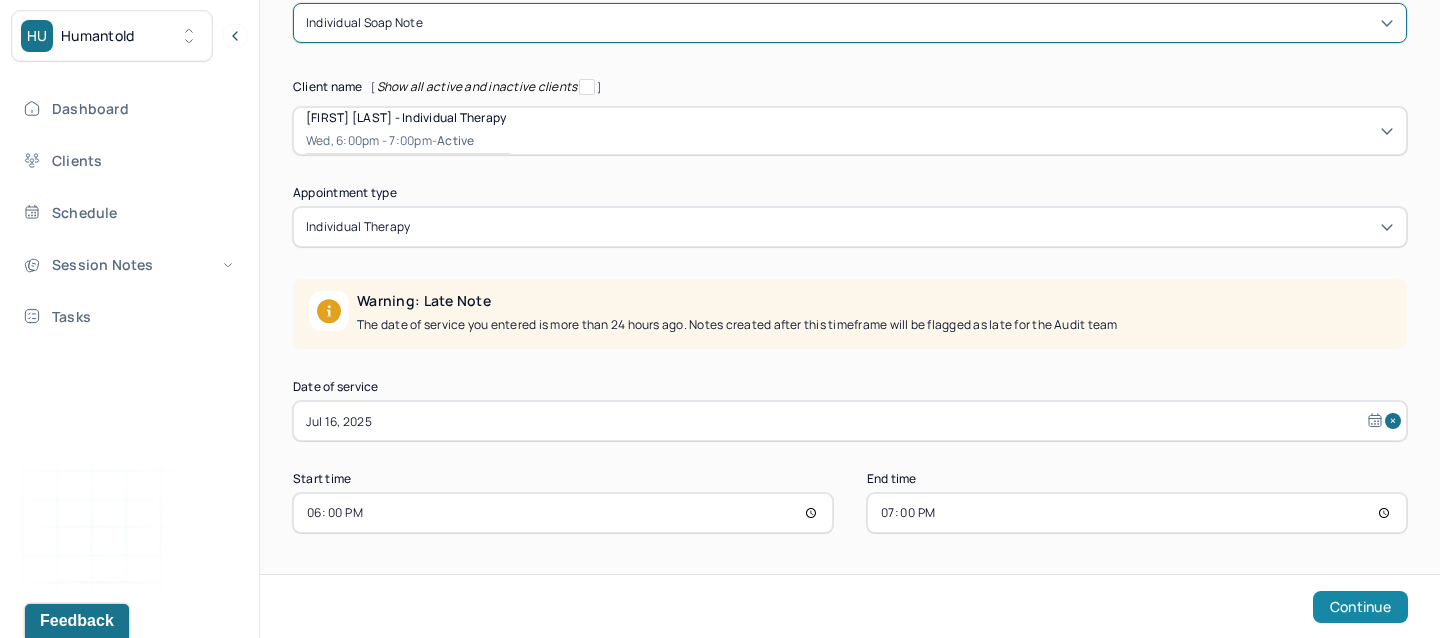 click on "Continue" at bounding box center (1360, 607) 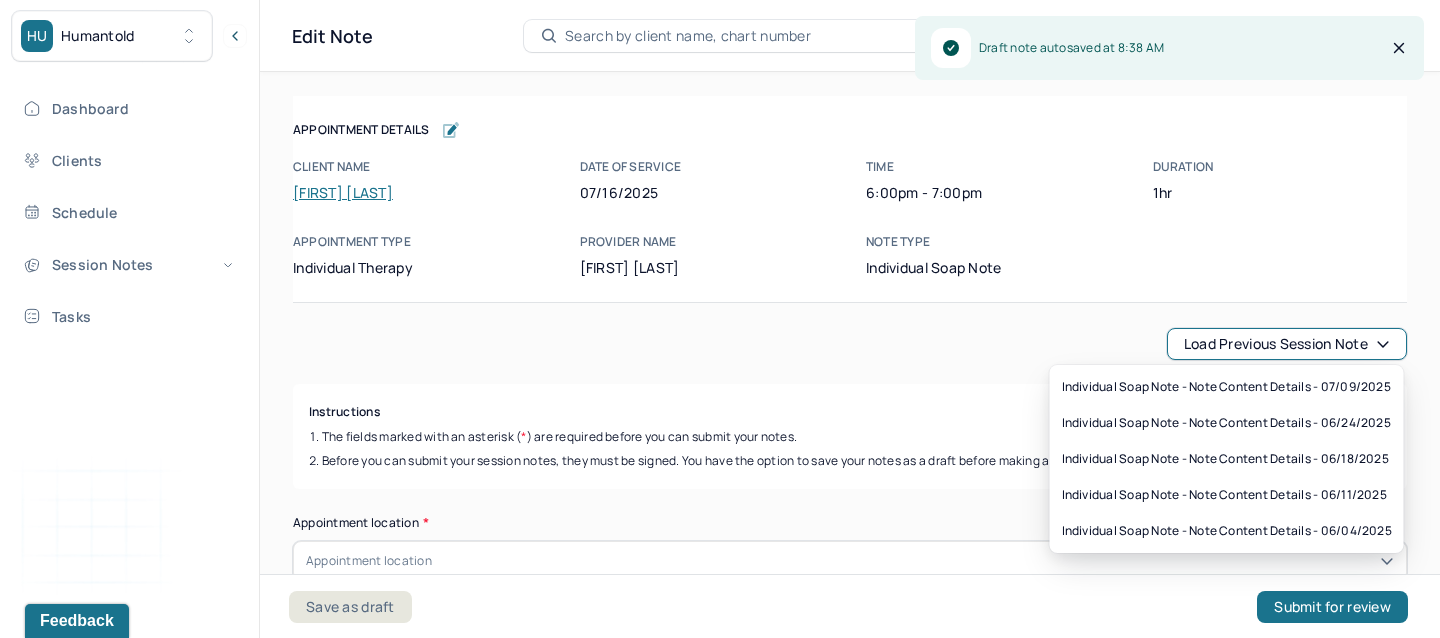 click on "Load previous session note" at bounding box center [1287, 344] 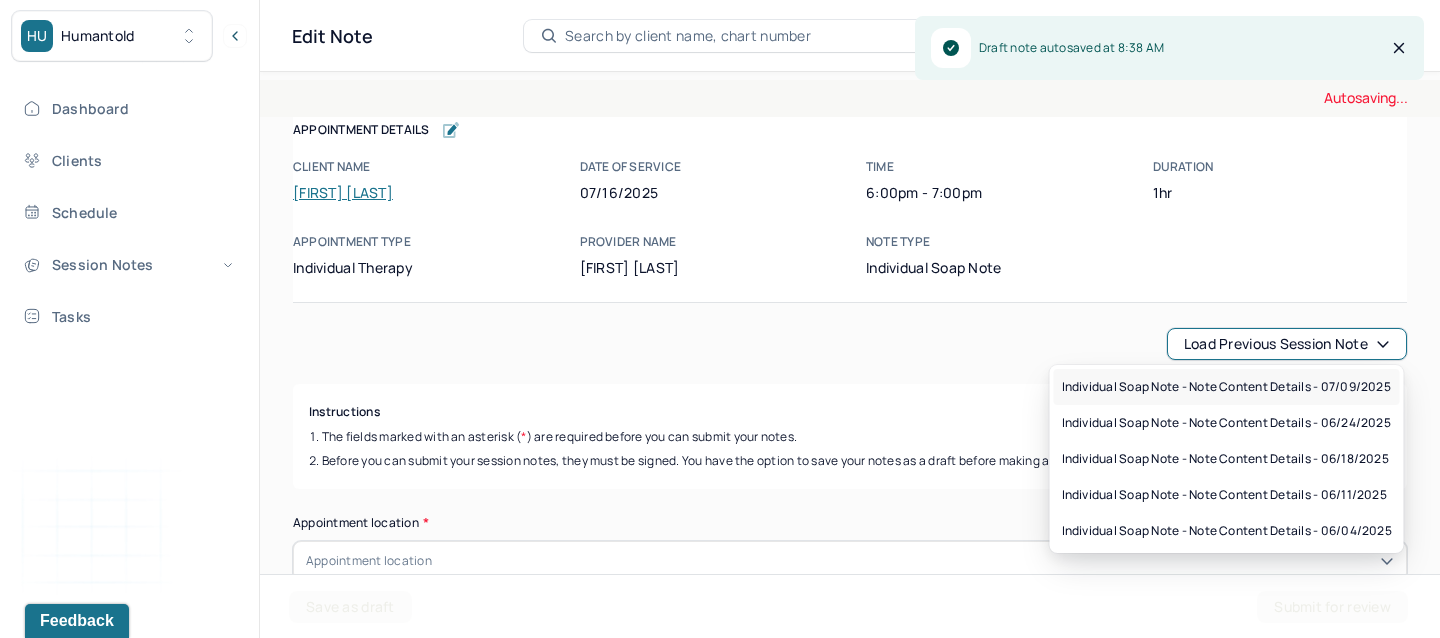 click on "Individual soap note   - Note content Details -   07/09/2025" at bounding box center [1226, 387] 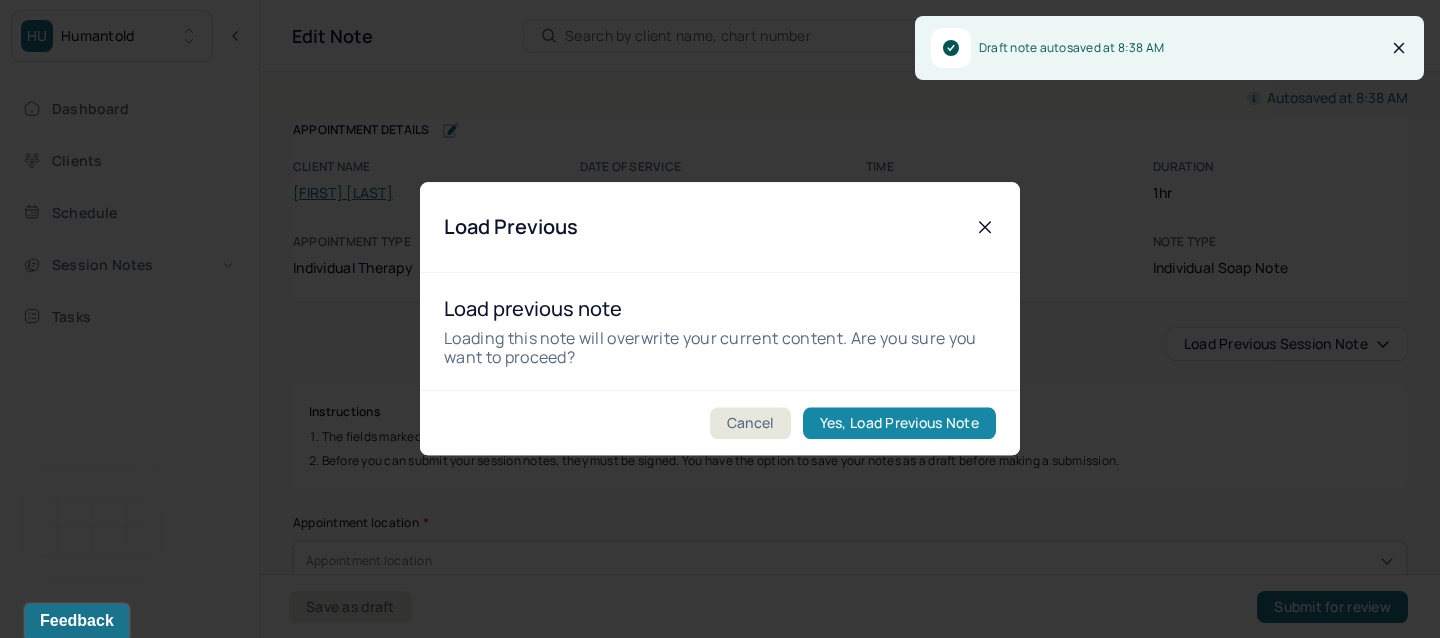 click on "Yes, Load Previous Note" at bounding box center (899, 424) 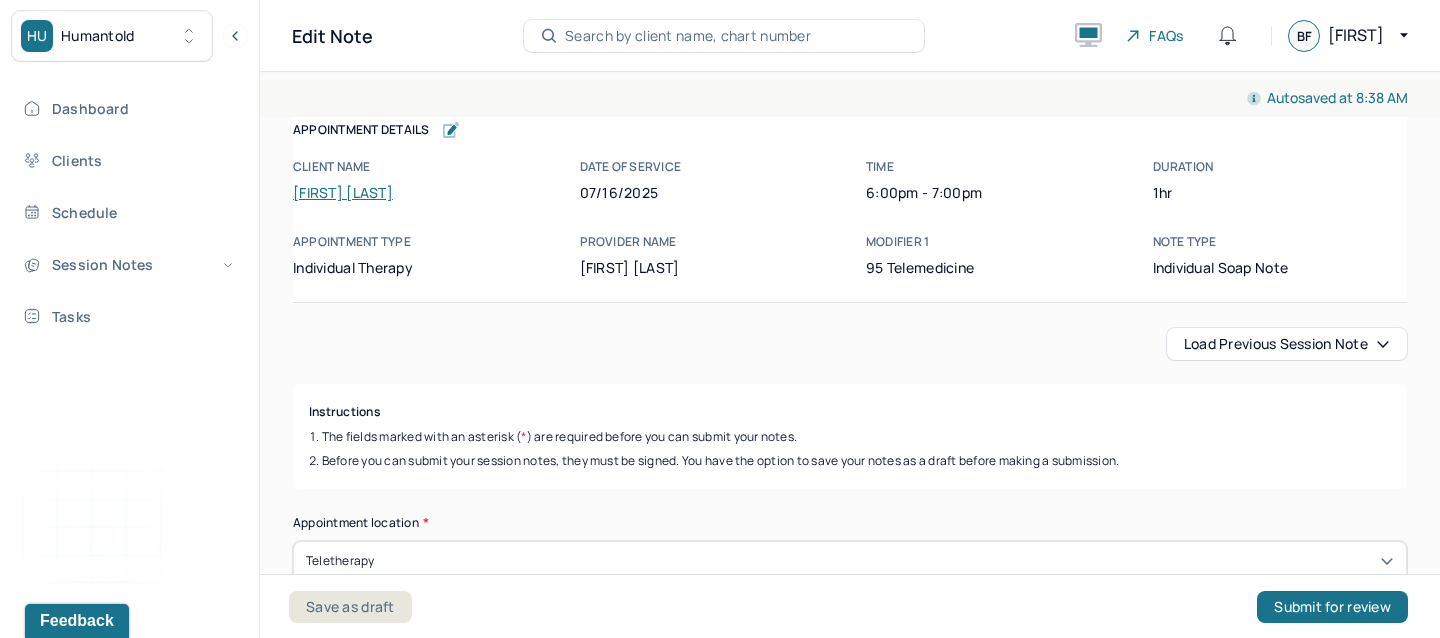 scroll, scrollTop: 0, scrollLeft: 0, axis: both 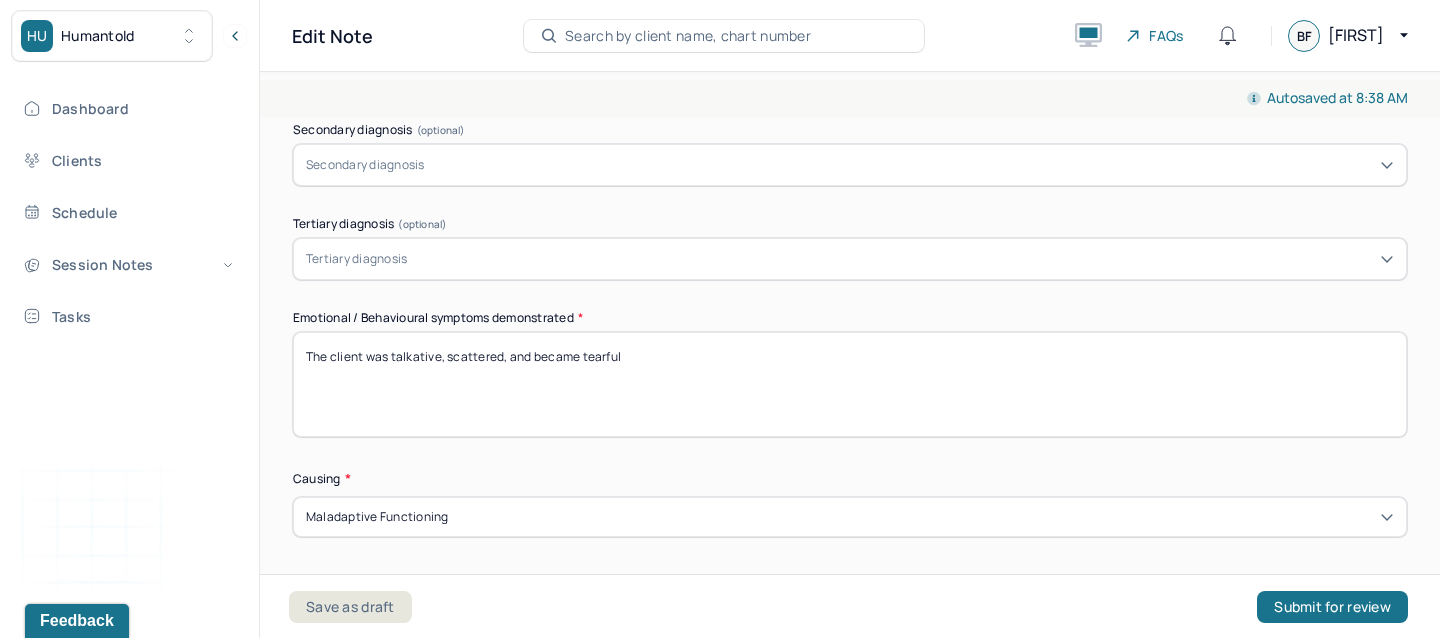 click on "The client was talkative, scattered, and became tearful" at bounding box center [850, 384] 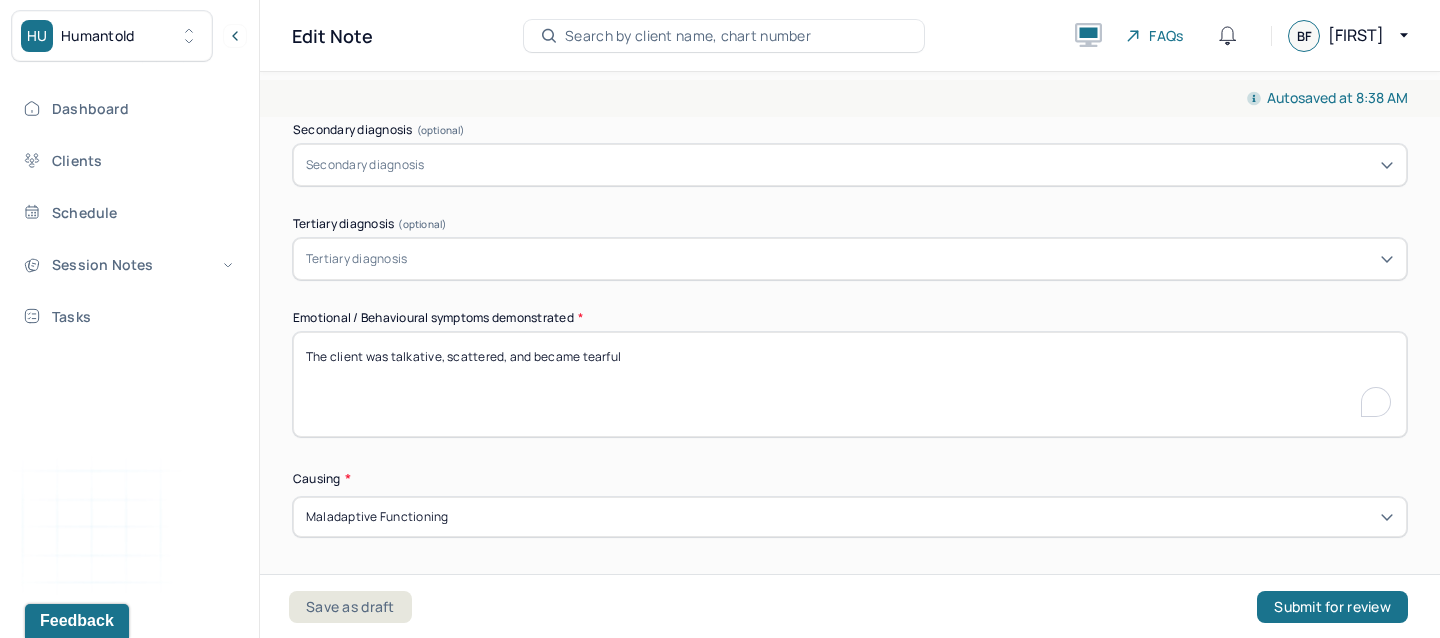 click on "The client was talkative, scattered, and became tearful" at bounding box center (850, 384) 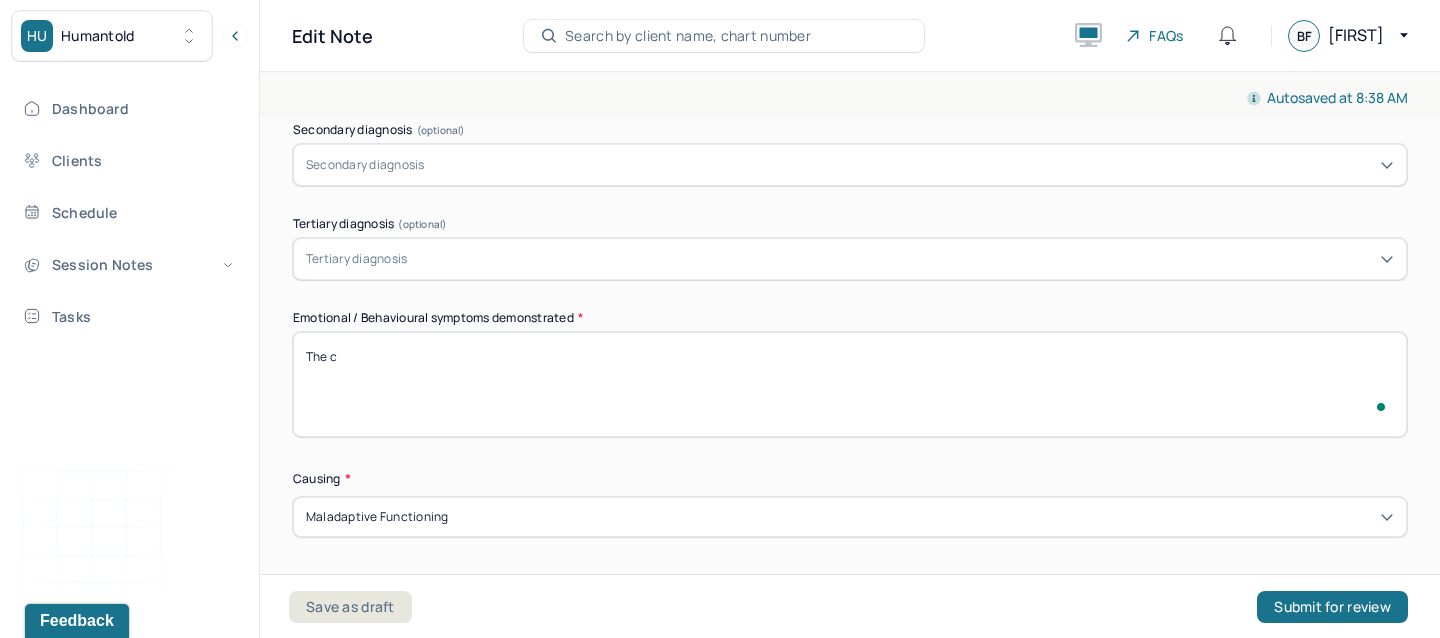 scroll, scrollTop: 846, scrollLeft: 0, axis: vertical 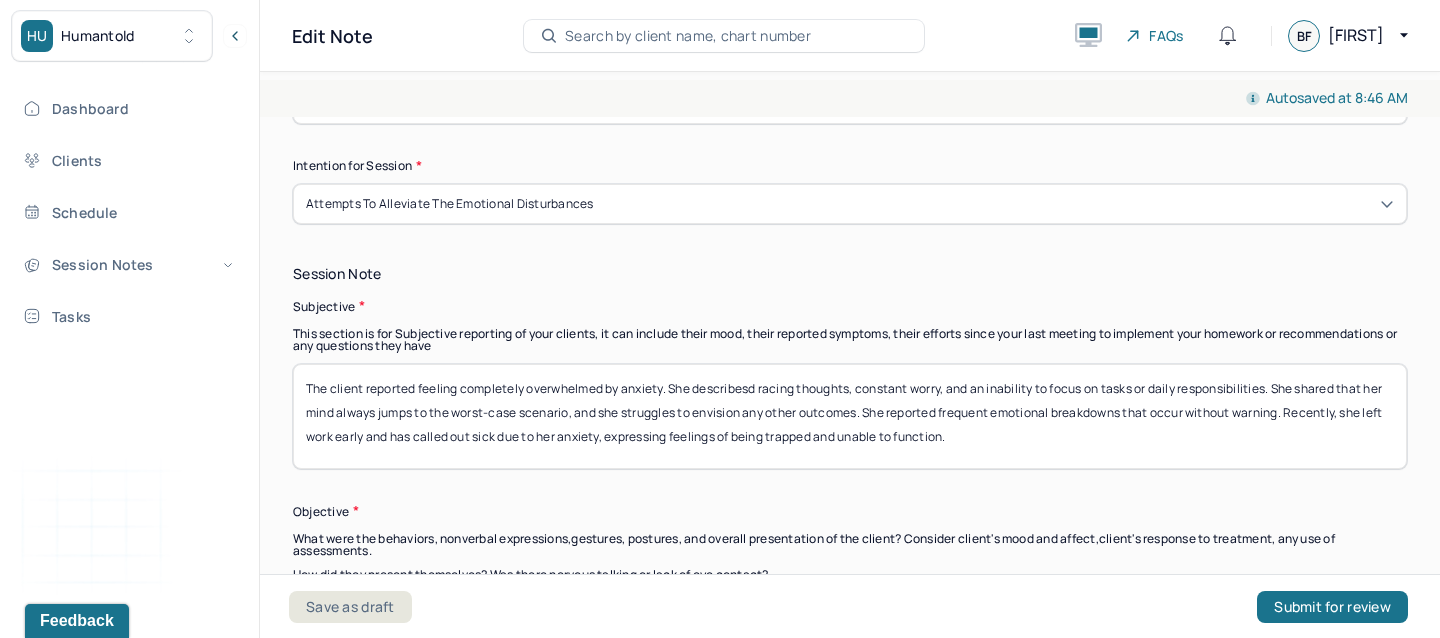 type on "The client was pleasant, engaged, and appeared in a good mood." 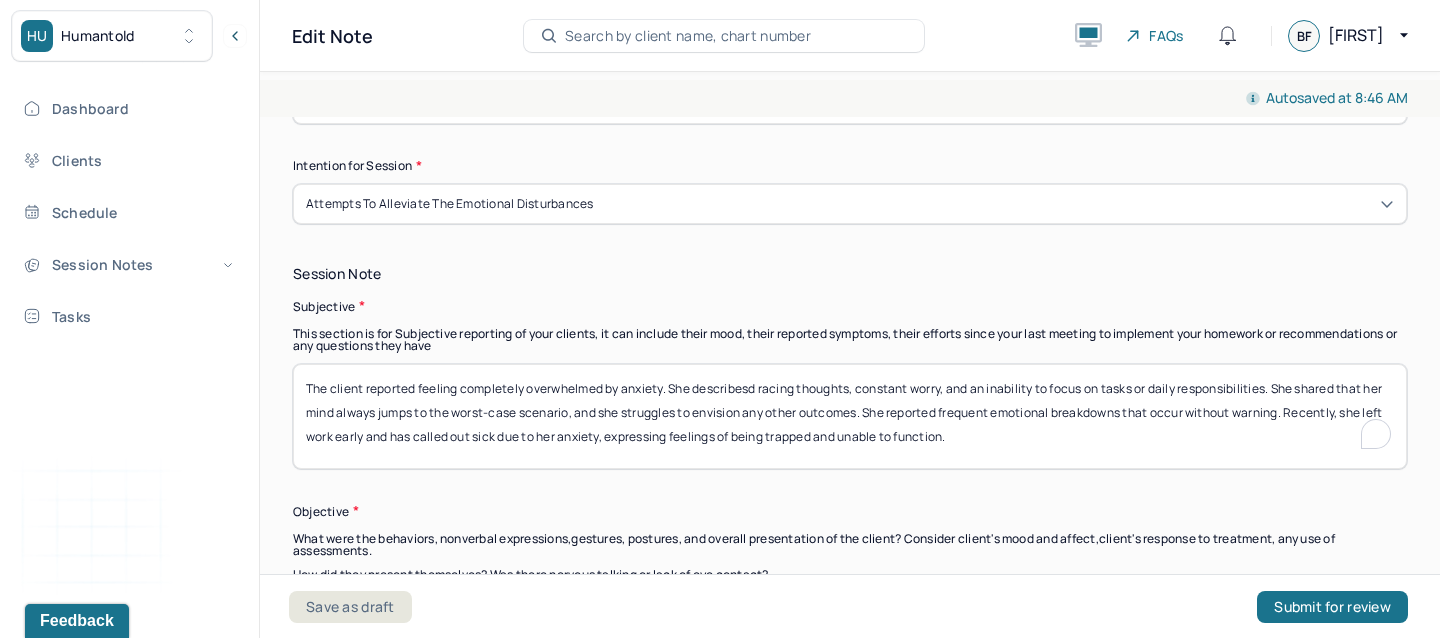 click on "The client reported feeling completely overwhelmed by anxiety. She describesd racing thoughts, constant worry, and an inability to focus on tasks or daily responsibilities. She shared that her mind always jumps to the worst-case scenario, and she struggles to envision any other outcomes. She reported frequent emotional breakdowns that occur without warning. Recently, she left work early and has called out sick due to her anxiety, expressing feelings of being trapped and unable to function." at bounding box center [850, 416] 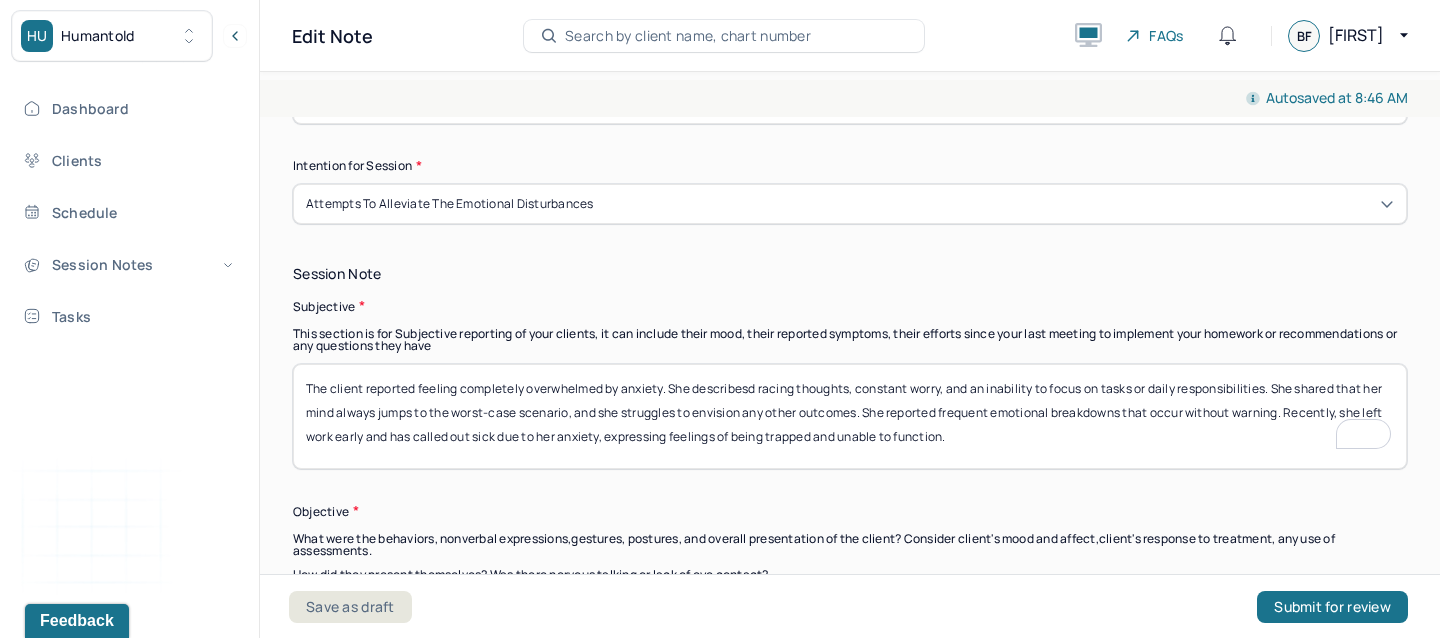 click on "The client reported feeling completely overwhelmed by anxiety. She describesd racing thoughts, constant worry, and an inability to focus on tasks or daily responsibilities. She shared that her mind always jumps to the worst-case scenario, and she struggles to envision any other outcomes. She reported frequent emotional breakdowns that occur without warning. Recently, she left work early and has called out sick due to her anxiety, expressing feelings of being trapped and unable to function." at bounding box center [850, 416] 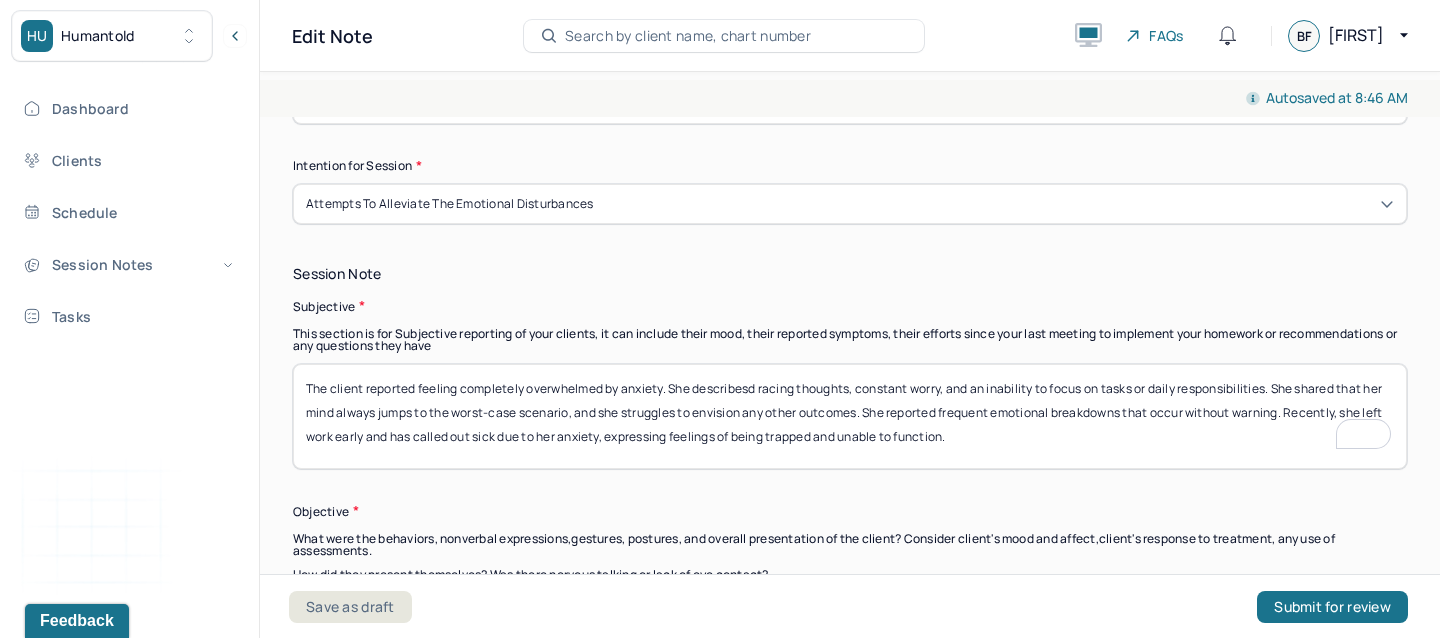 type on "]" 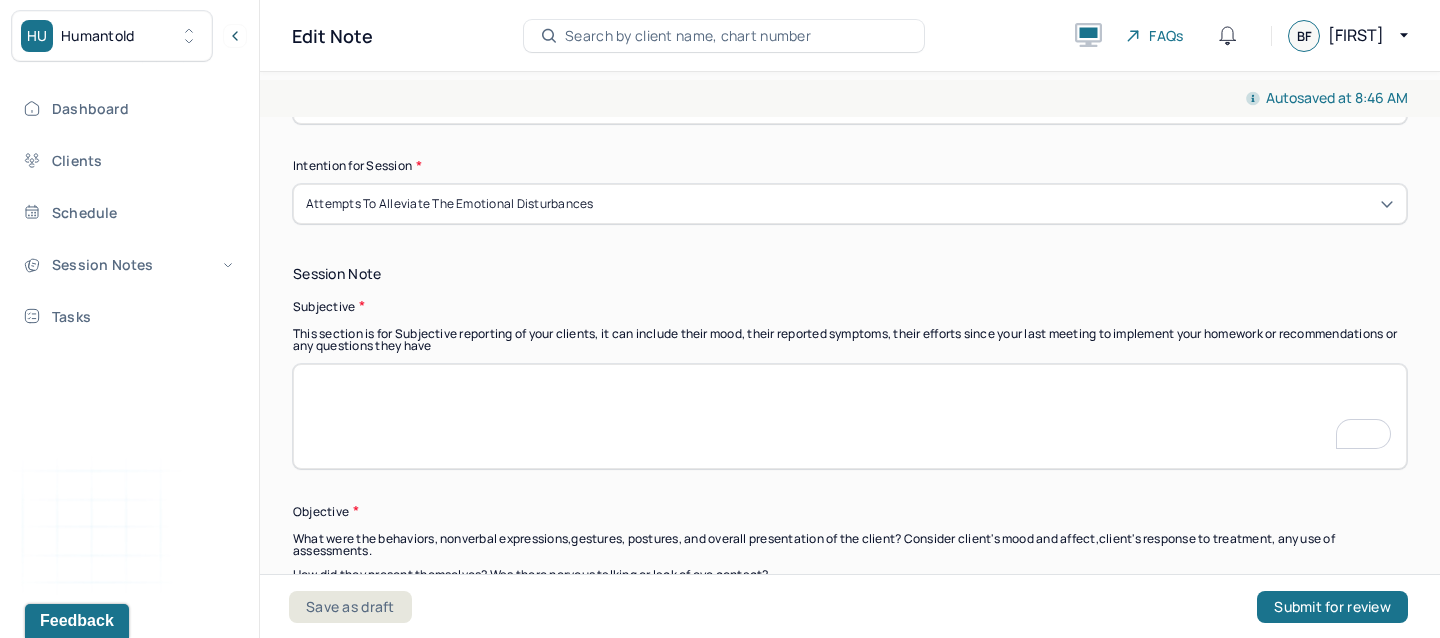 scroll, scrollTop: 1259, scrollLeft: 0, axis: vertical 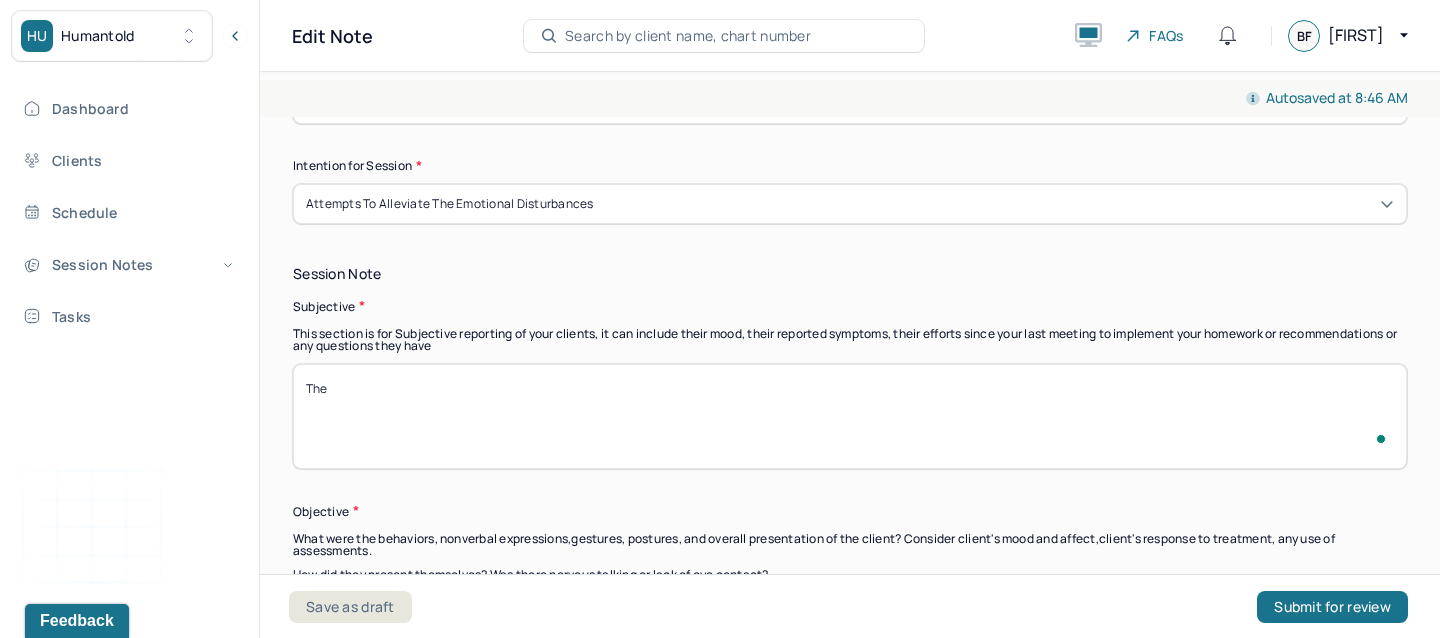 paste on "Client reports experiencing heightened anxiety, excessive worries, and persistent racing thoughts. She describes feeling "[PERSONAL_EXPRESSION]" mentally and emotionally. The client expressed difficulty starting and completing tasks, often avoiding responsibilities when they feel overwhelming. She also noted challenges with communication, such as abruptly switching topics during conversations and not providing enough context, which leads to frustration for others and herself." 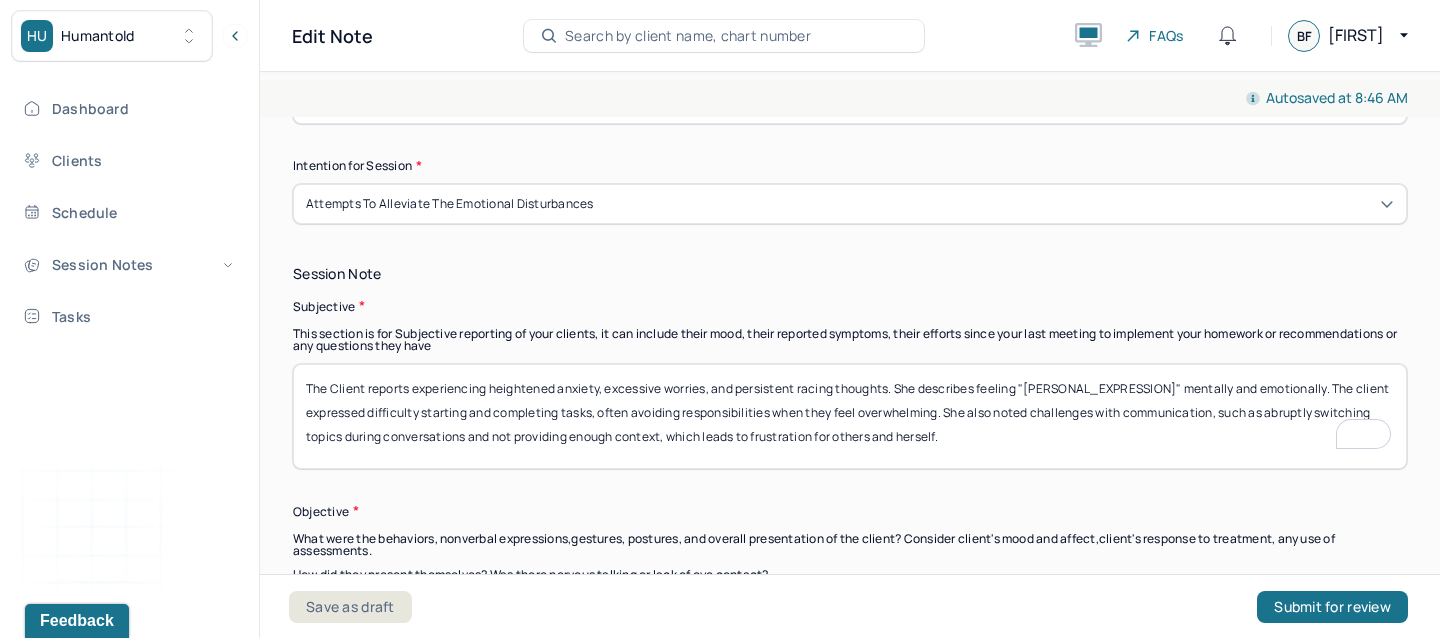 click on "The Client reports experiencing heightened anxiety, excessive worries, and persistent racing thoughts. She describes feeling "[PERSONAL_EXPRESSION]" mentally and emotionally. The client expressed difficulty starting and completing tasks, often avoiding responsibilities when they feel overwhelming. She also noted challenges with communication, such as abruptly switching topics during conversations and not providing enough context, which leads to frustration for others and herself." at bounding box center [850, 416] 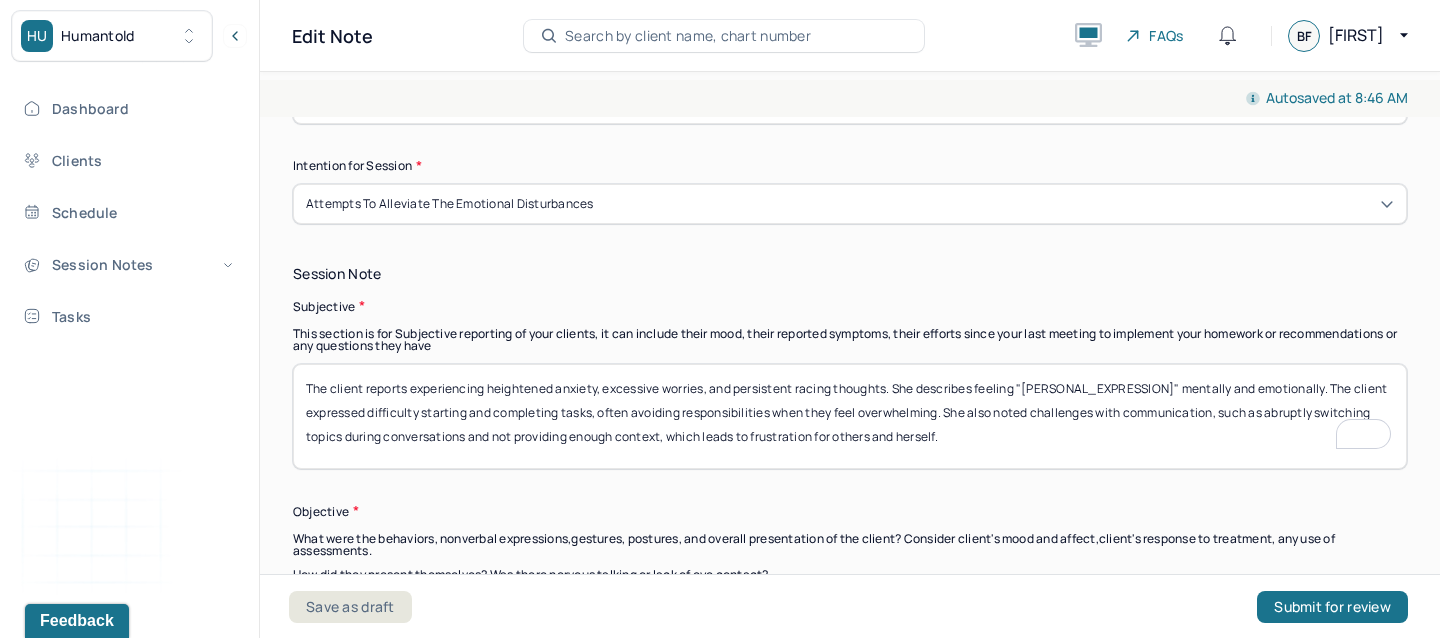 click on "The client reports experiencing heightened anxiety, excessive worries, and persistent racing thoughts. She describes feeling "[PERSONAL_EXPRESSION]" mentally and emotionally. The client expressed difficulty starting and completing tasks, often avoiding responsibilities when they feel overwhelming. She also noted challenges with communication, such as abruptly switching topics during conversations and not providing enough context, which leads to frustration for others and herself." at bounding box center (850, 416) 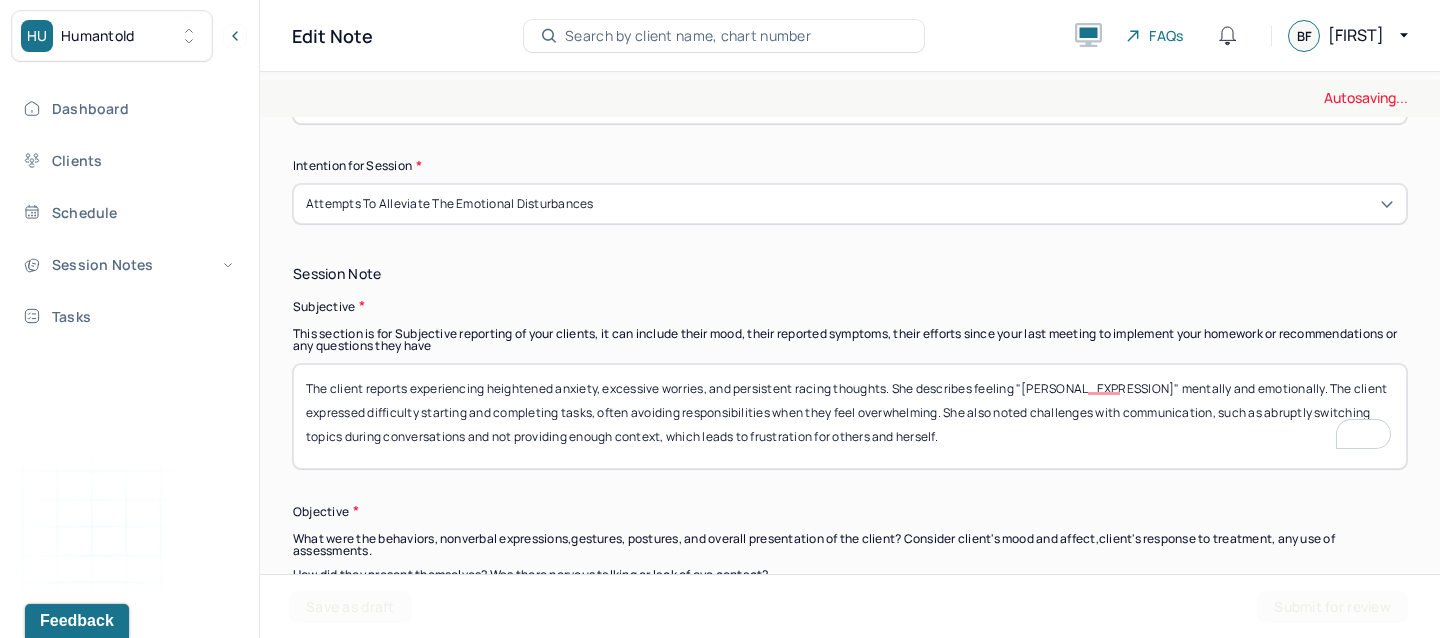 click on "The client reports experiencing heightened anxiety, excessive worries, and persistent racing thoughts. She describes feeling "[PERSONAL_EXPRESSION]" mentally and emotionally. The client expressed difficulty starting and completing tasks, often avoiding responsibilities when they feel overwhelming. She also noted challenges with communication, such as abruptly switching topics during conversations and not providing enough context, which leads to frustration for others and herself." at bounding box center (850, 416) 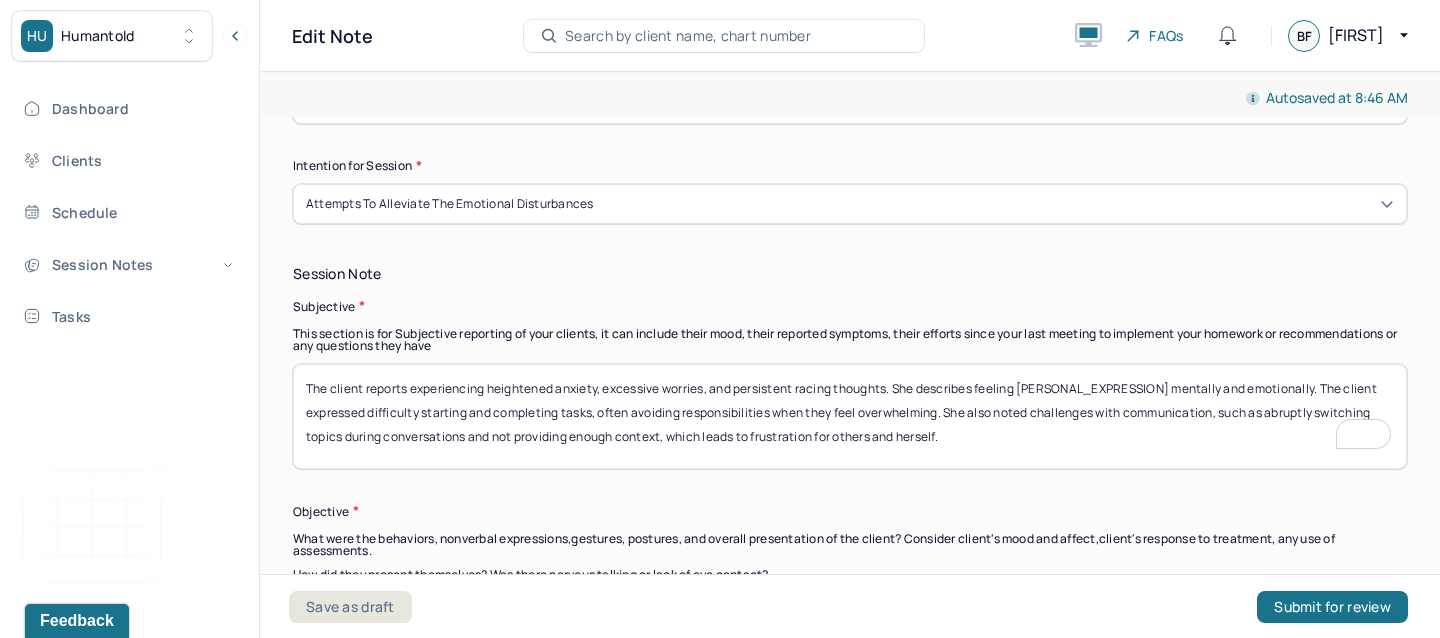 scroll, scrollTop: 1304, scrollLeft: 0, axis: vertical 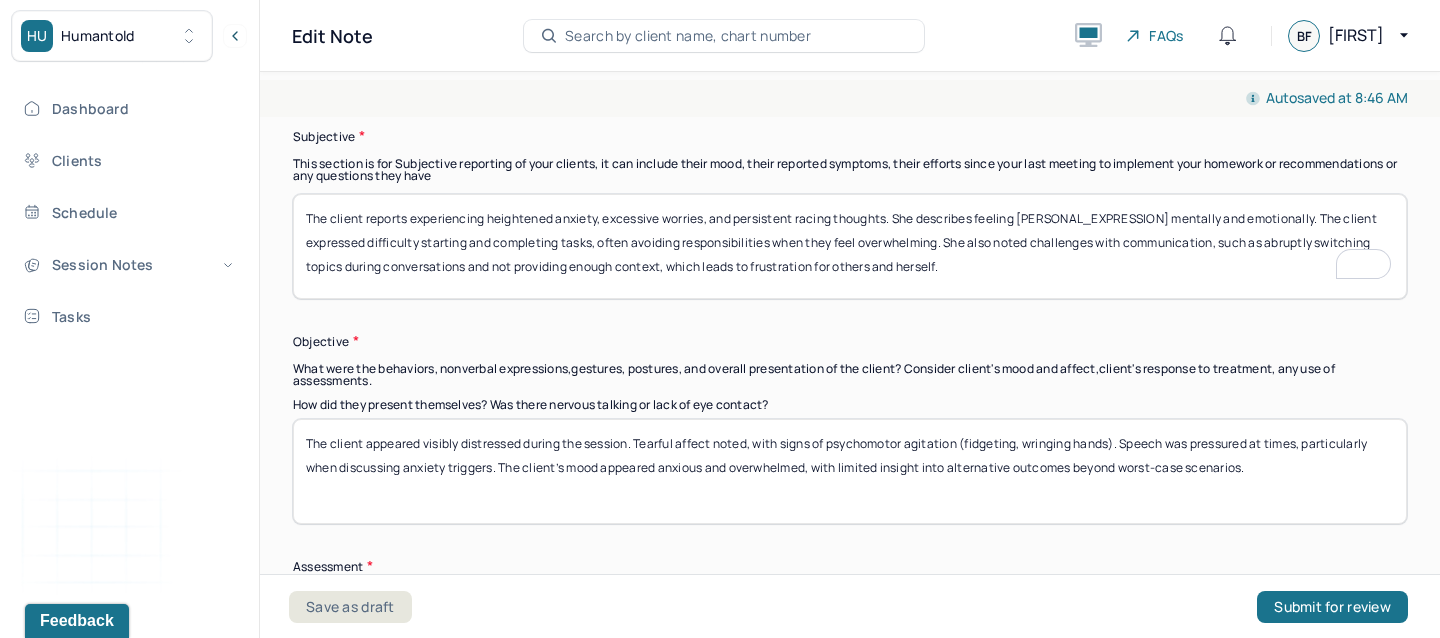 type on "The client reports experiencing heightened anxiety, excessive worries, and persistent racing thoughts. She describes feeling [PERSONAL_EXPRESSION] mentally and emotionally. The client expressed difficulty starting and completing tasks, often avoiding responsibilities when they feel overwhelming. She also noted challenges with communication, such as abruptly switching topics during conversations and not providing enough context, which leads to frustration for others and herself." 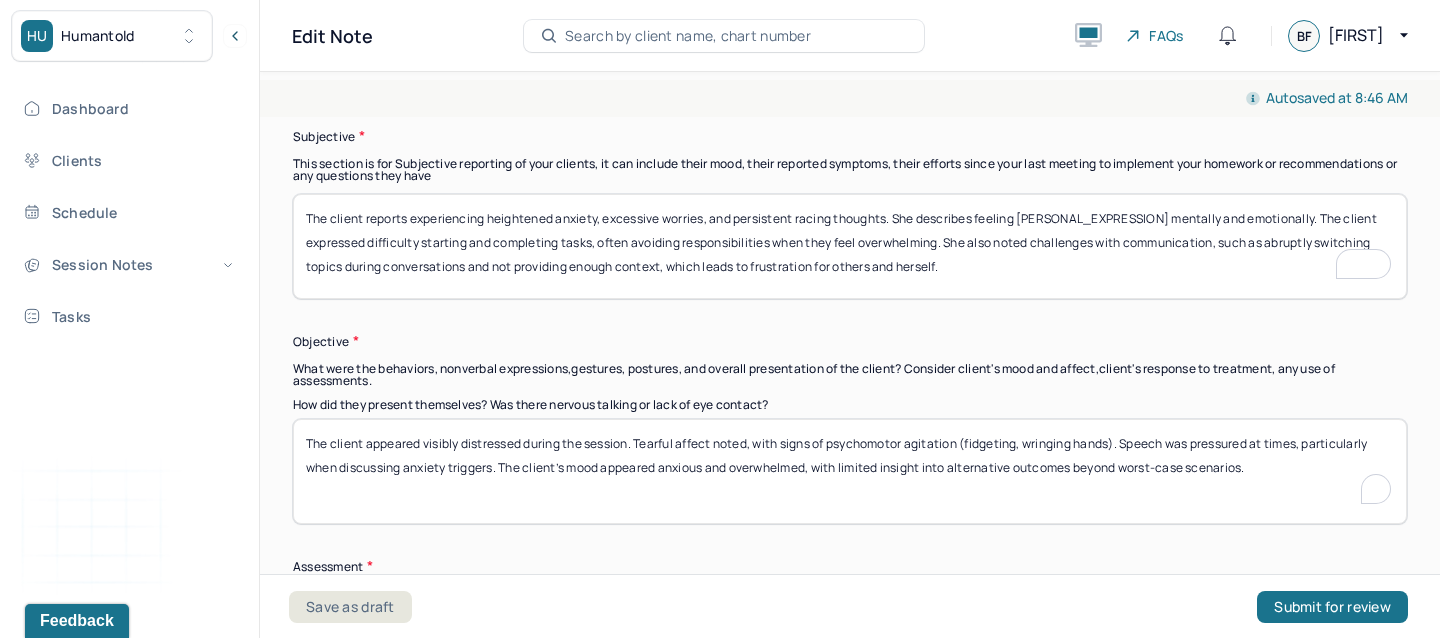 click on "The client appeared visibly distressed during the session. Tearful affect noted, with signs of psychomotor agitation (fidgeting, wringing hands). Speech was pressured at times, particularly when discussing anxiety triggers. The client’s mood appeared anxious and overwhelmed, with limited insight into alternative outcomes beyond worst-case scenarios." at bounding box center (850, 471) 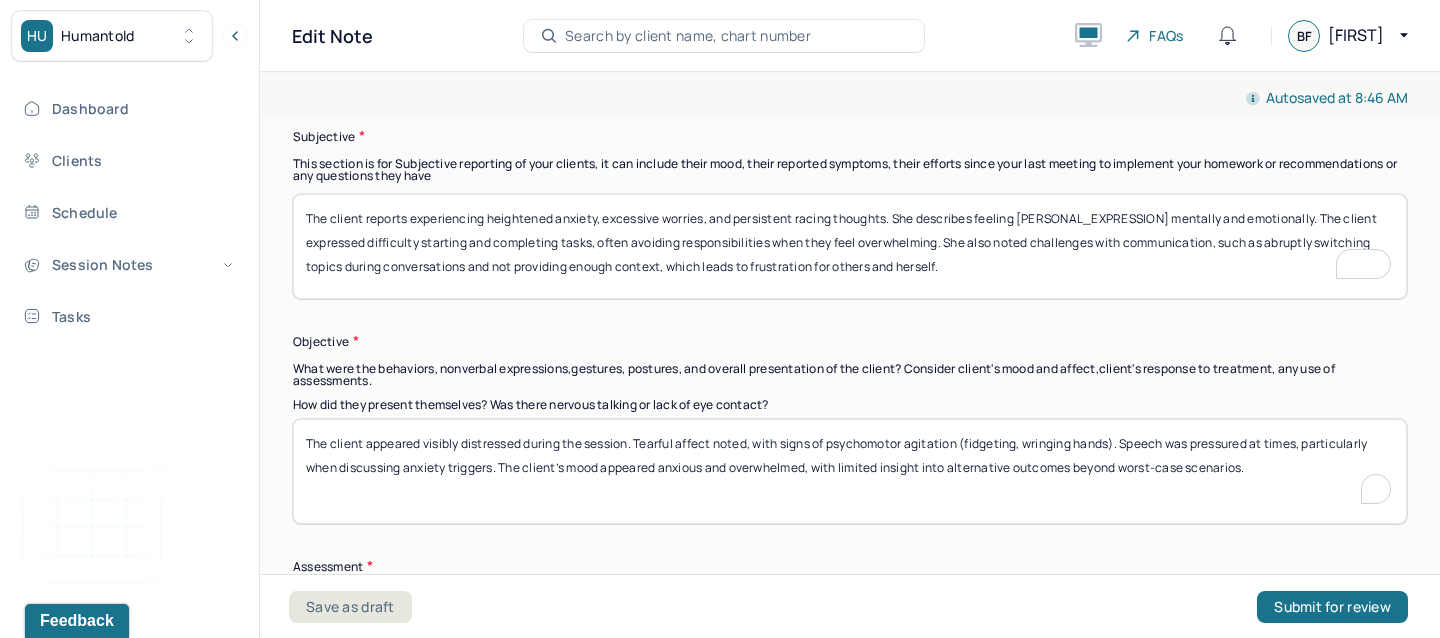 click on "The client appeared visibly distressed during the session. Tearful affect noted, with signs of psychomotor agitation (fidgeting, wringing hands). Speech was pressured at times, particularly when discussing anxiety triggers. The client’s mood appeared anxious and overwhelmed, with limited insight into alternative outcomes beyond worst-case scenarios." at bounding box center [850, 471] 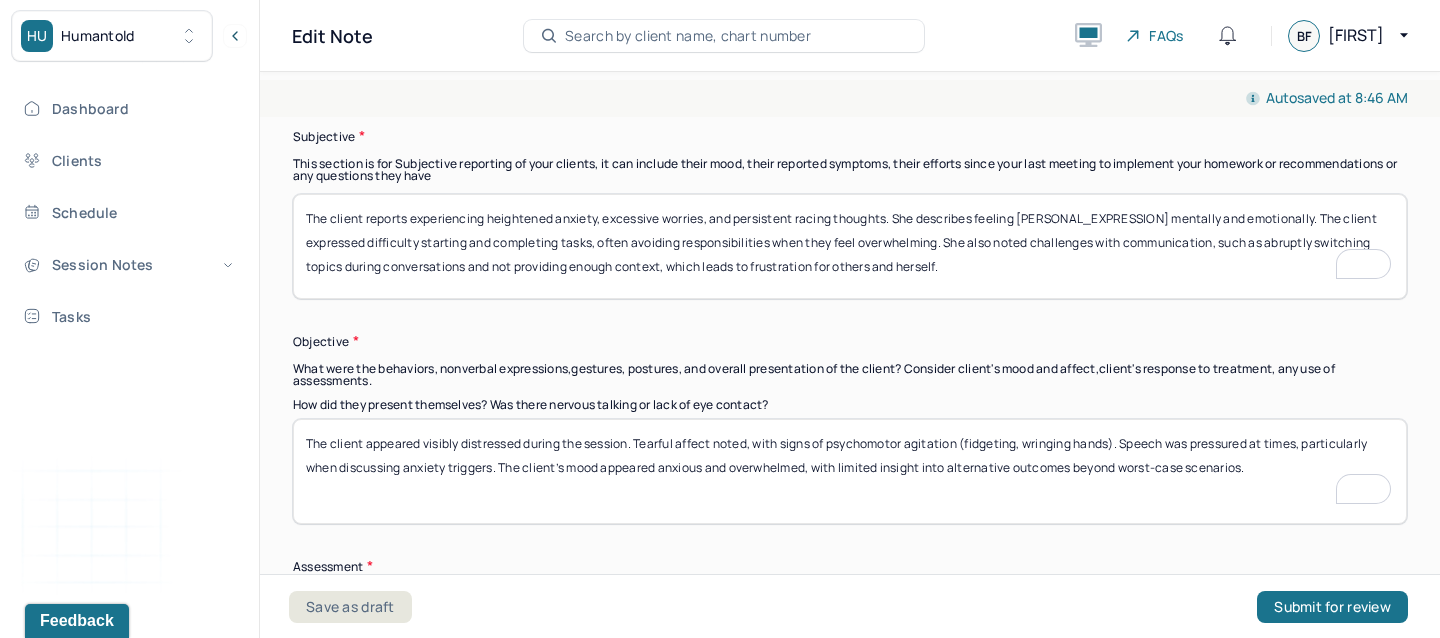 click on "The client appeared visibly distressed during the session. Tearful affect noted, with signs of psychomotor agitation (fidgeting, wringing hands). Speech was pressured at times, particularly when discussing anxiety triggers. The client’s mood appeared anxious and overwhelmed, with limited insight into alternative outcomes beyond worst-case scenarios." at bounding box center (850, 471) 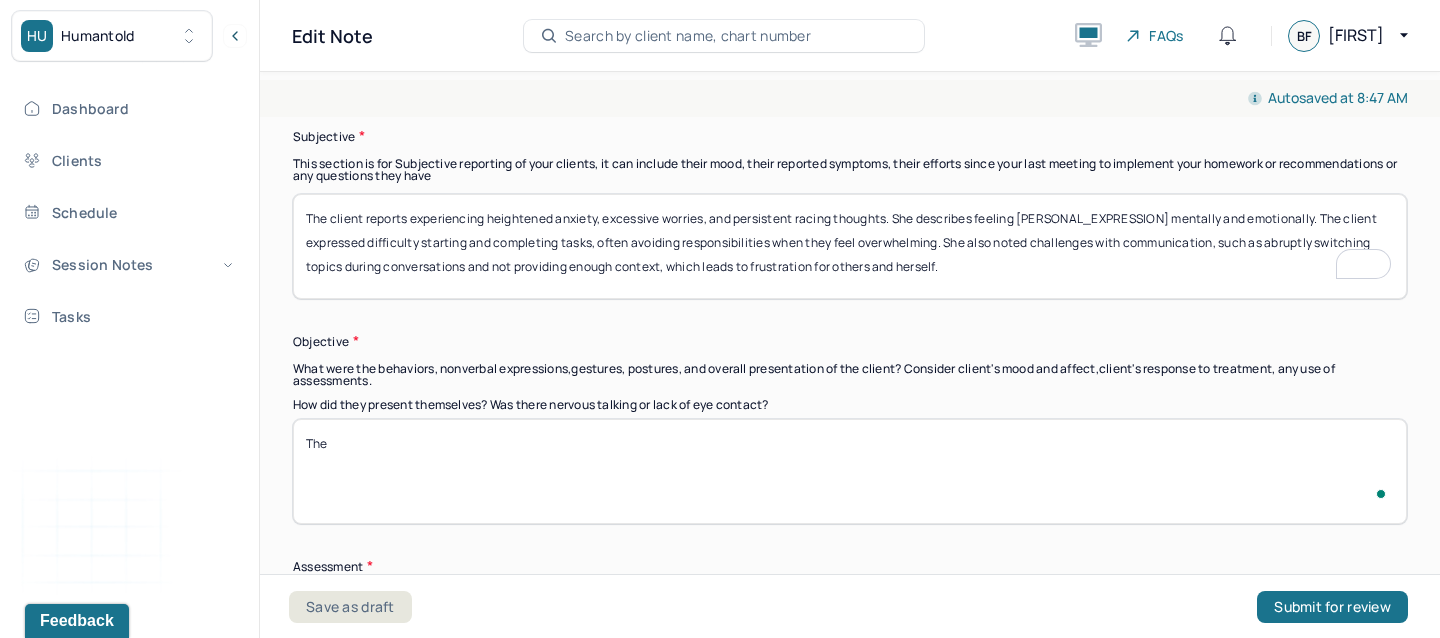 paste on "Client appeared restless and distracted during the session, frequently shifting topics and occasionally losing her train of thought. Speech was spontaneous and rapid at times, with noted tangential responses. Affect was congruent with stated anxiety." 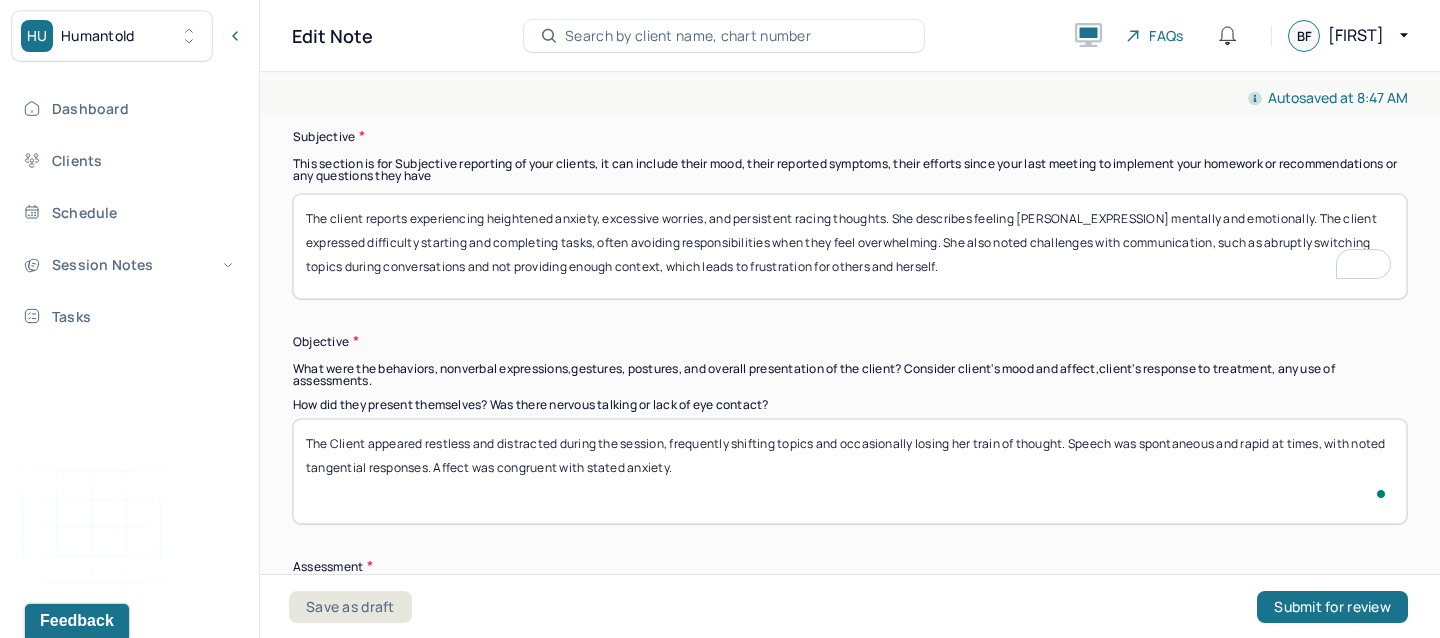click on "The Client appeared restless and distracted during the session, frequently shifting topics and occasionally losing her train of thought. Speech was spontaneous and rapid at times, with noted tangential responses. Affect was congruent with stated anxiety." at bounding box center (850, 471) 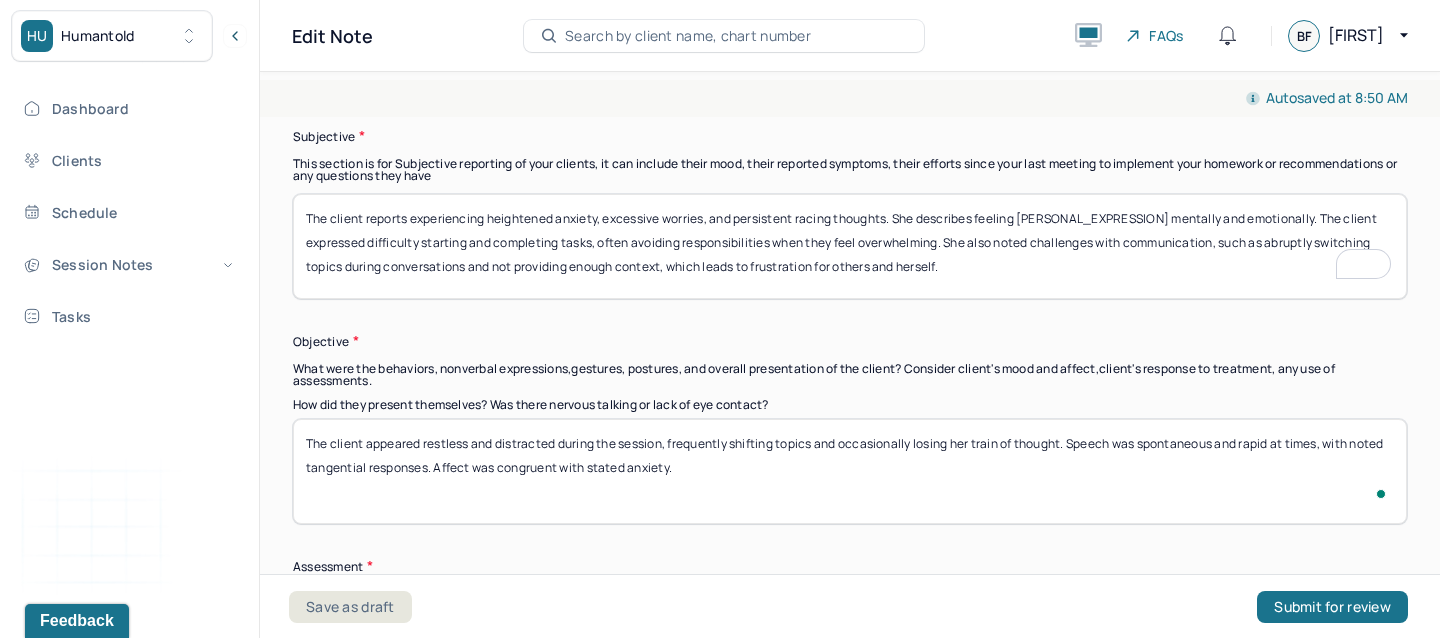 scroll, scrollTop: 1330, scrollLeft: 0, axis: vertical 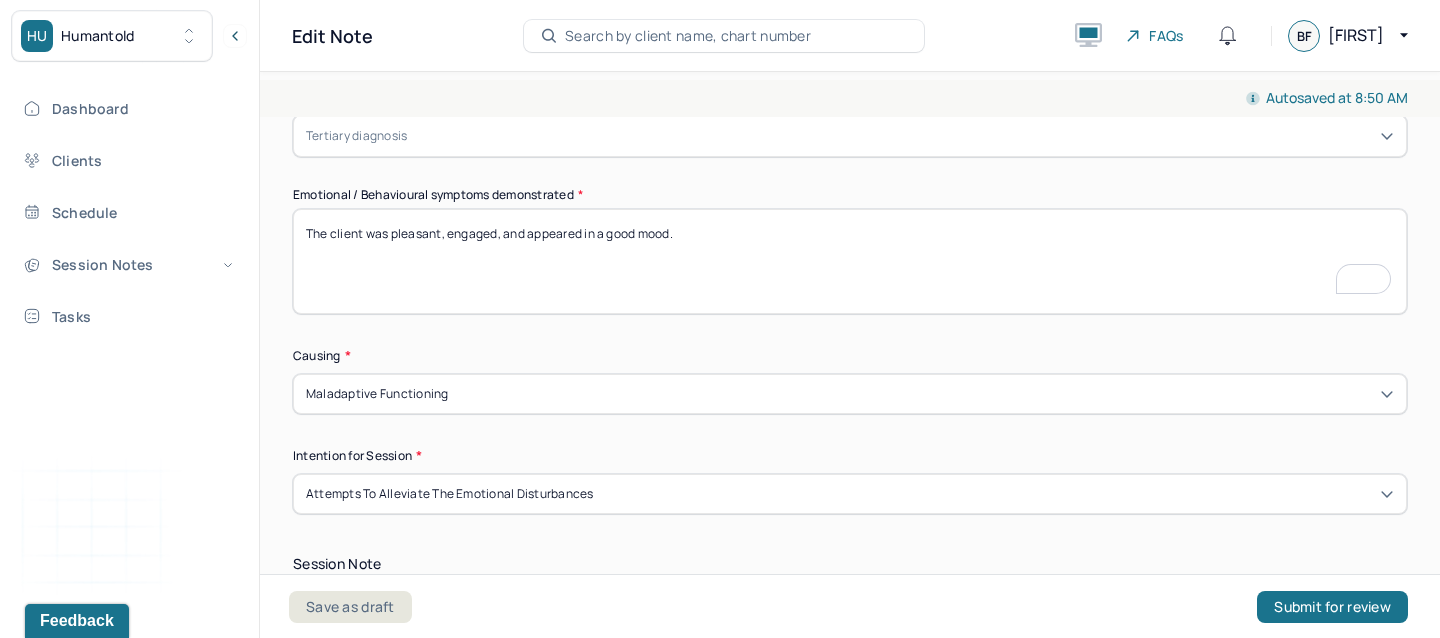 type on "The client appeared restless and distracted during the session, frequently shifting topics and occasionally losing her train of thought. Speech was spontaneous and rapid at times, with noted tangential responses. Affect was congruent with stated anxiety." 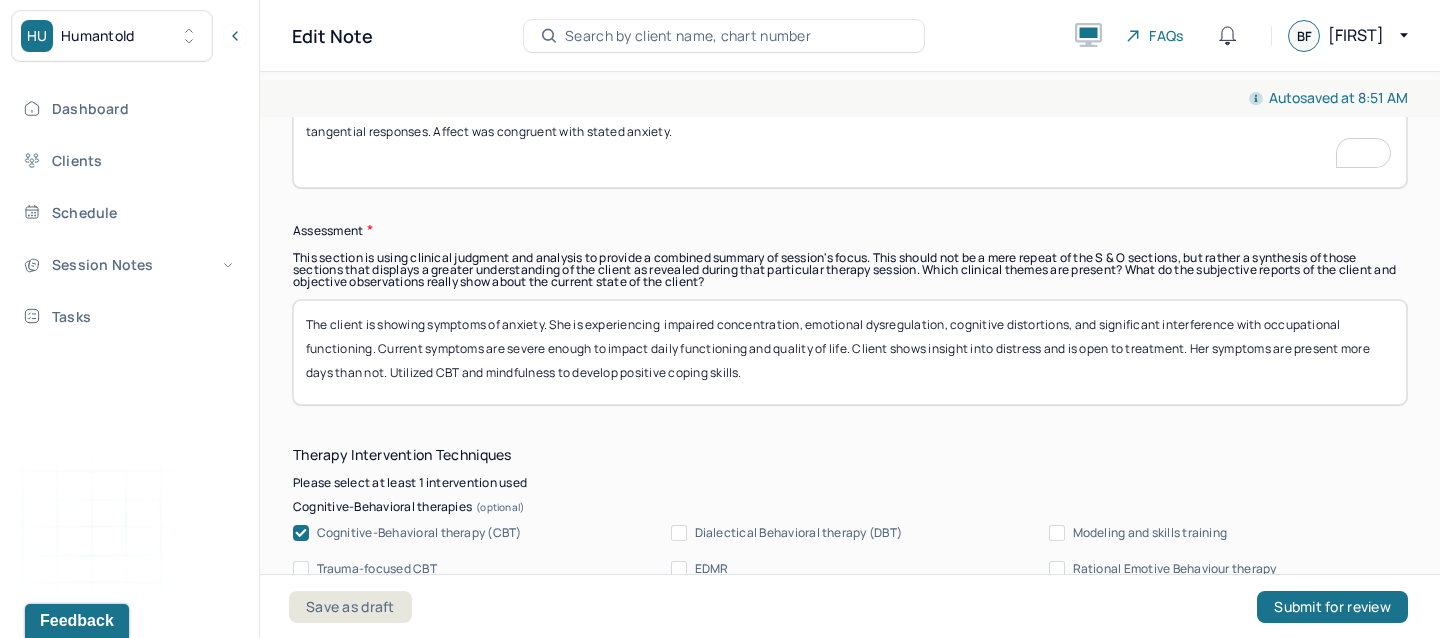 type on "The client was pleasant, engaged, and appeared in a good mood, slightly anxious." 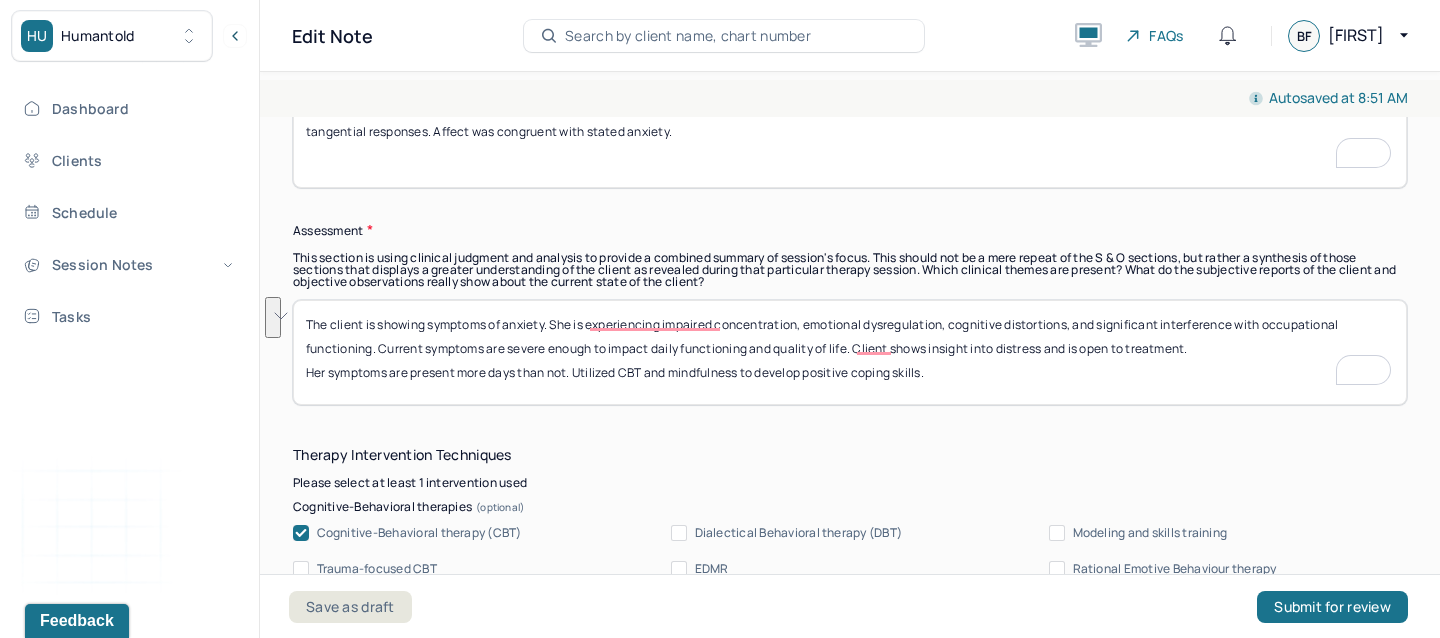 drag, startPoint x: 1203, startPoint y: 347, endPoint x: 689, endPoint y: 243, distance: 524.4159 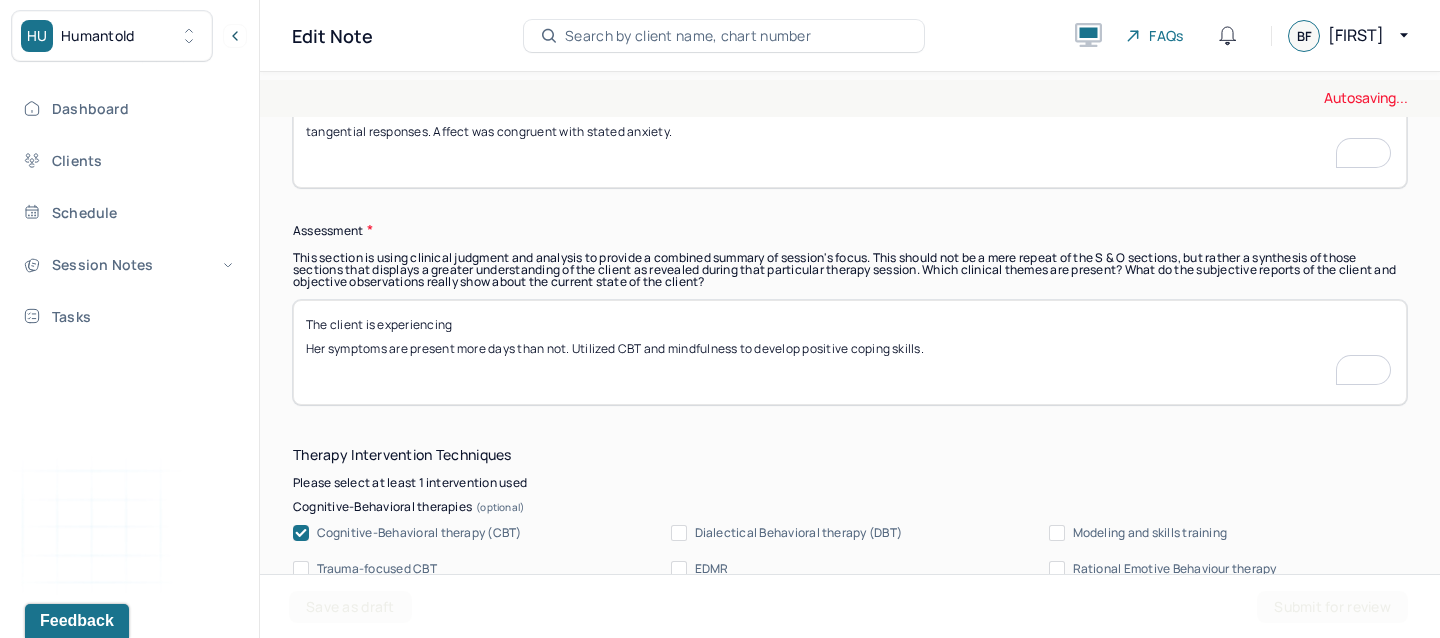 paste on "difficulty initiating and completing tasks, avoidance due to overwhelm, impaired focus, and disorganized communication patterns. Anxiety appears to exacerbate cognitive and functional challenges, leading to a cycle of avoidance, guilt, and further anxiety." 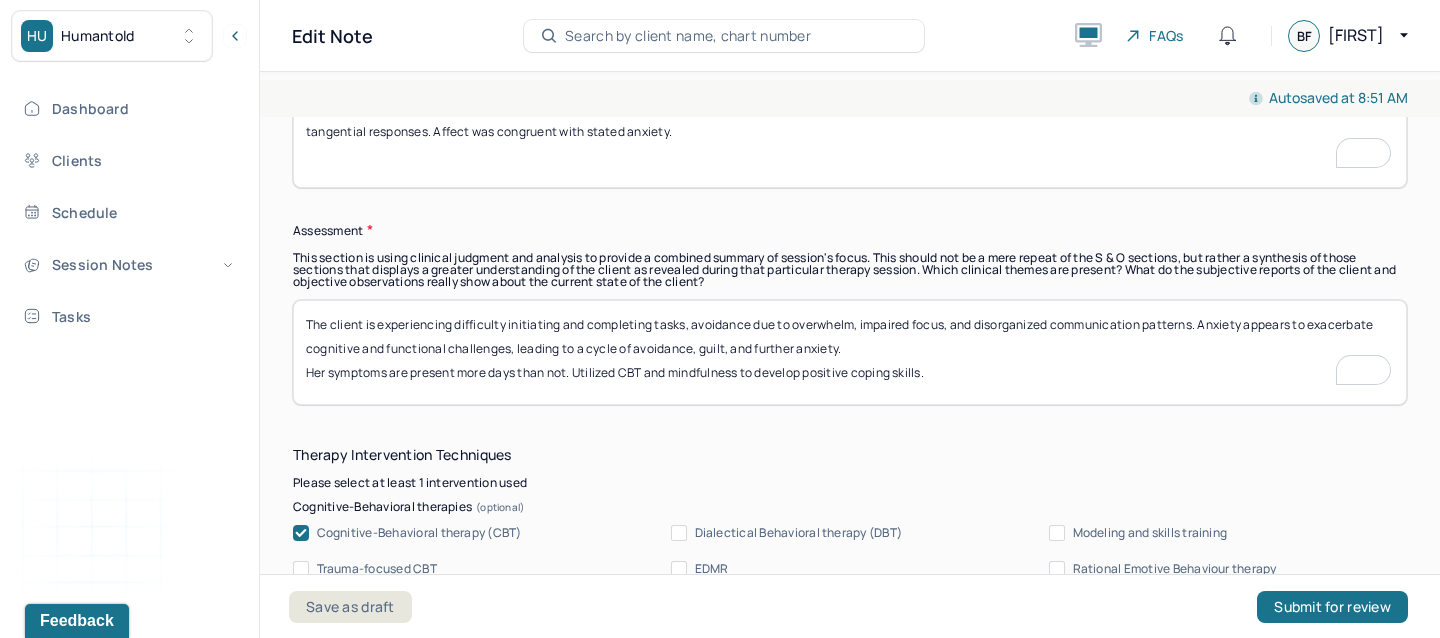 click on "The client is experiencing
Her symptoms are present more days than not. Utilized CBT and mindfulness to develop positive coping skills." at bounding box center (850, 352) 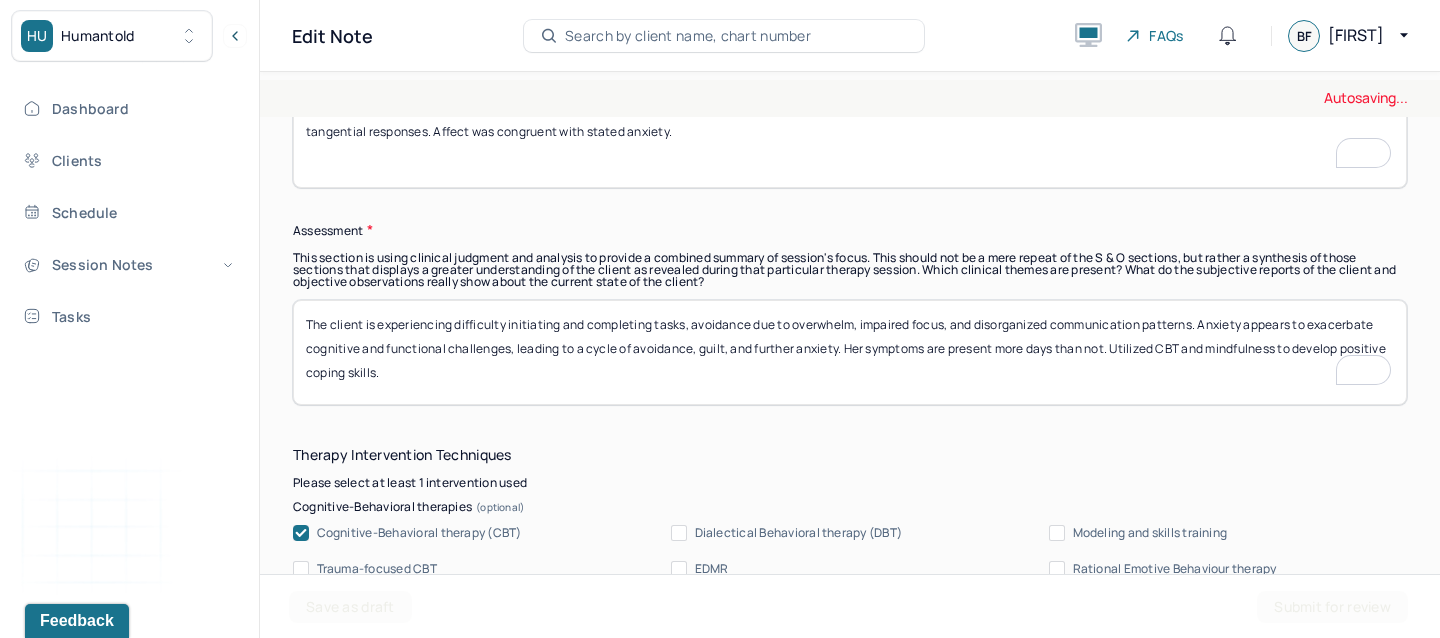 type on "The client is experiencing difficulty initiating and completing tasks, avoidance due to overwhelm, impaired focus, and disorganized communication patterns. Anxiety appears to exacerbate cognitive and functional challenges, leading to a cycle of avoidance, guilt, and further anxiety. Her symptoms are present more days than not. Utilized CBT and mindfulness to develop positive coping skills." 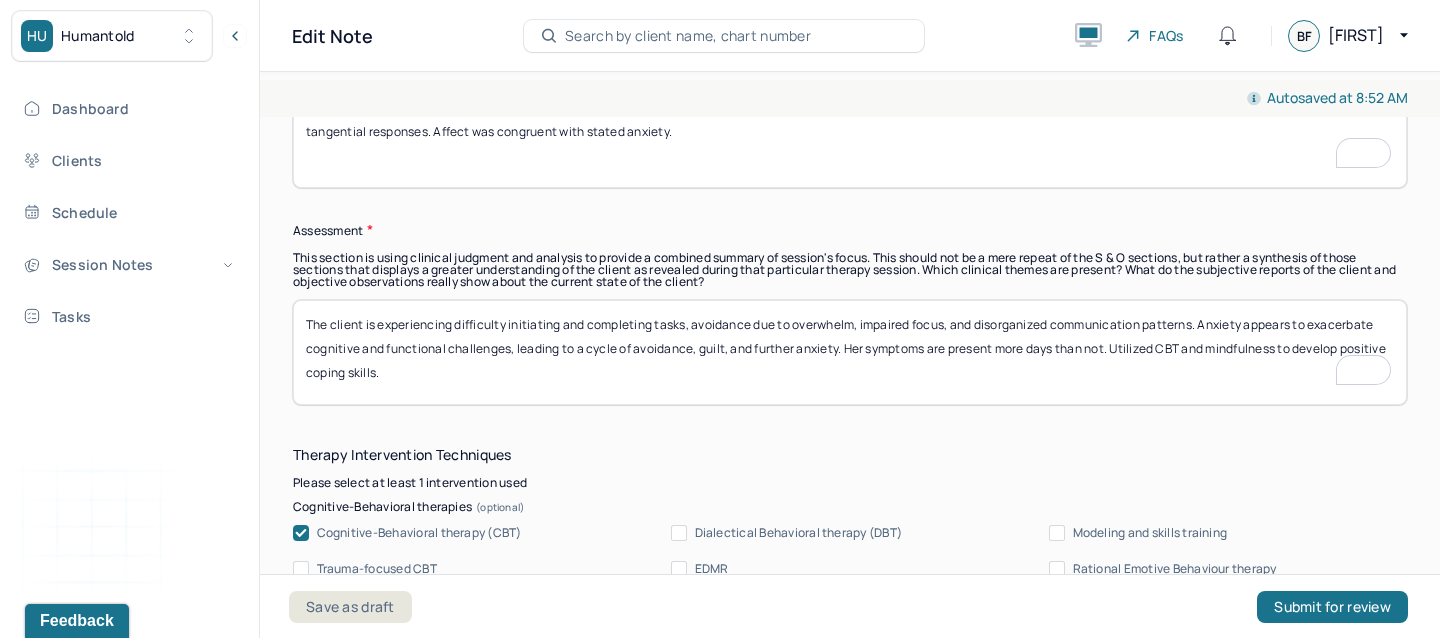 click on "The client is experiencing difficulty initiating and completing tasks, avoidance due to overwhelm, impaired focus, and disorganized communication patterns. Anxiety appears to exacerbate cognitive and functional challenges, leading to a cycle of avoidance, guilt, and further anxiety. Her symptoms are present more days than not. Utilized CBT and mindfulness to develop positive coping skills." at bounding box center (850, 352) 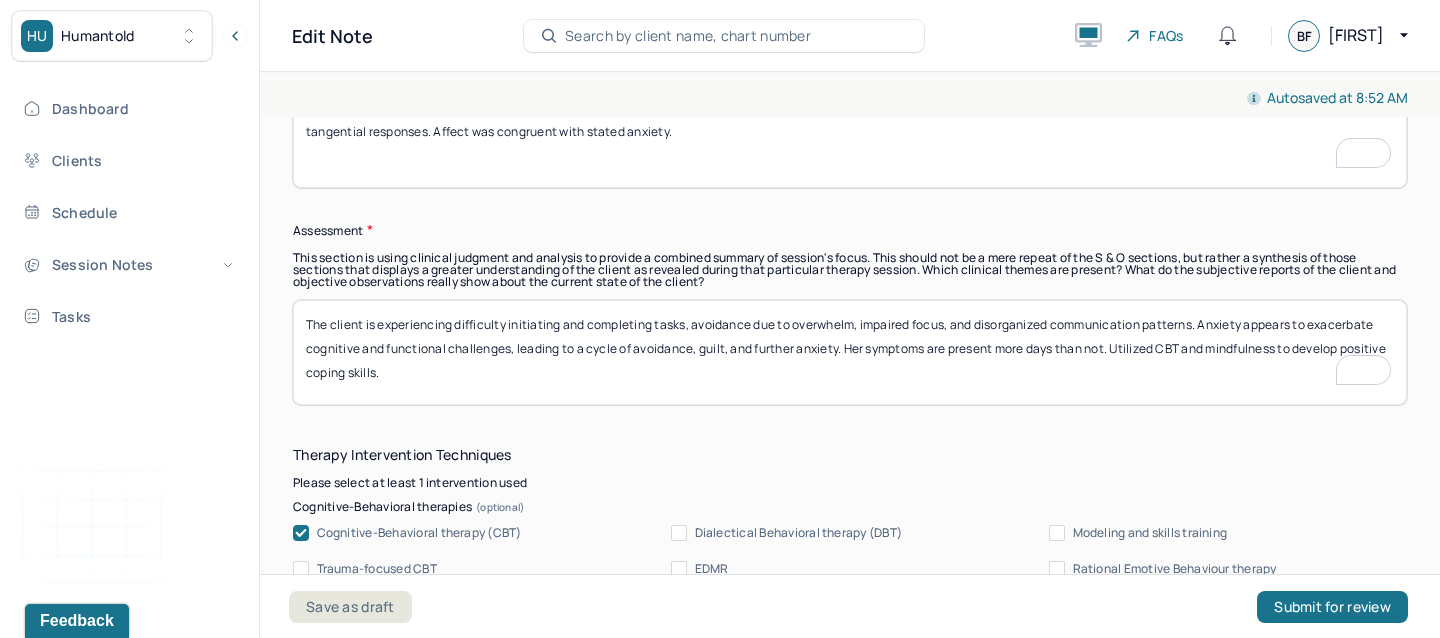 scroll, scrollTop: 1742, scrollLeft: 0, axis: vertical 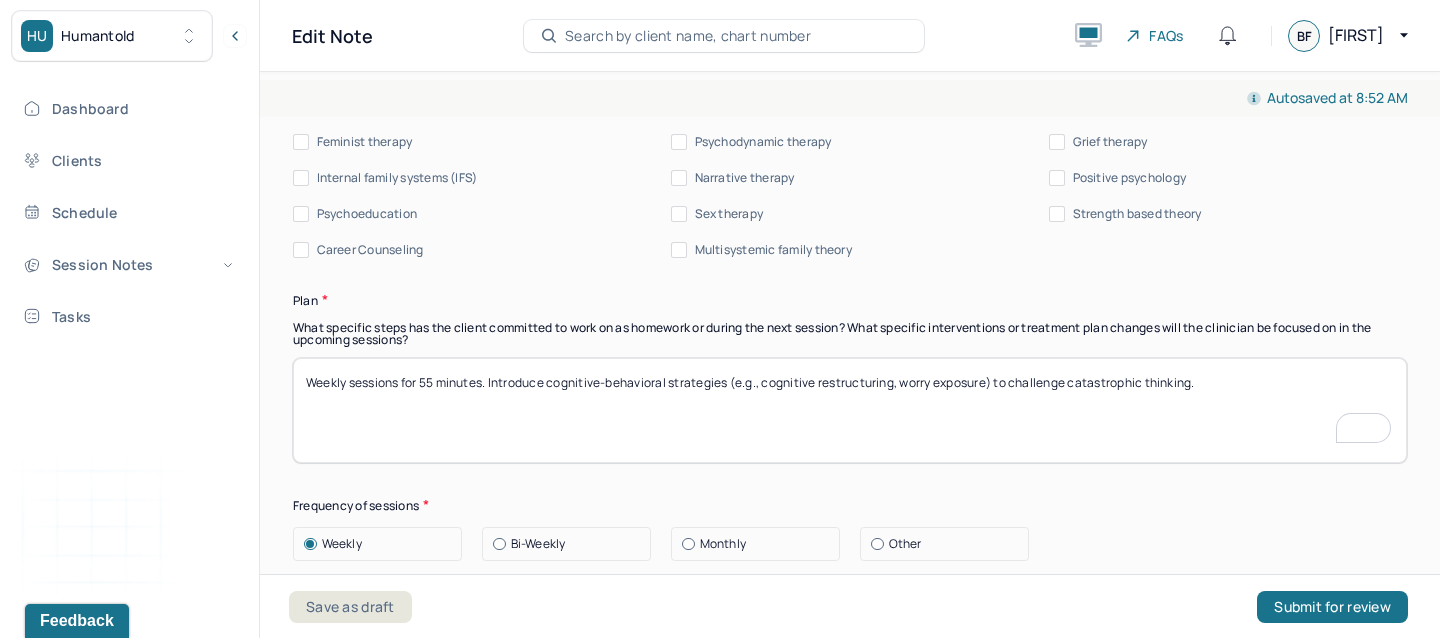 drag, startPoint x: 489, startPoint y: 378, endPoint x: 1303, endPoint y: 382, distance: 814.0098 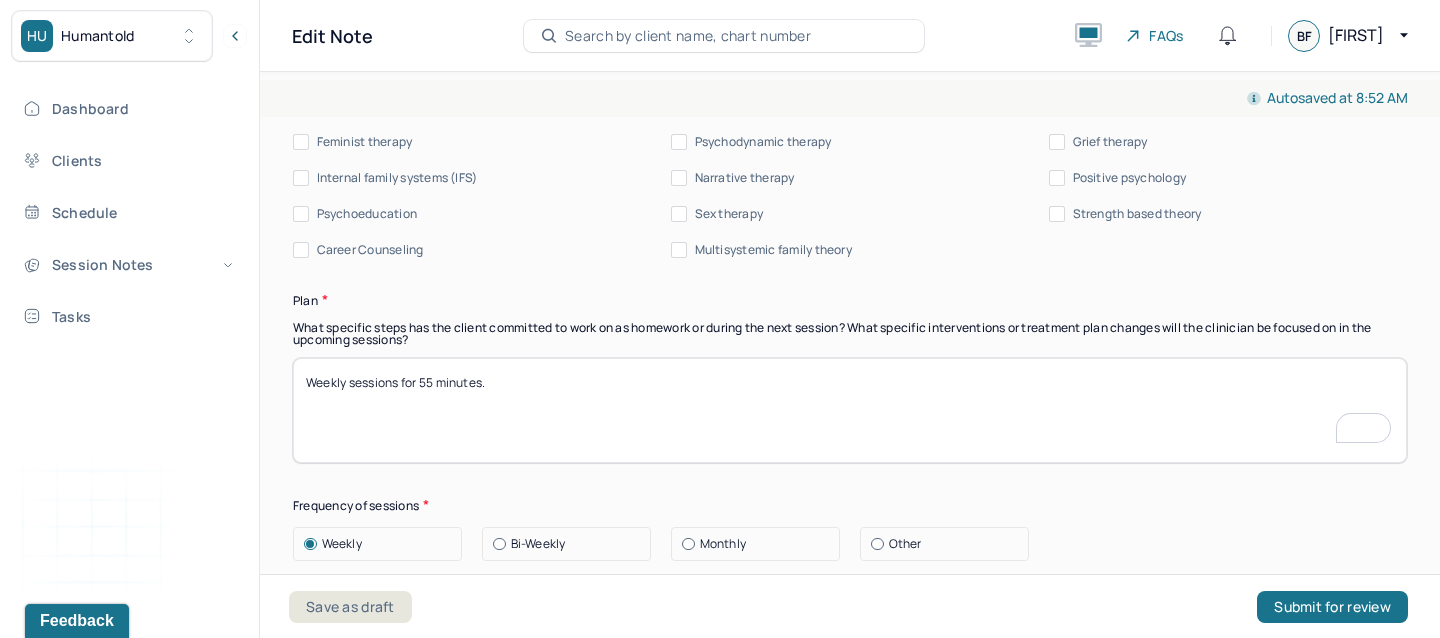 paste on "Teach grounding and anxiety management techniques" 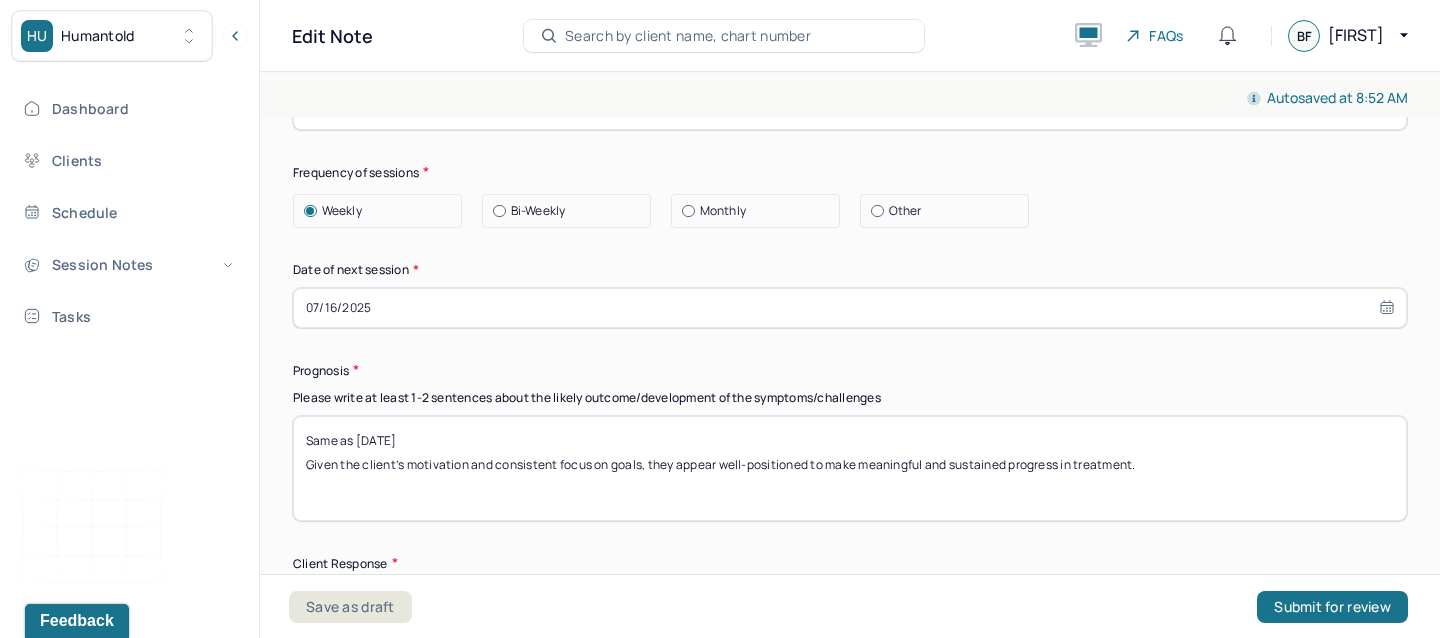 type on "Weekly sessions for 55 minutes. Teach grounding and anxiety management techniques" 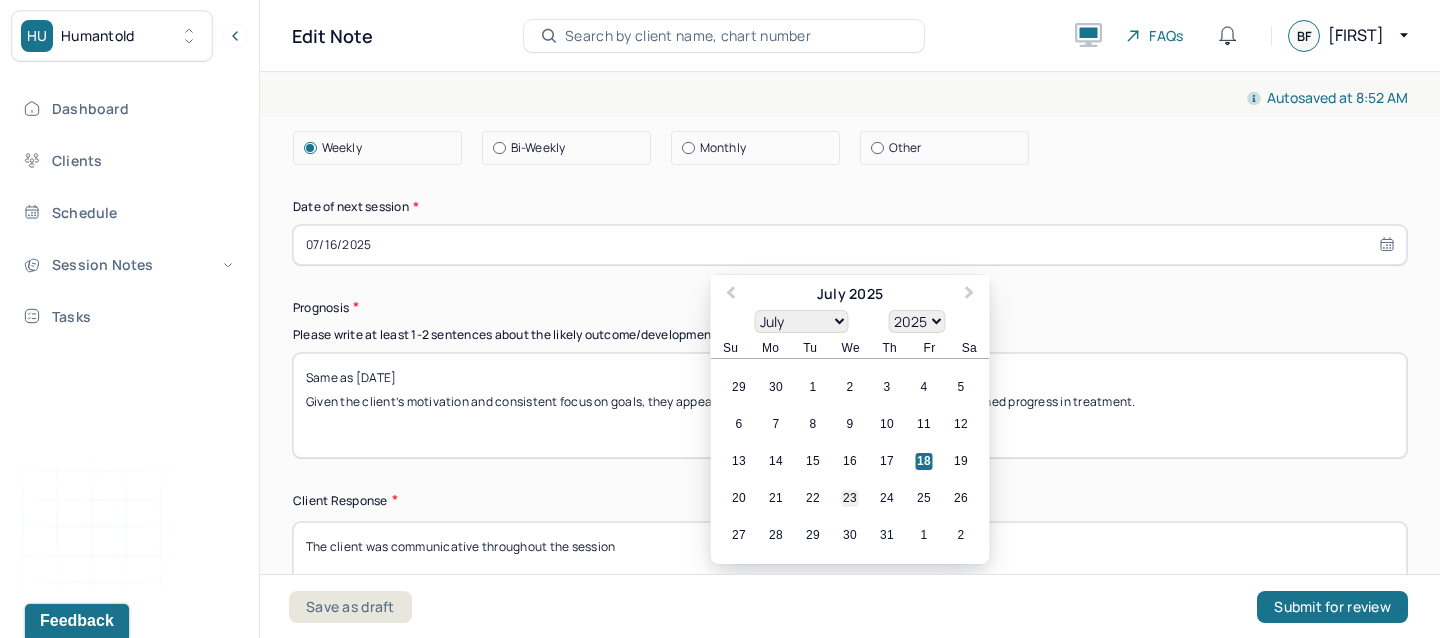 click on "23" at bounding box center [850, 498] 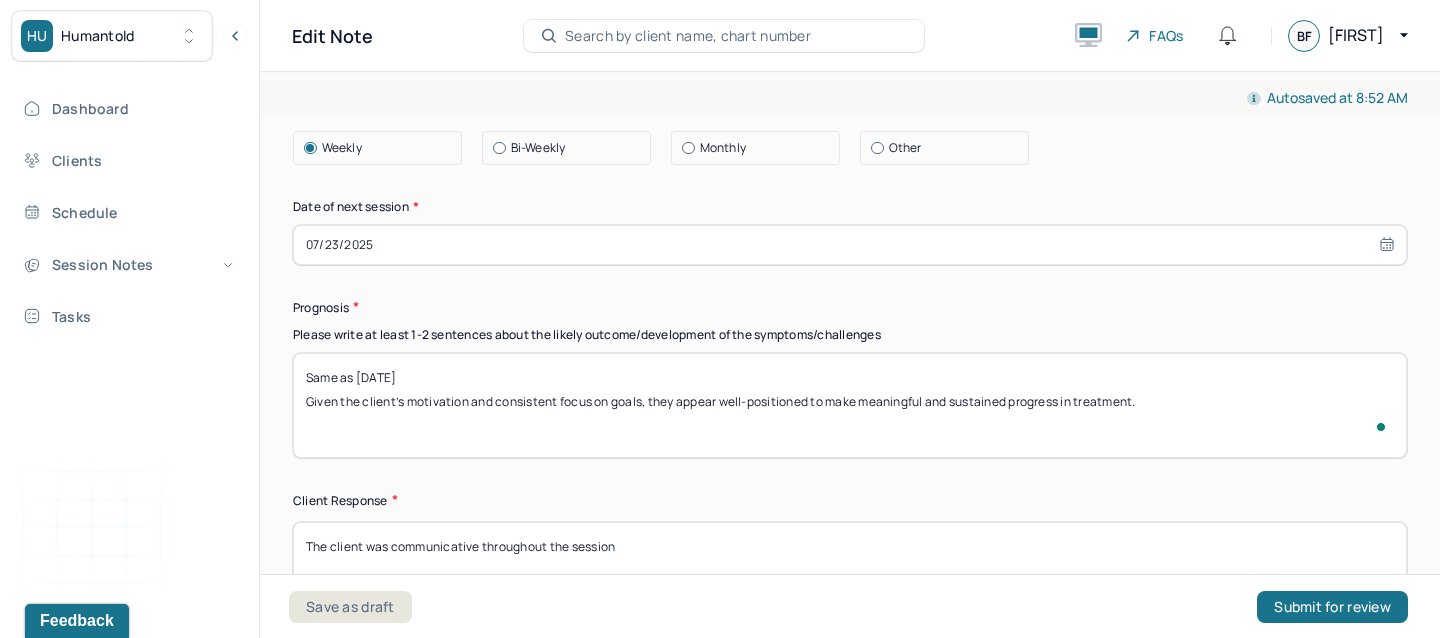 click on "Same as 07/02/25
Given the client’s motivation and consistent focus on goals, they appear well-positioned to make meaningful and sustained progress in treatment." at bounding box center [850, 405] 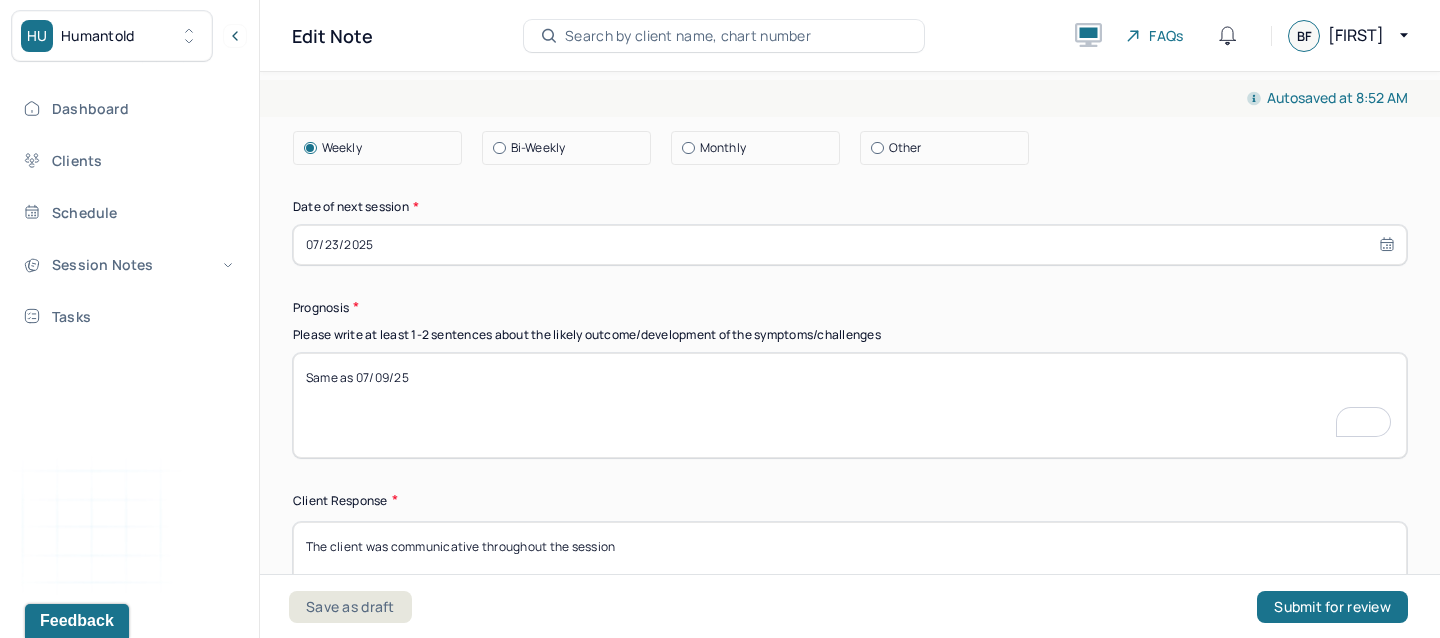 paste on "The client’s commitment to change and focus on goal attainment are encouraging signs of future progress." 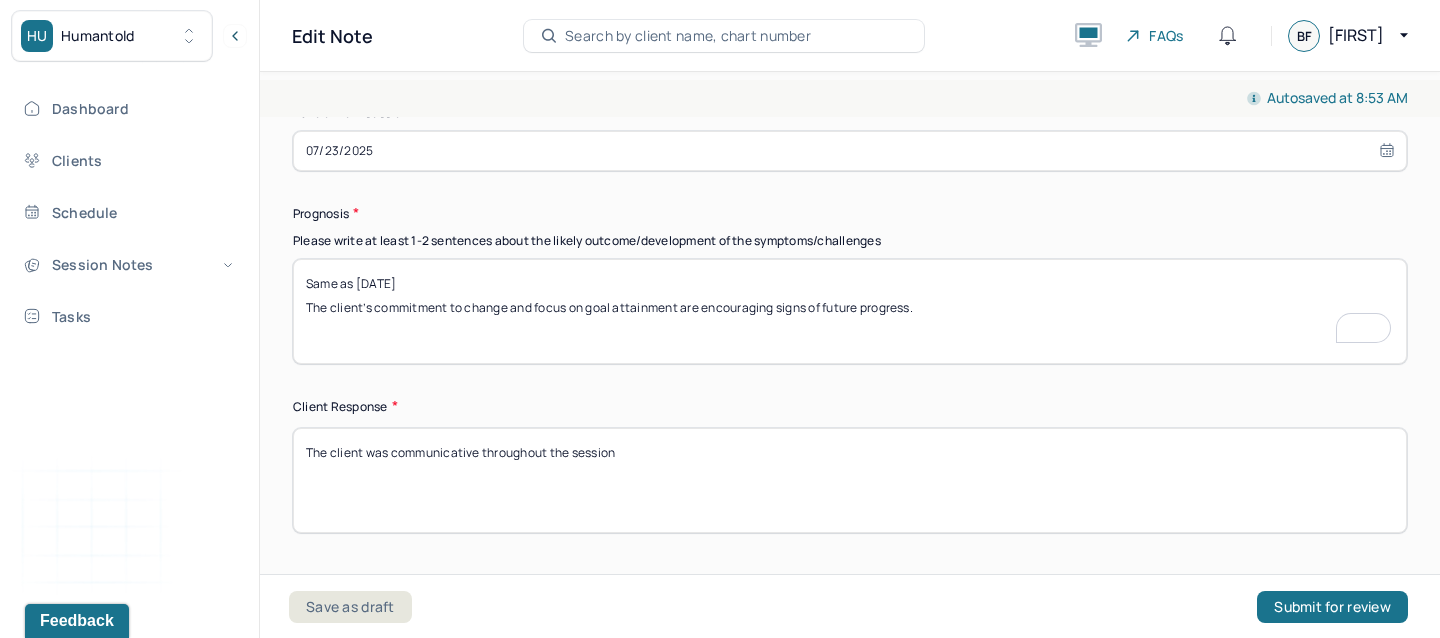 click on "Same as [DATE]
The client’s commitment to change and focus on goal attainment are encouraging signs of future progress." at bounding box center (850, 311) 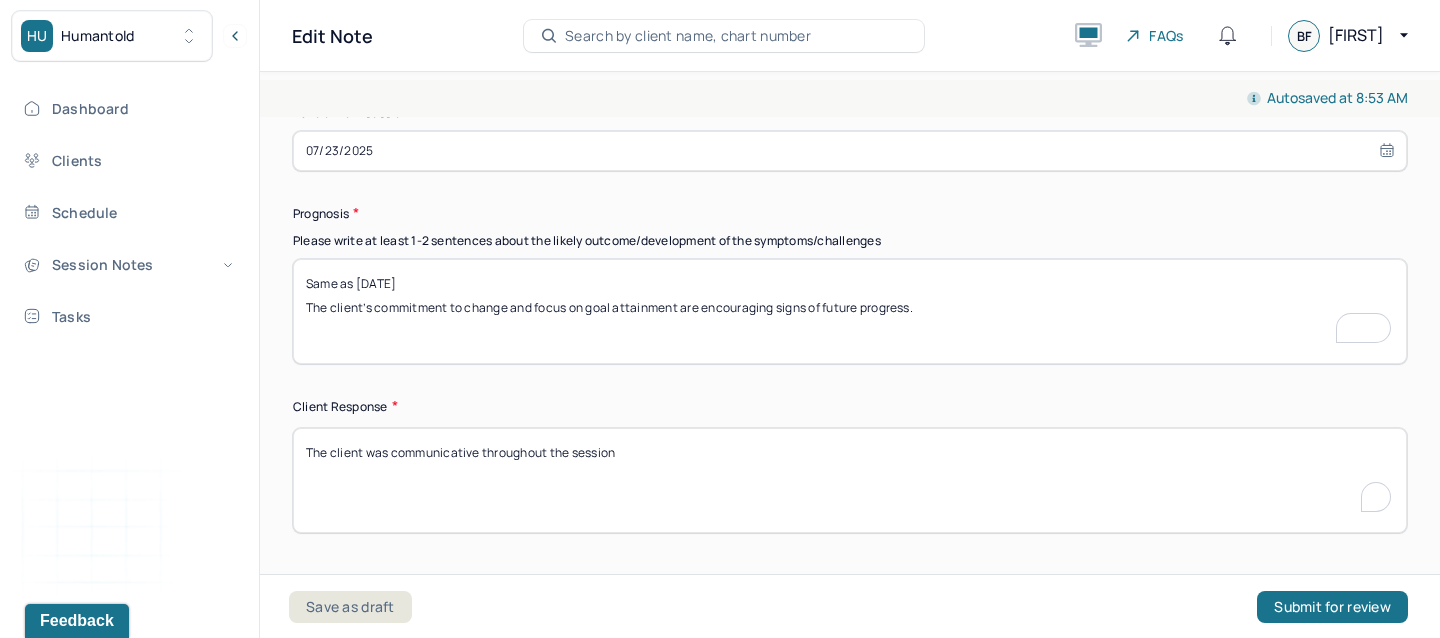 click on "The client was communicative throughout the session" at bounding box center (850, 480) 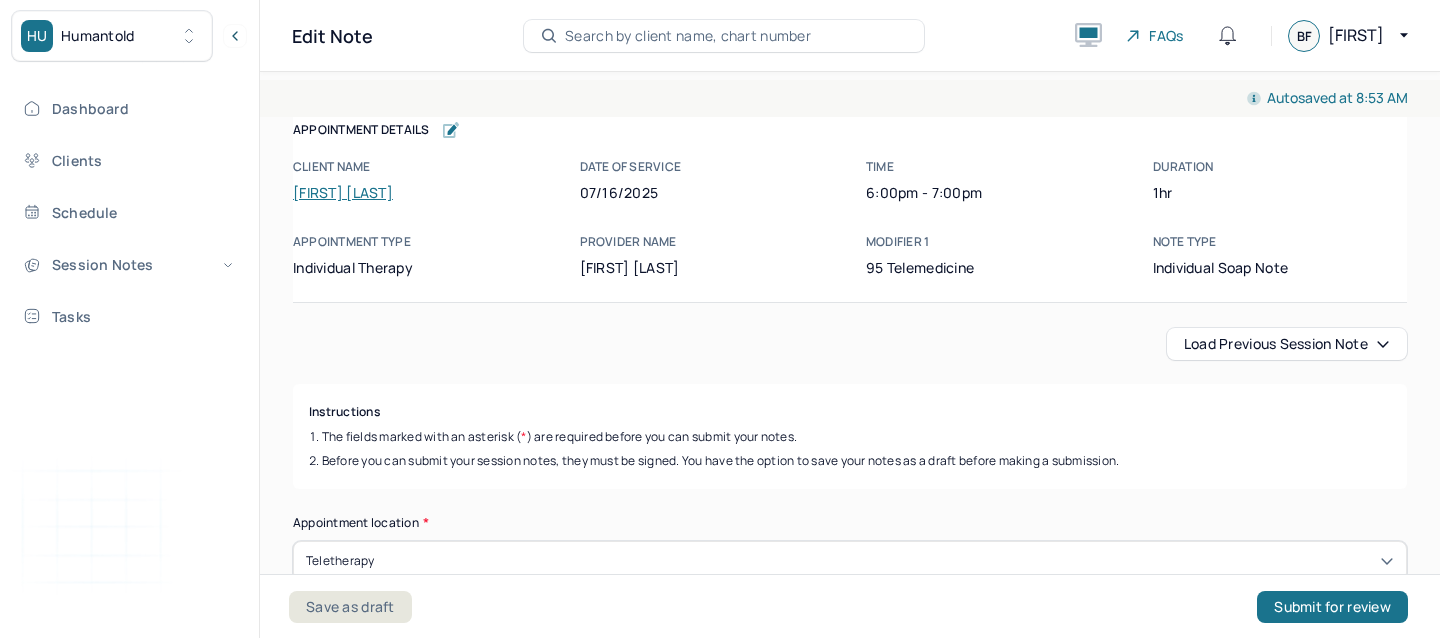 scroll, scrollTop: 0, scrollLeft: 0, axis: both 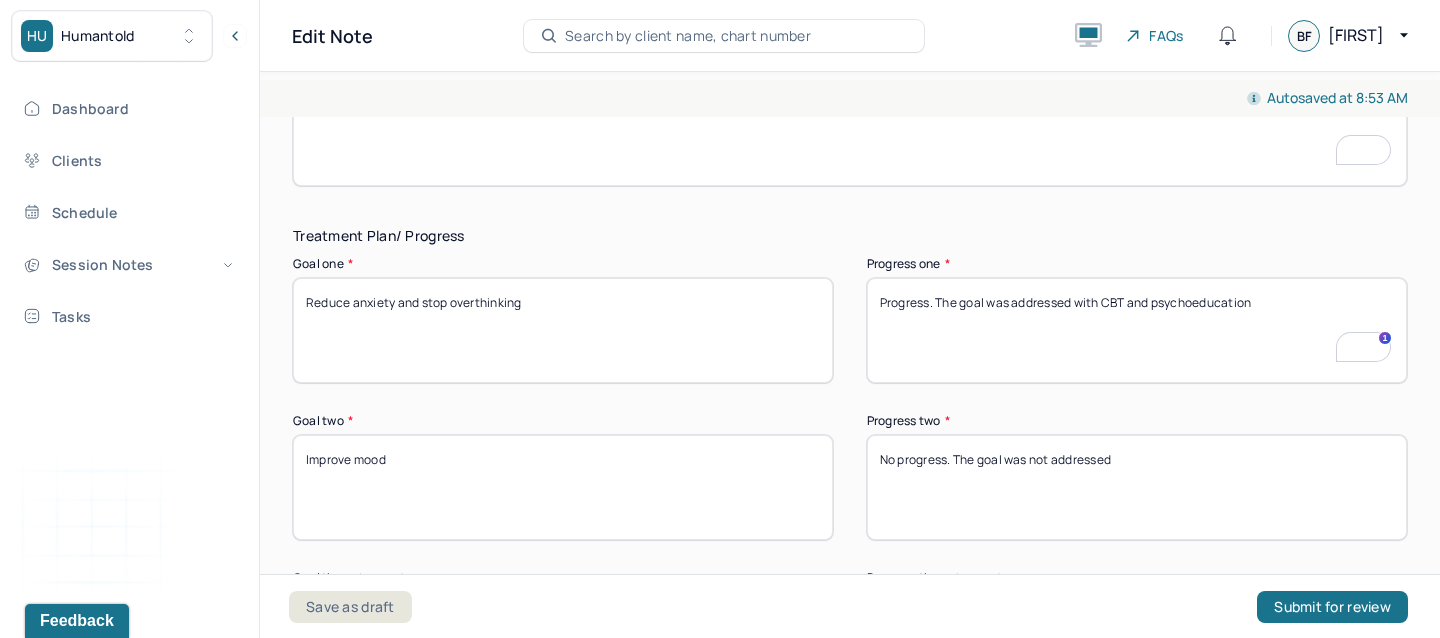 click on "Progress. The goal was addressed with CBT and psychoeducation" at bounding box center (1137, 330) 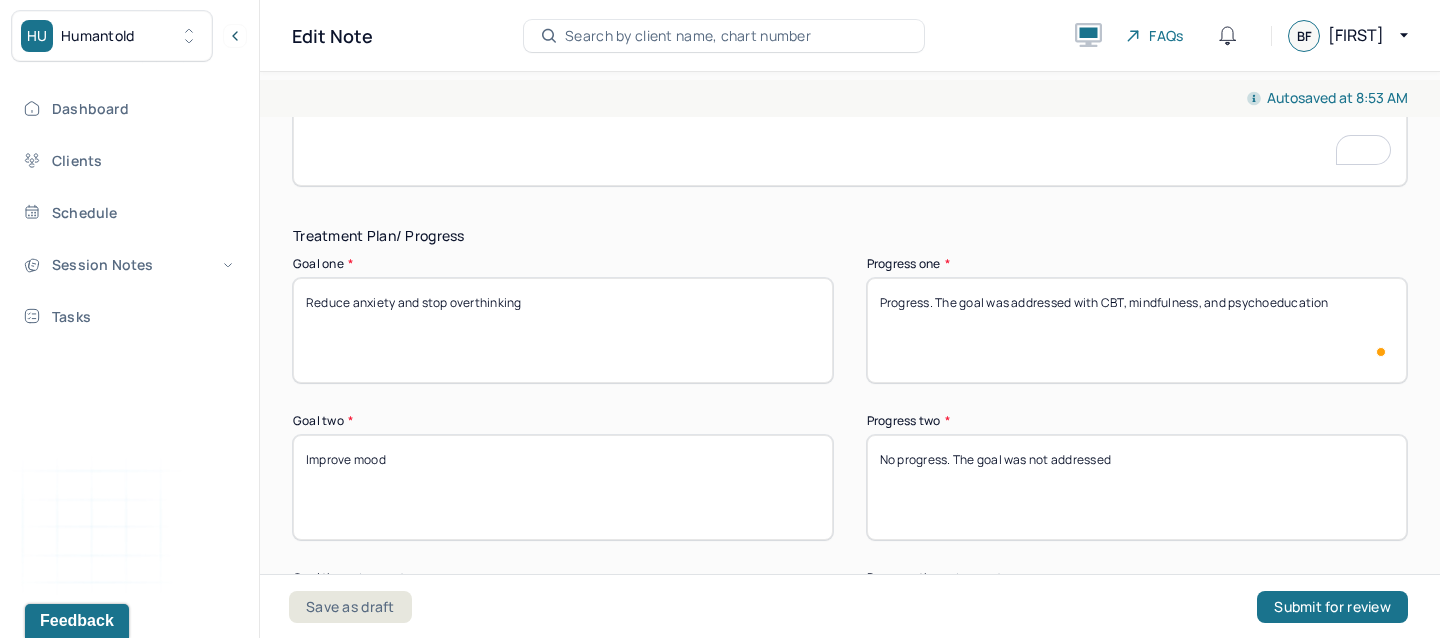 scroll, scrollTop: 3339, scrollLeft: 0, axis: vertical 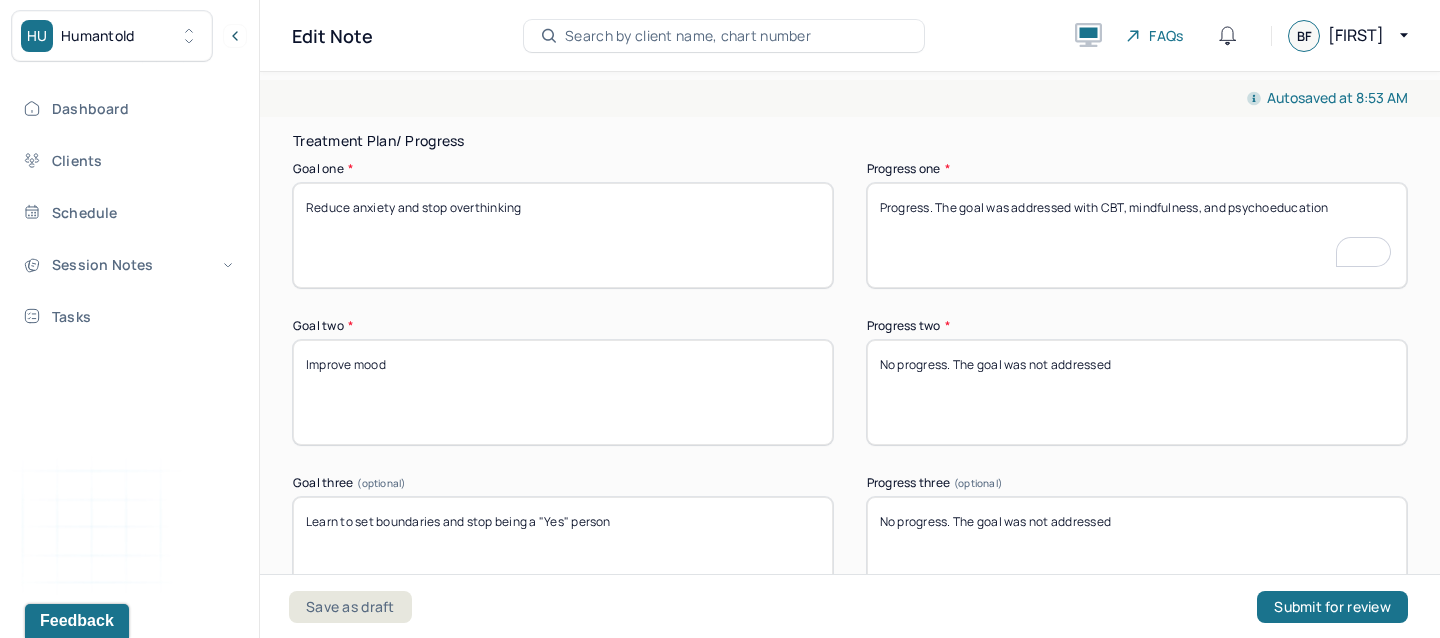 type on "Progress. The goal was addressed with CBT, mindfulness, and psychoeducation" 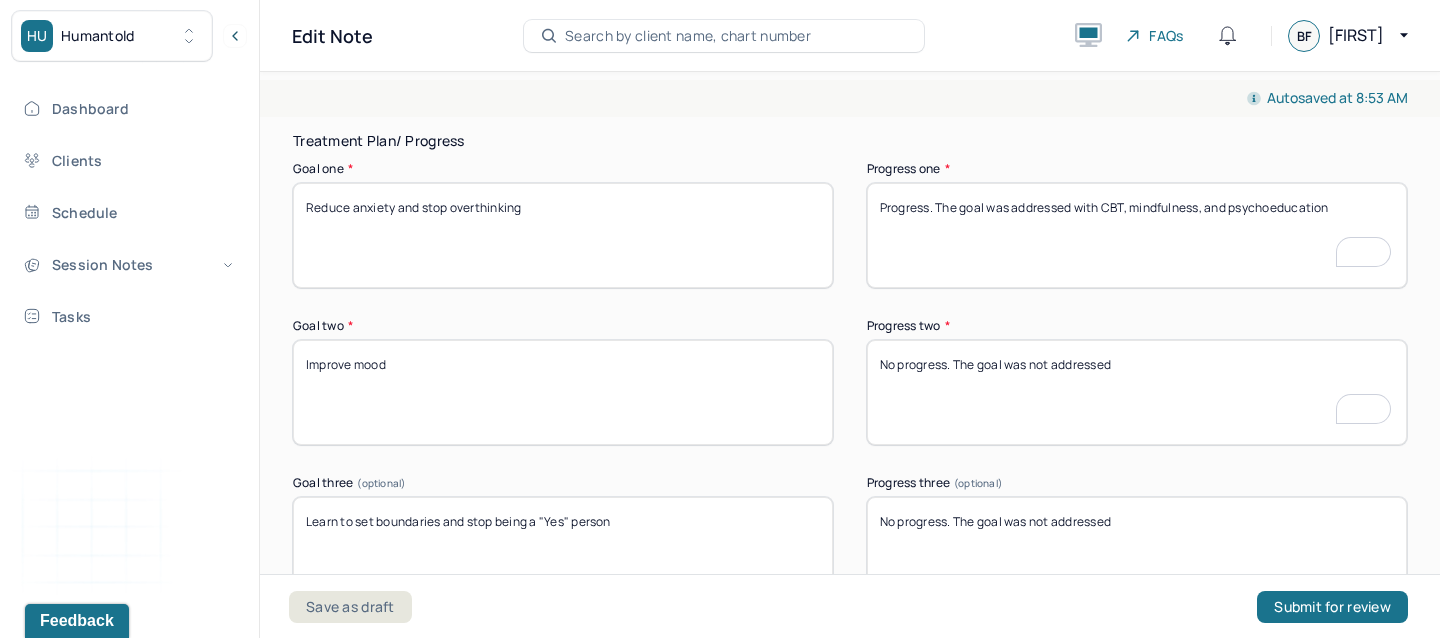 scroll, scrollTop: 3374, scrollLeft: 0, axis: vertical 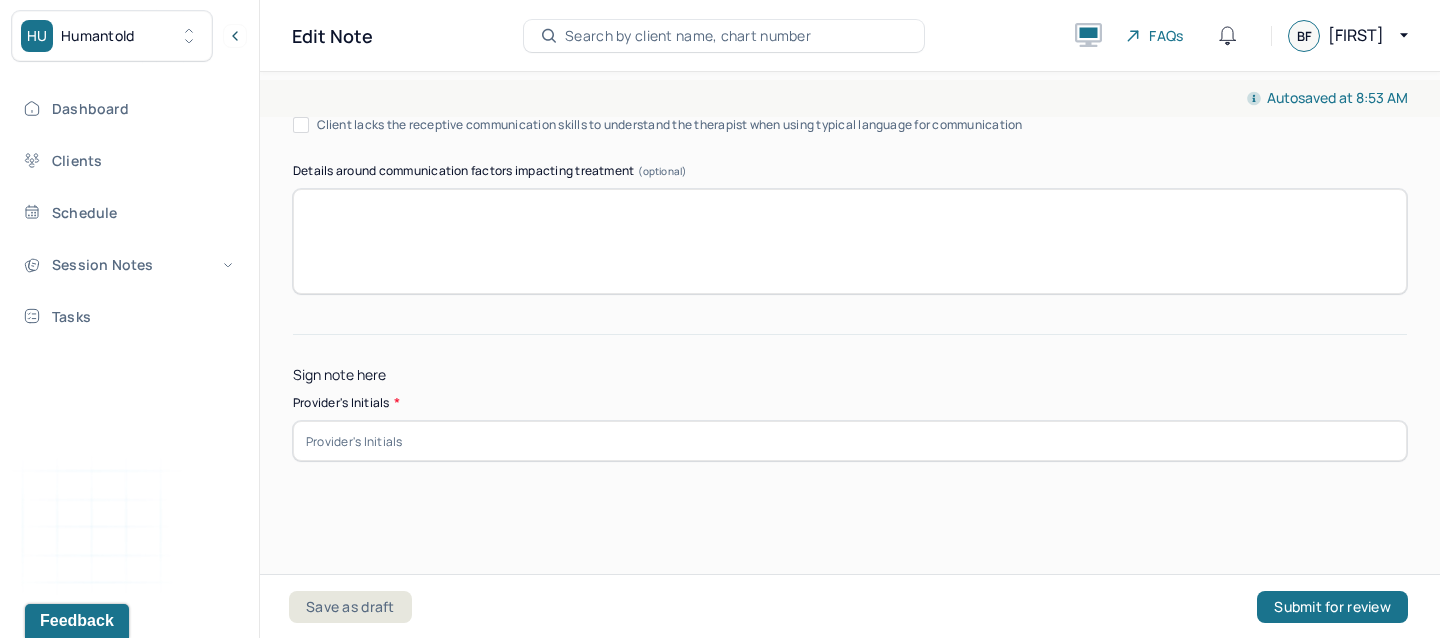 click at bounding box center [850, 441] 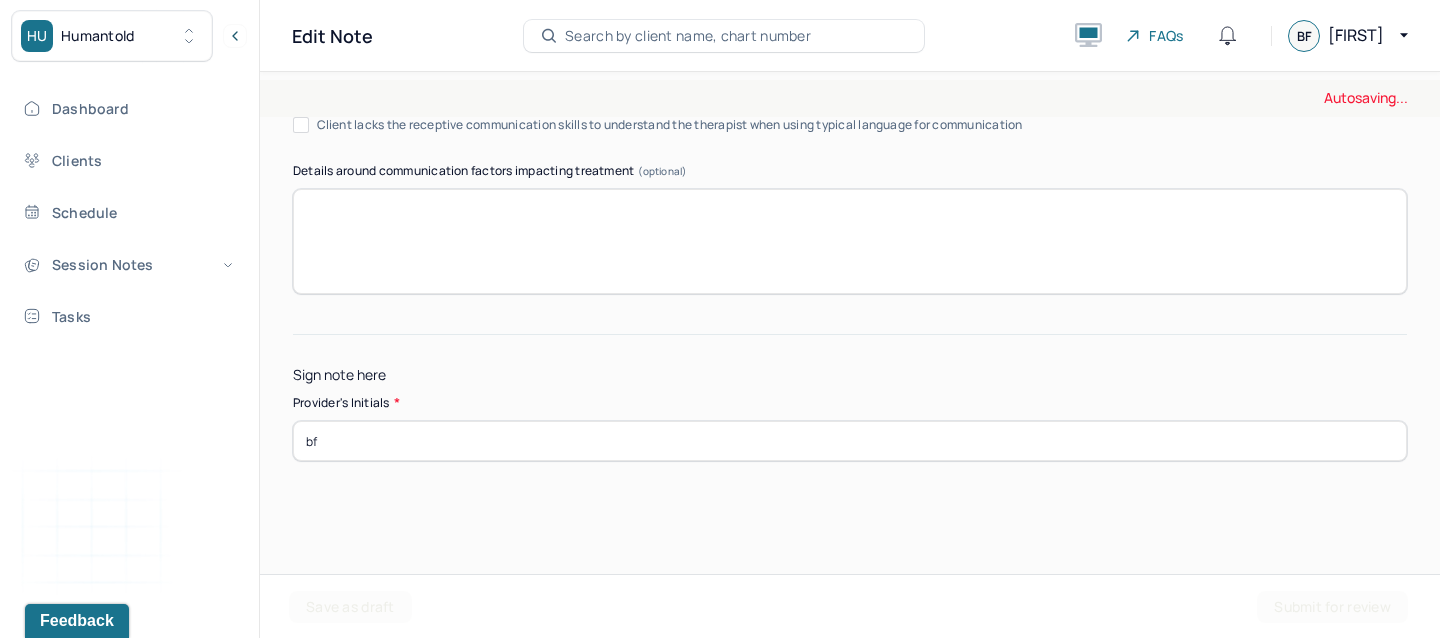 type on "bf" 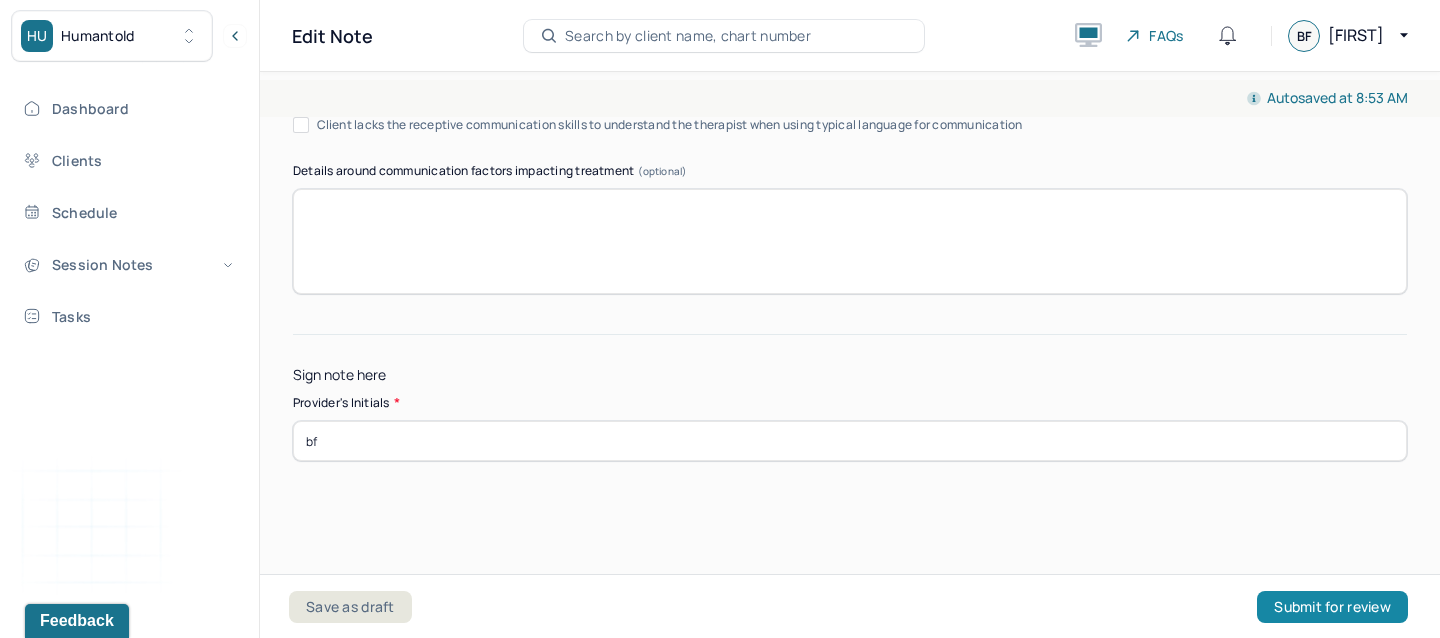 click on "Submit for review" at bounding box center (1332, 607) 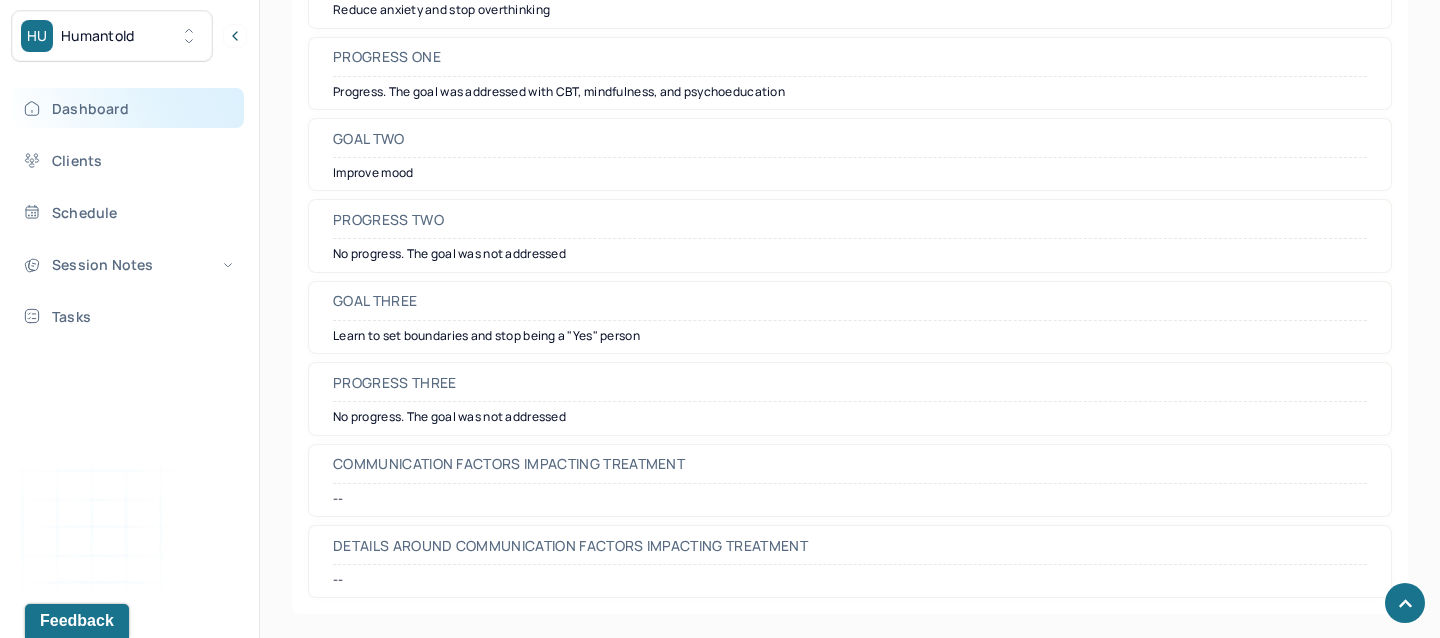 click on "Dashboard" at bounding box center [128, 108] 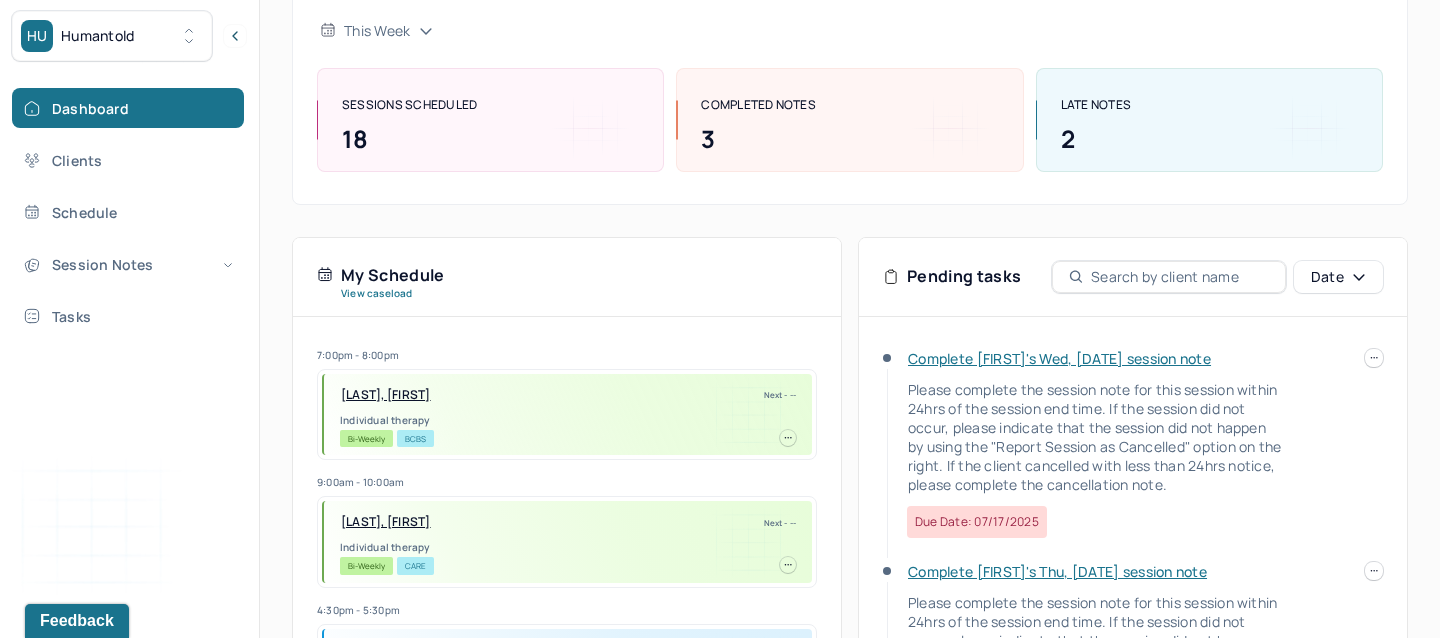 click on "Complete [FIRST]'s Wed, [DATE] session note" at bounding box center [1059, 358] 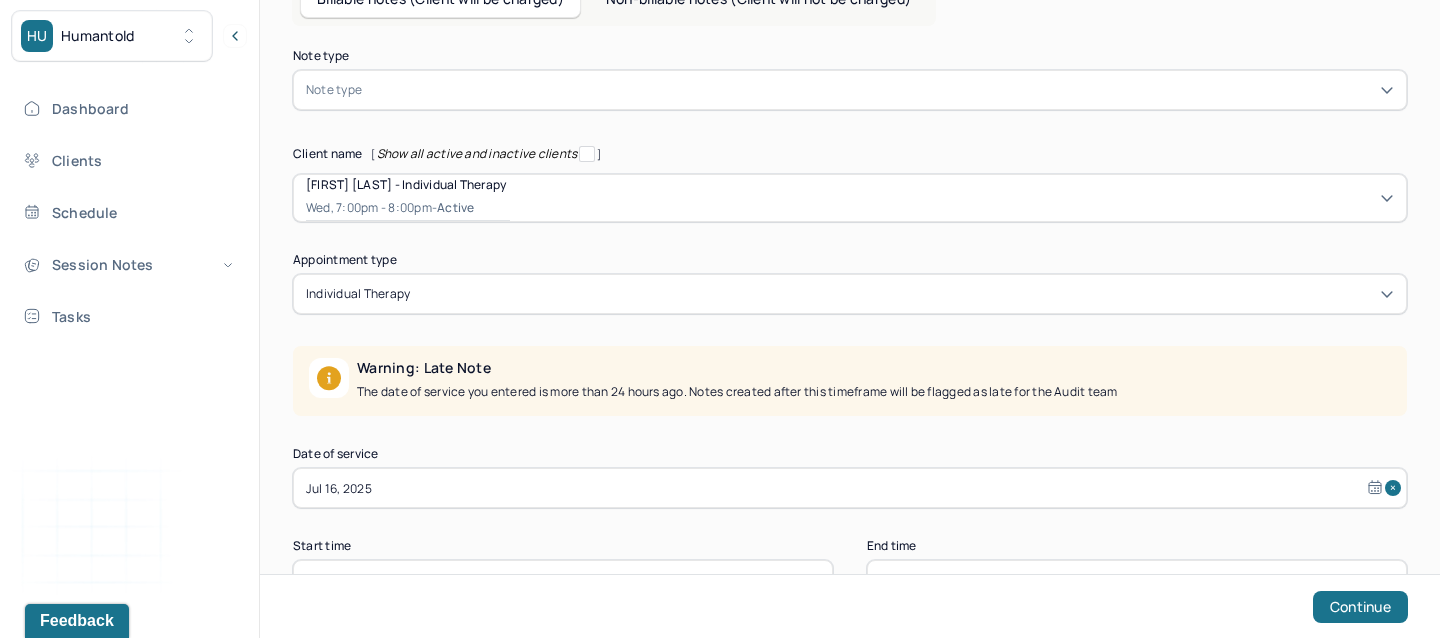 click at bounding box center [880, 90] 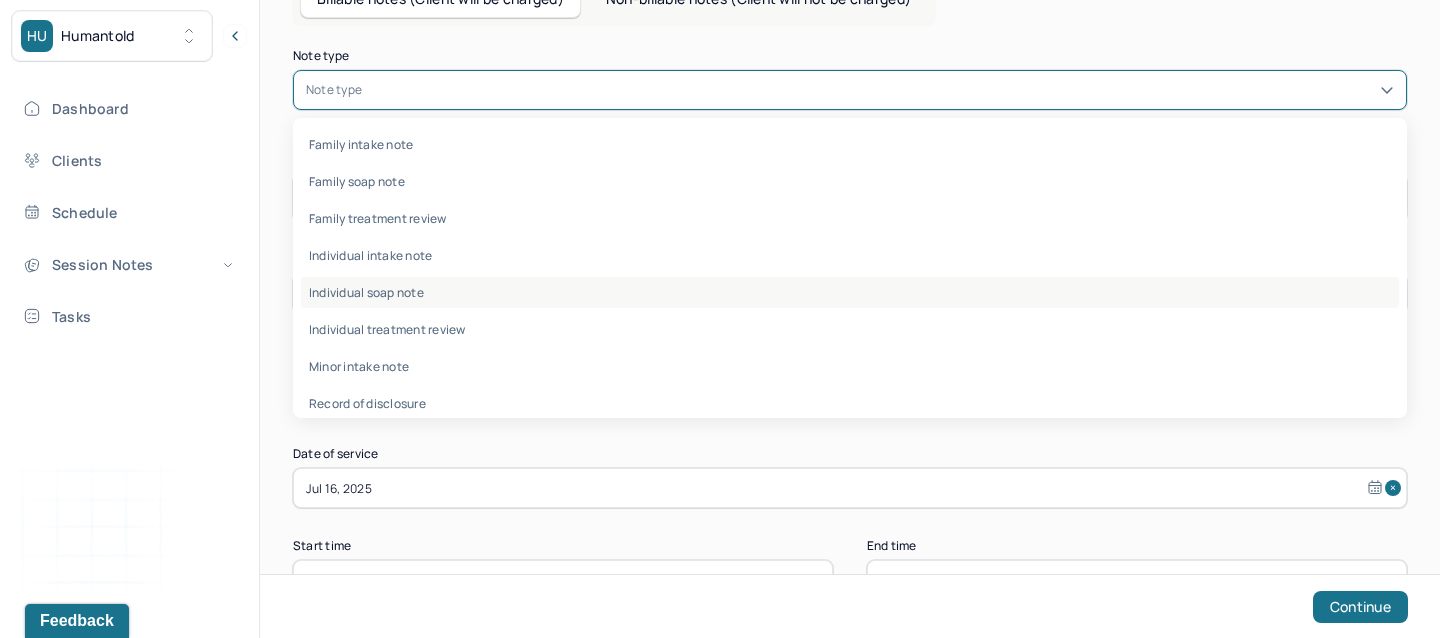 click on "Individual soap note" at bounding box center (850, 292) 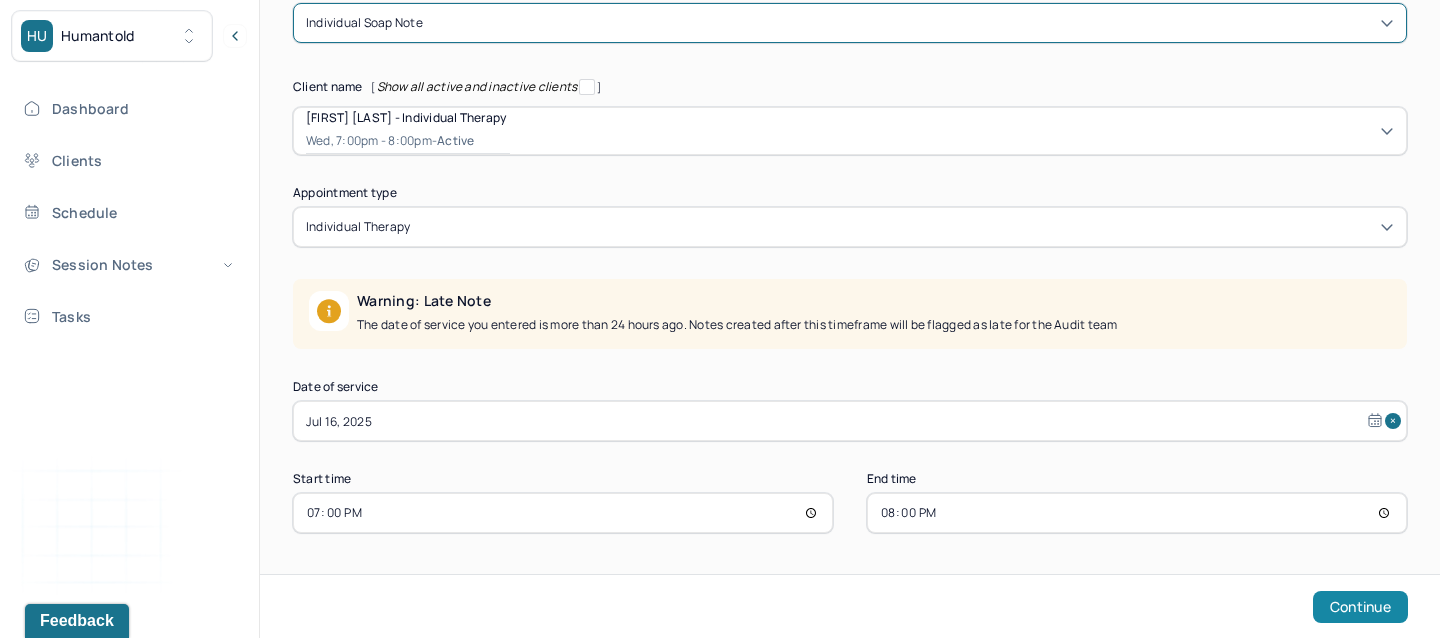 click on "Continue" at bounding box center (1360, 607) 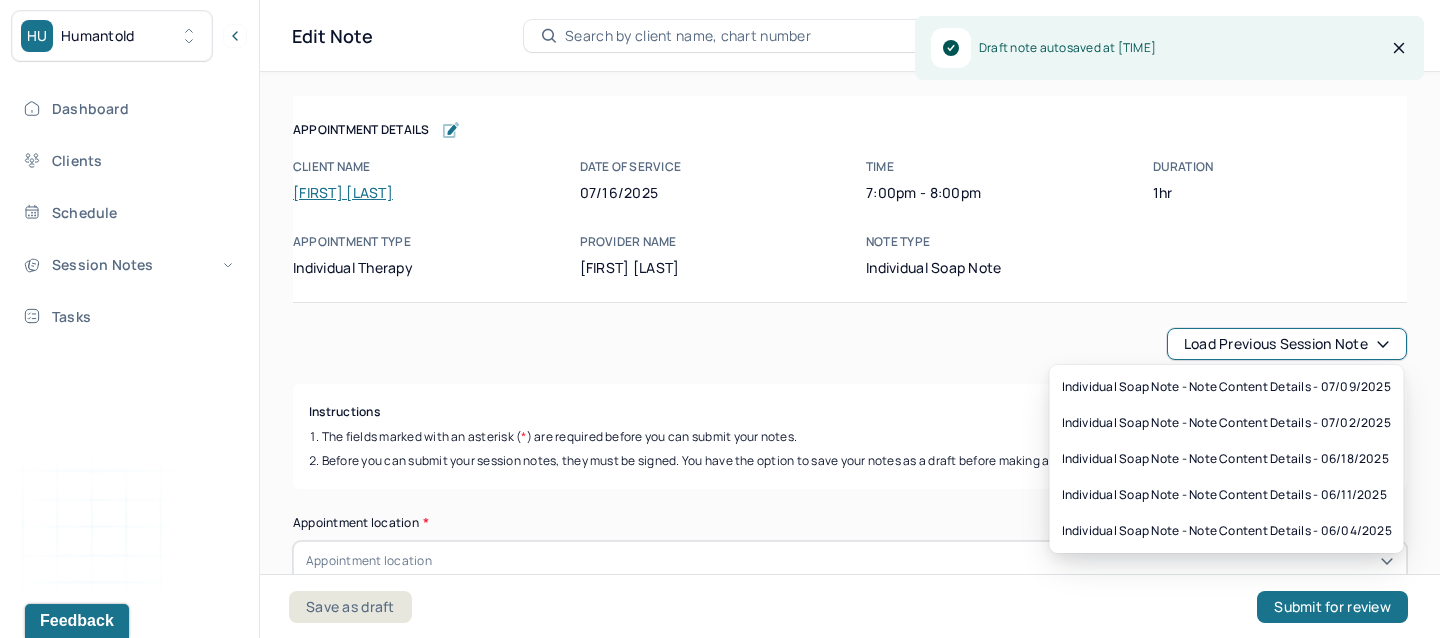 click on "Load previous session note" at bounding box center [1287, 344] 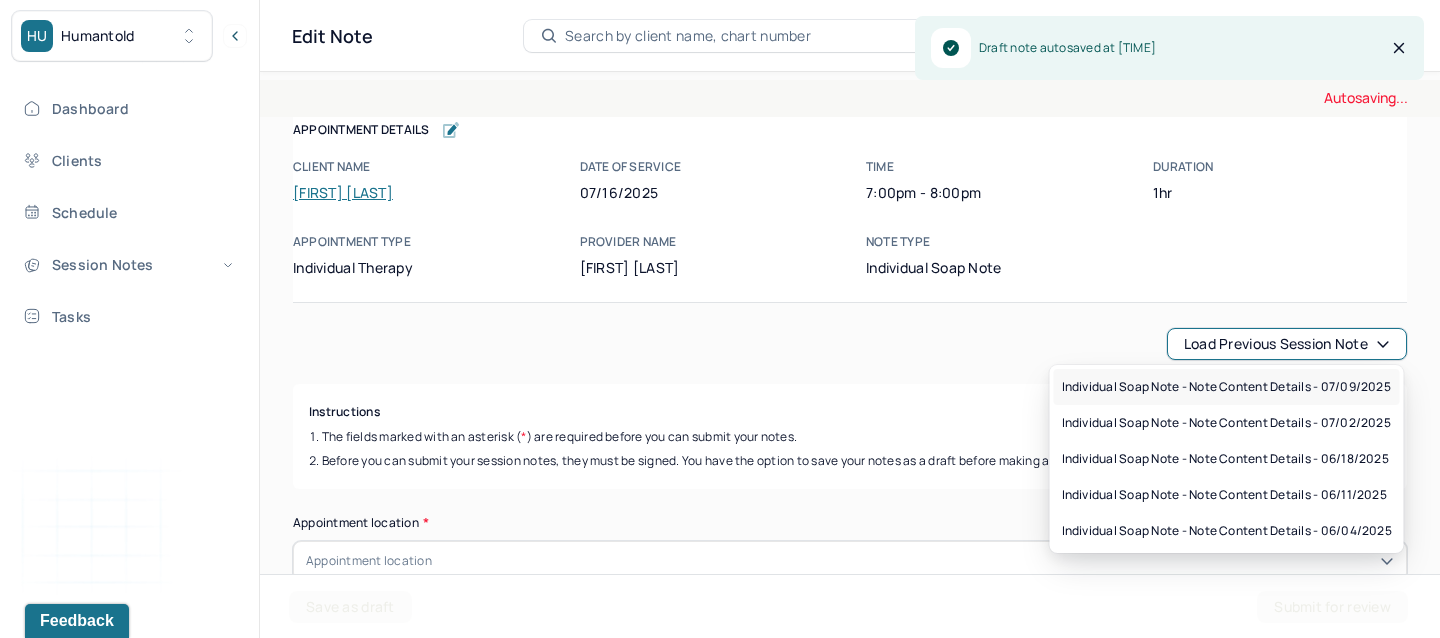click on "Individual soap note   - Note content Details -   07/09/2025" at bounding box center (1226, 387) 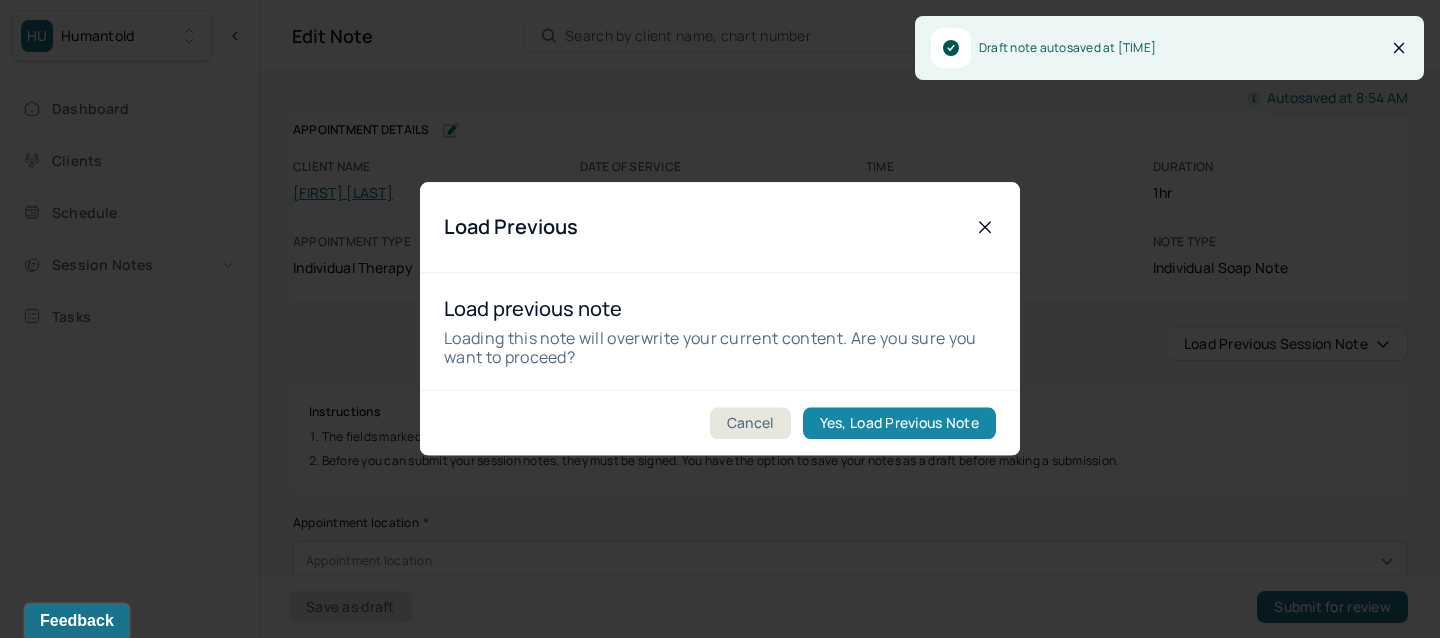 click on "Yes, Load Previous Note" at bounding box center (899, 424) 